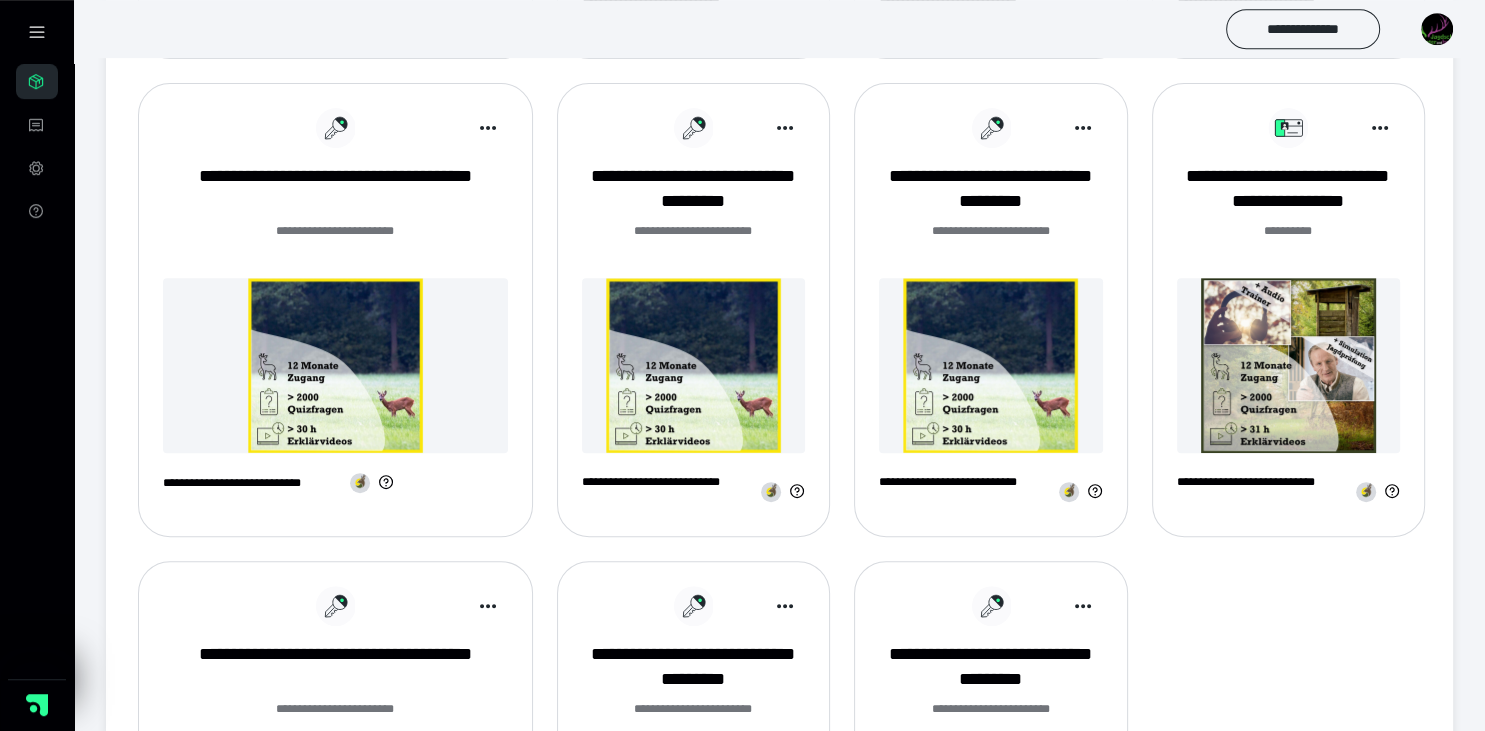 scroll, scrollTop: 739, scrollLeft: 0, axis: vertical 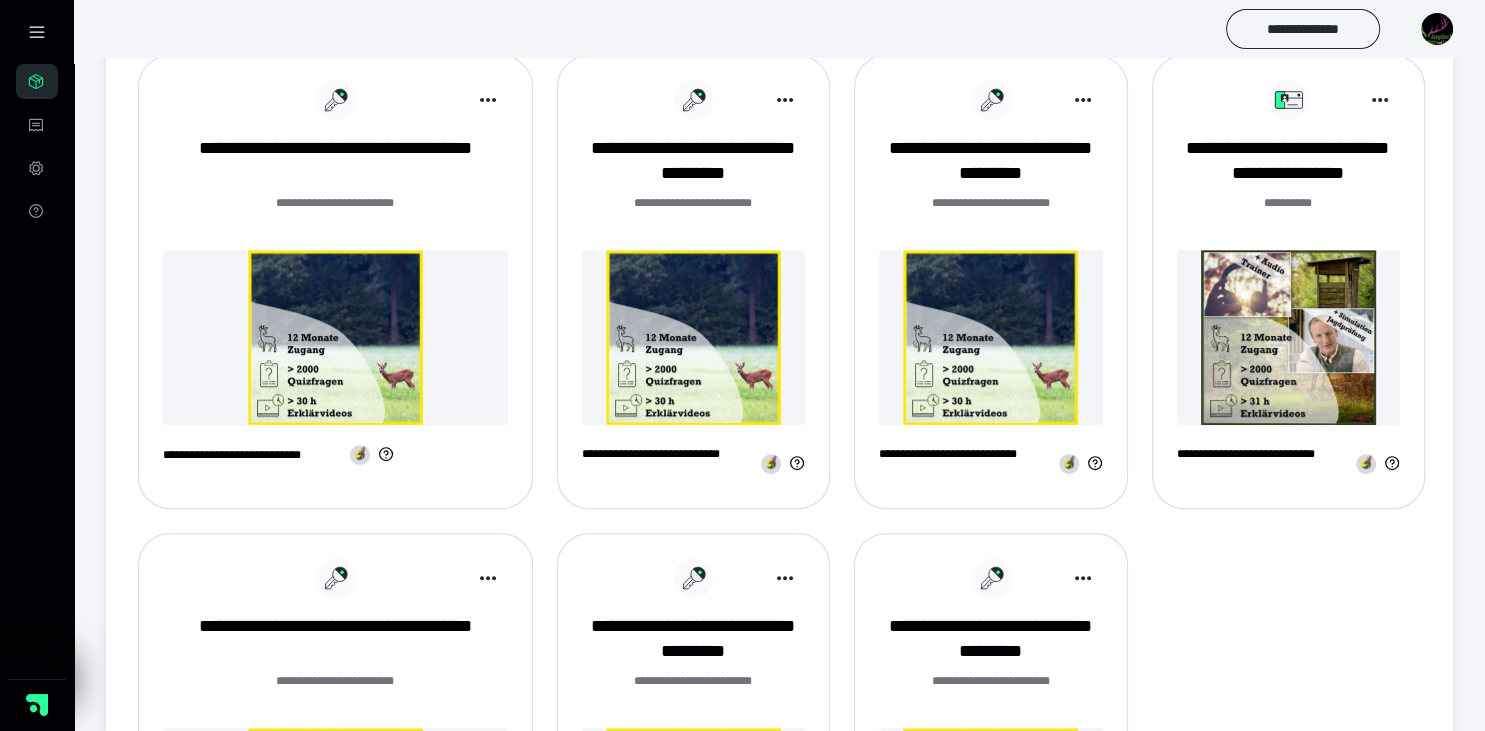 click at bounding box center [1288, 337] 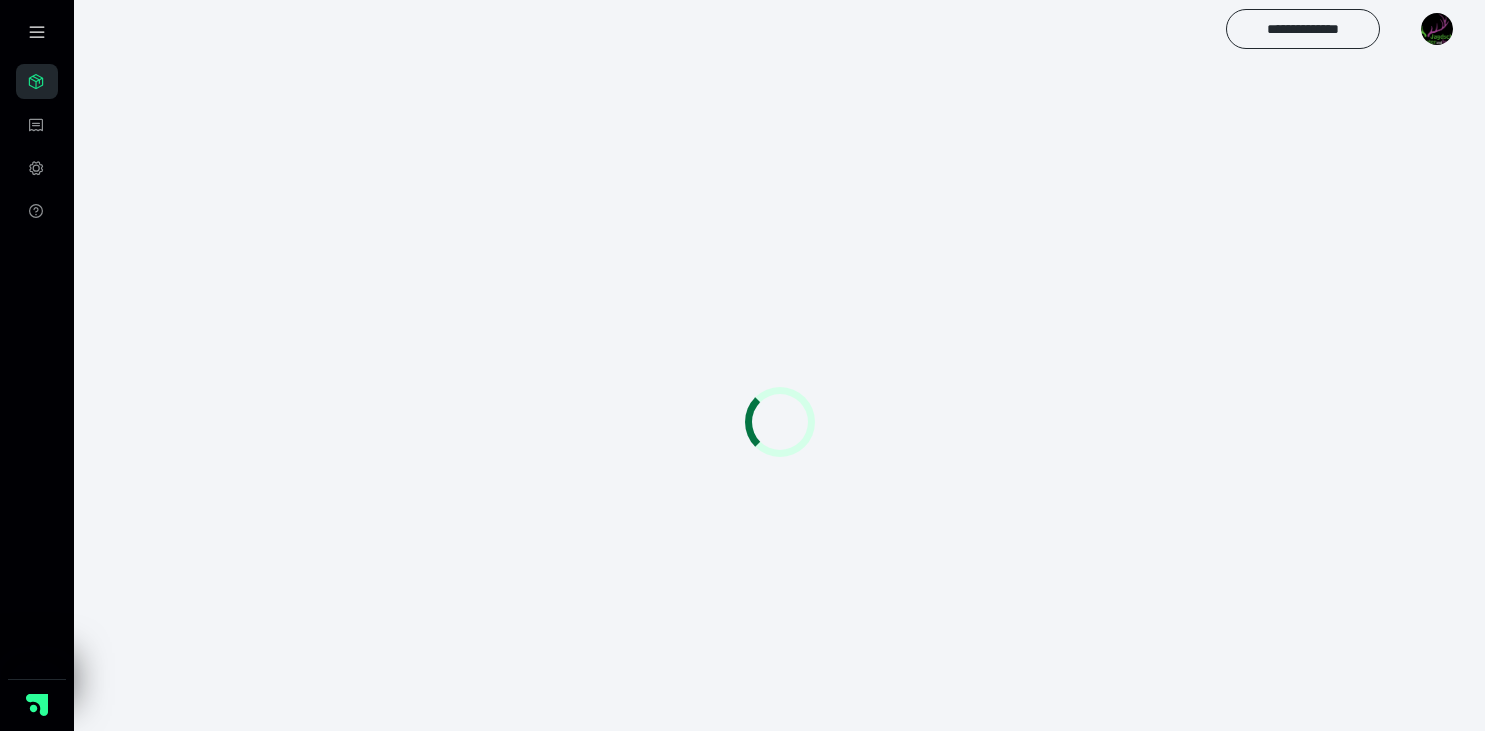 scroll, scrollTop: 0, scrollLeft: 0, axis: both 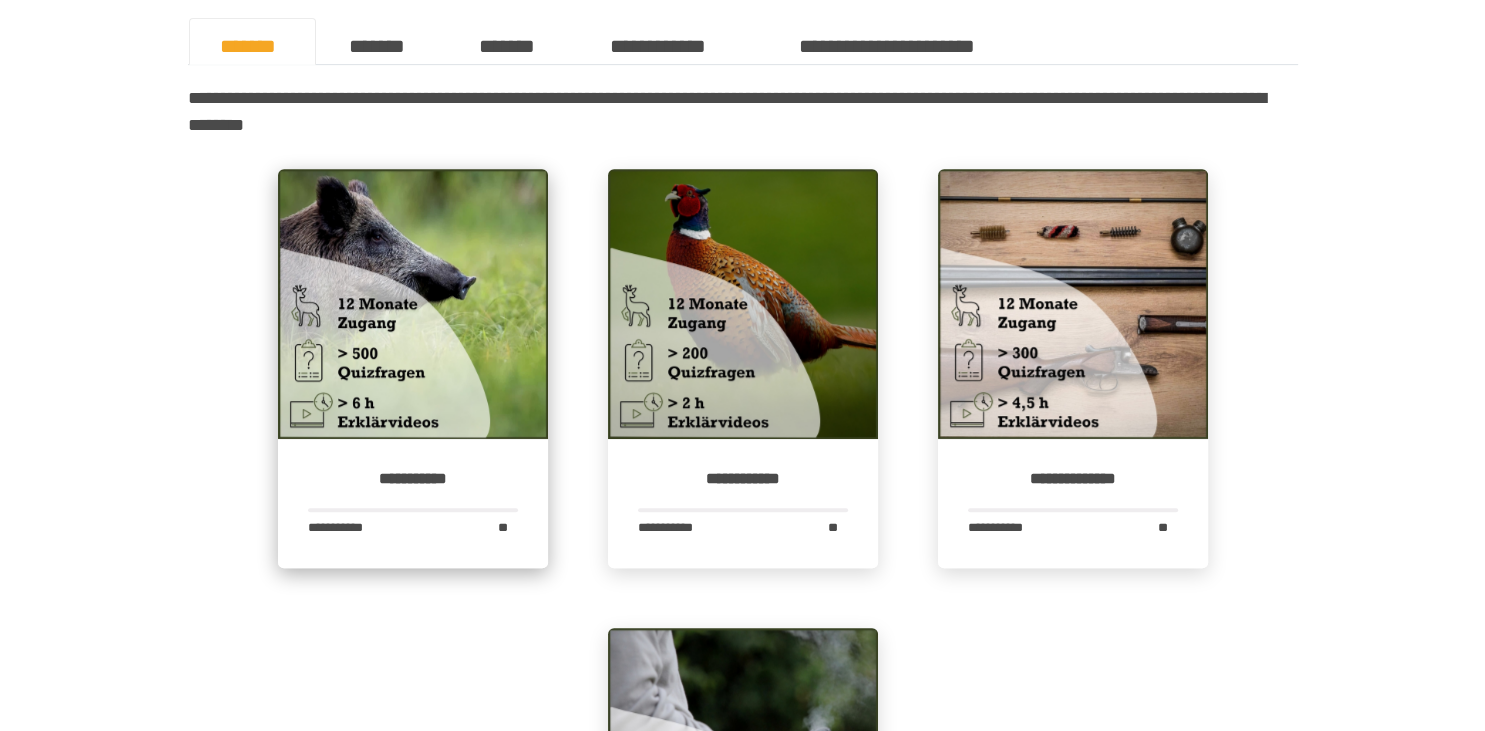 click at bounding box center (413, 304) 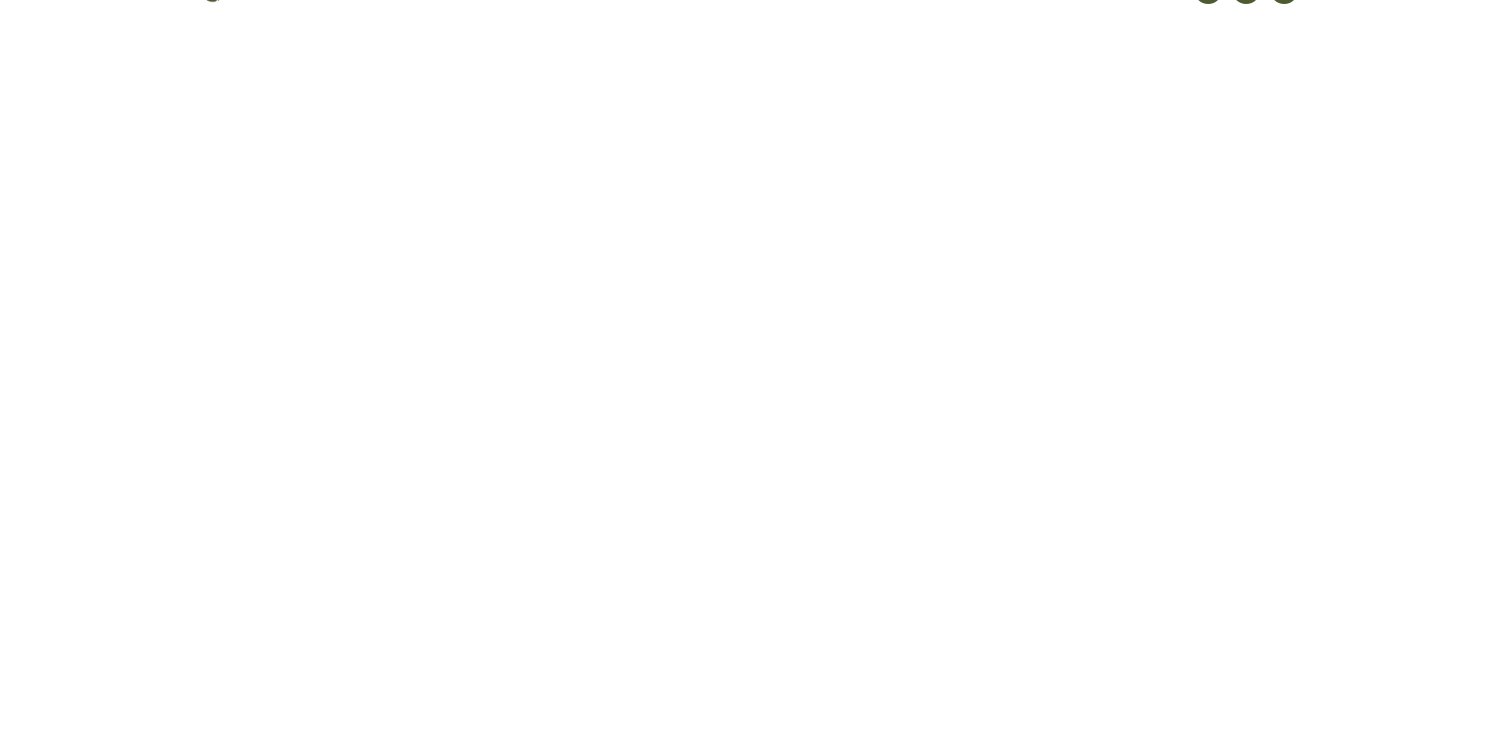 scroll, scrollTop: 0, scrollLeft: 0, axis: both 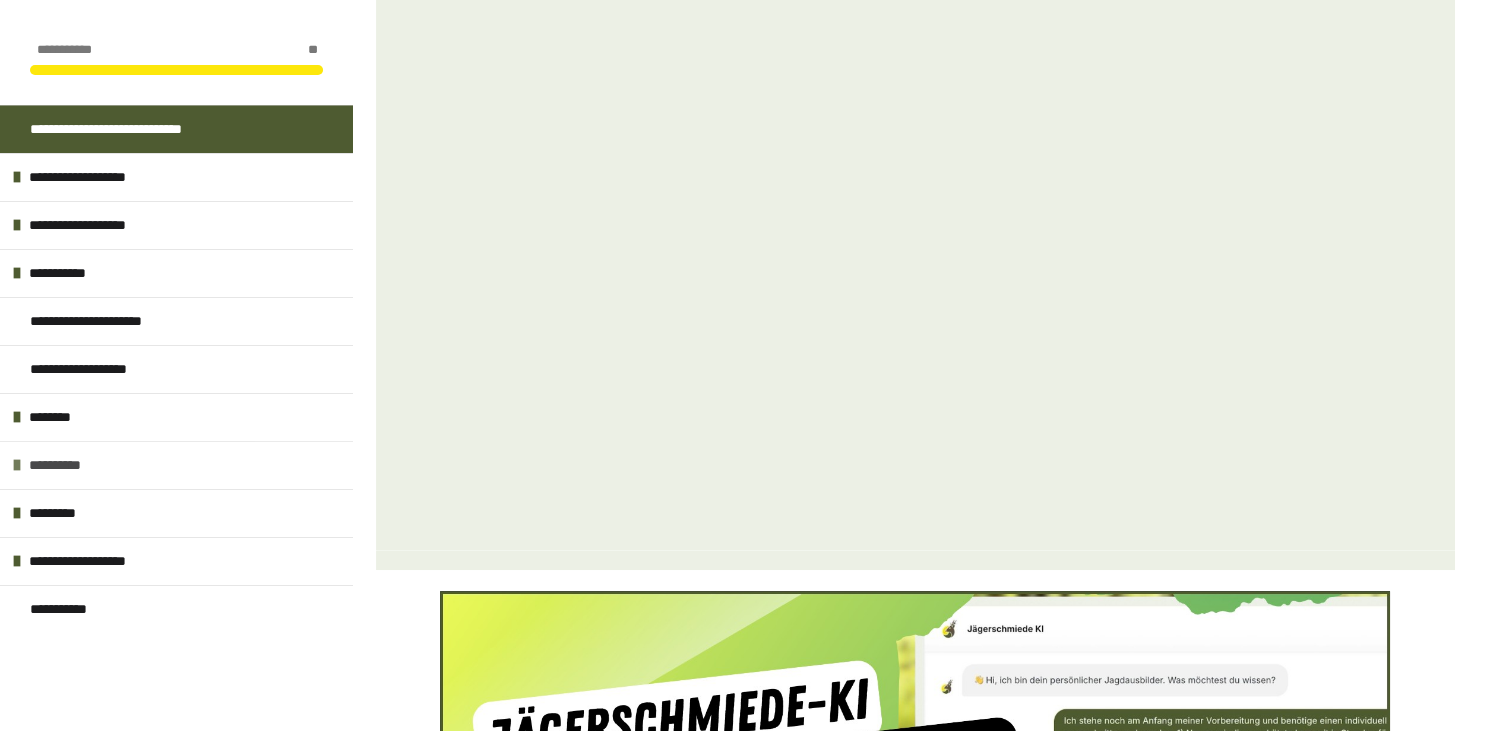 click at bounding box center [17, 465] 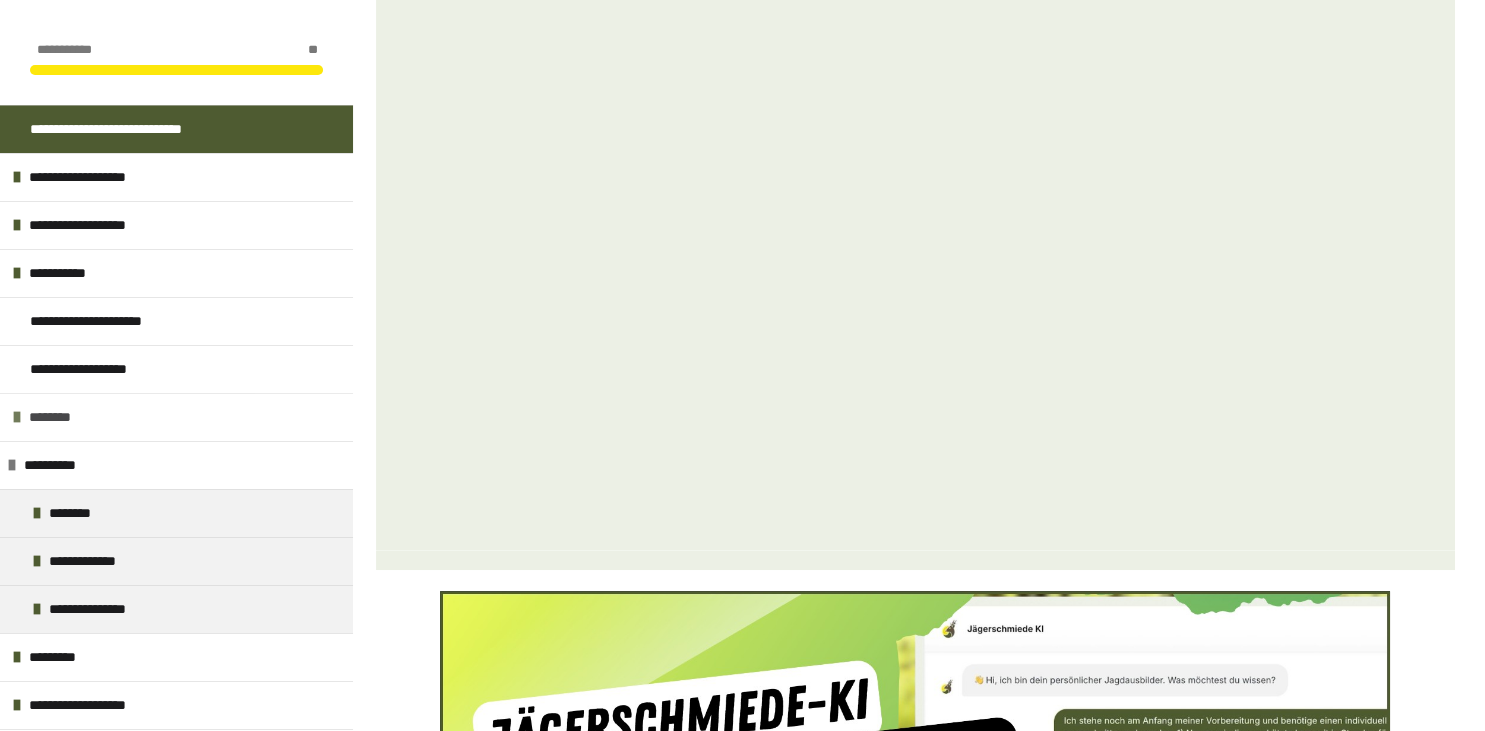 scroll, scrollTop: 38, scrollLeft: 0, axis: vertical 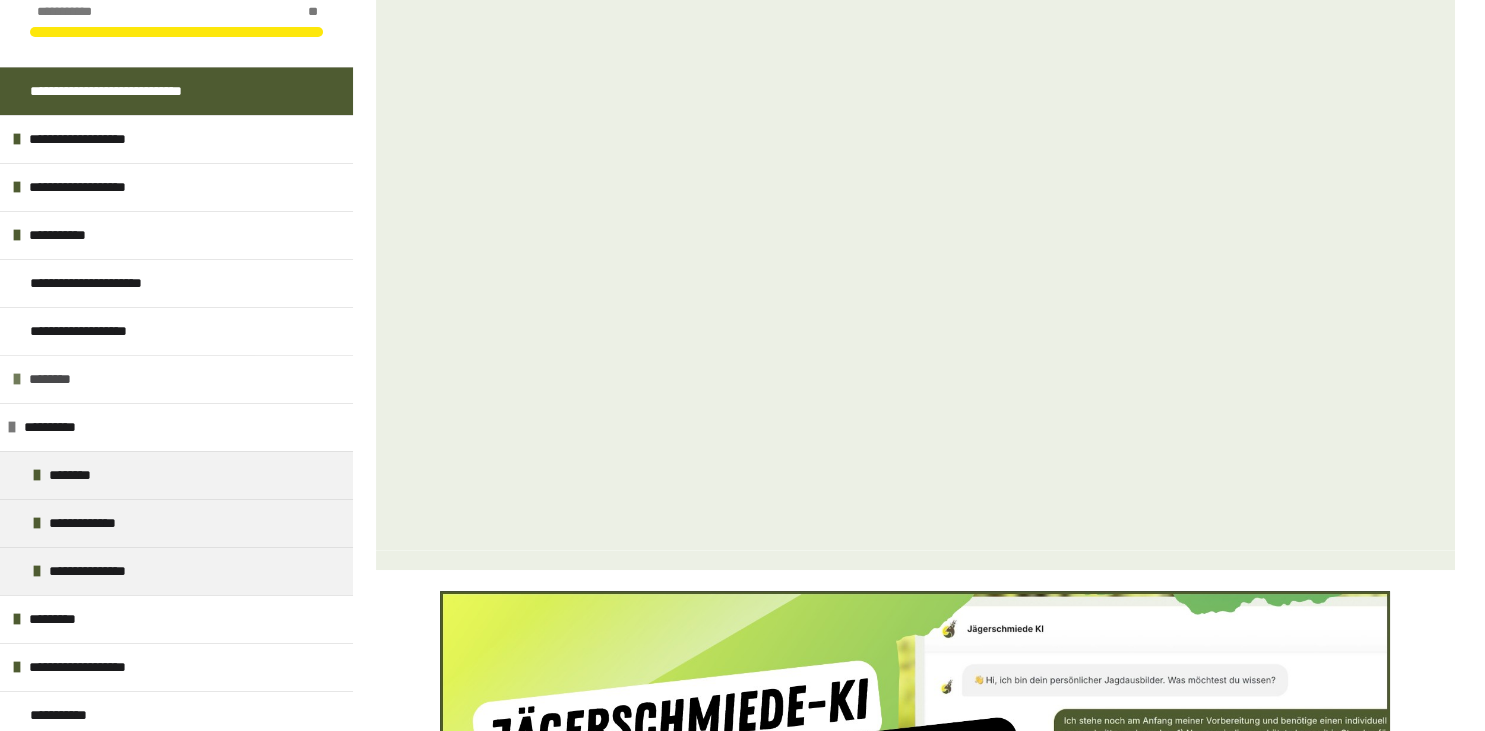 click at bounding box center (17, 379) 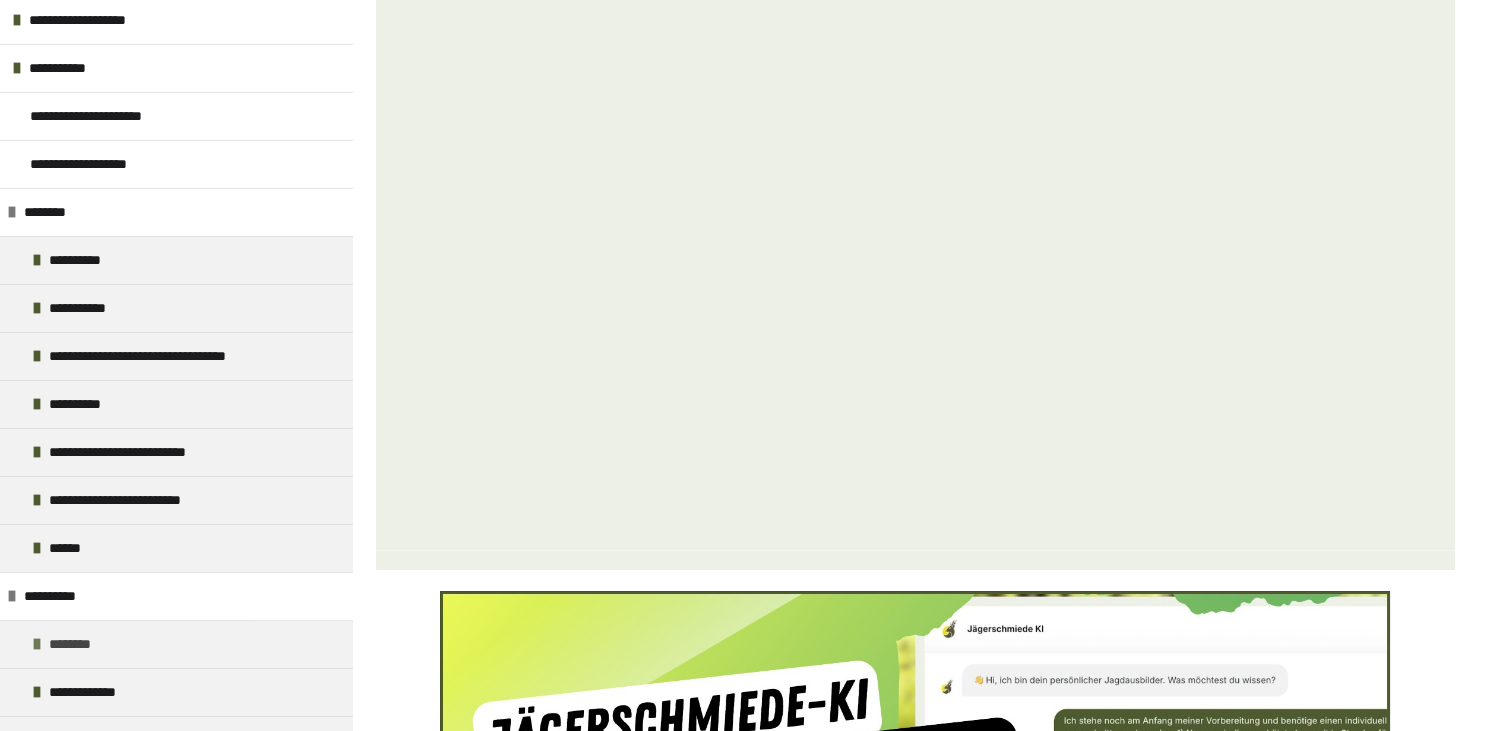scroll, scrollTop: 230, scrollLeft: 0, axis: vertical 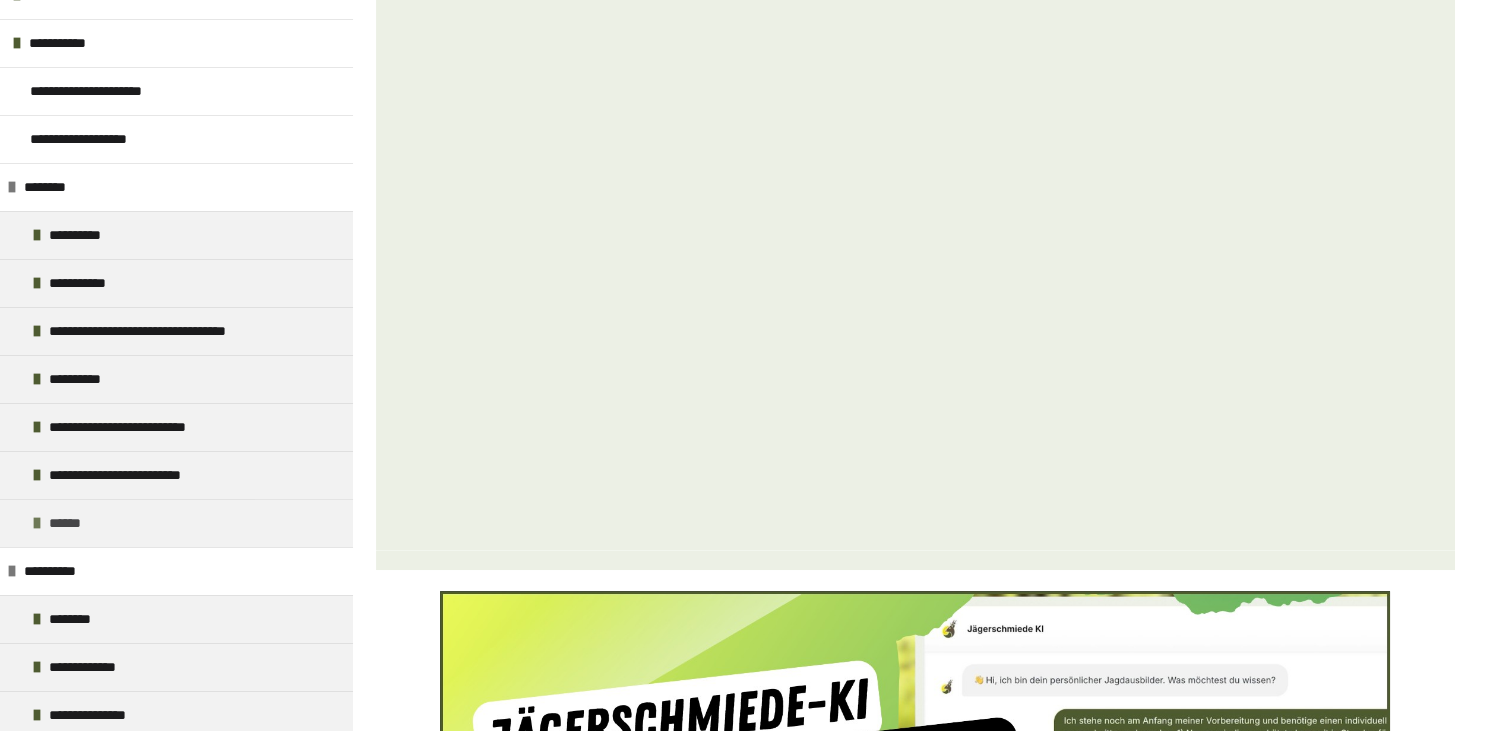 click at bounding box center [37, 523] 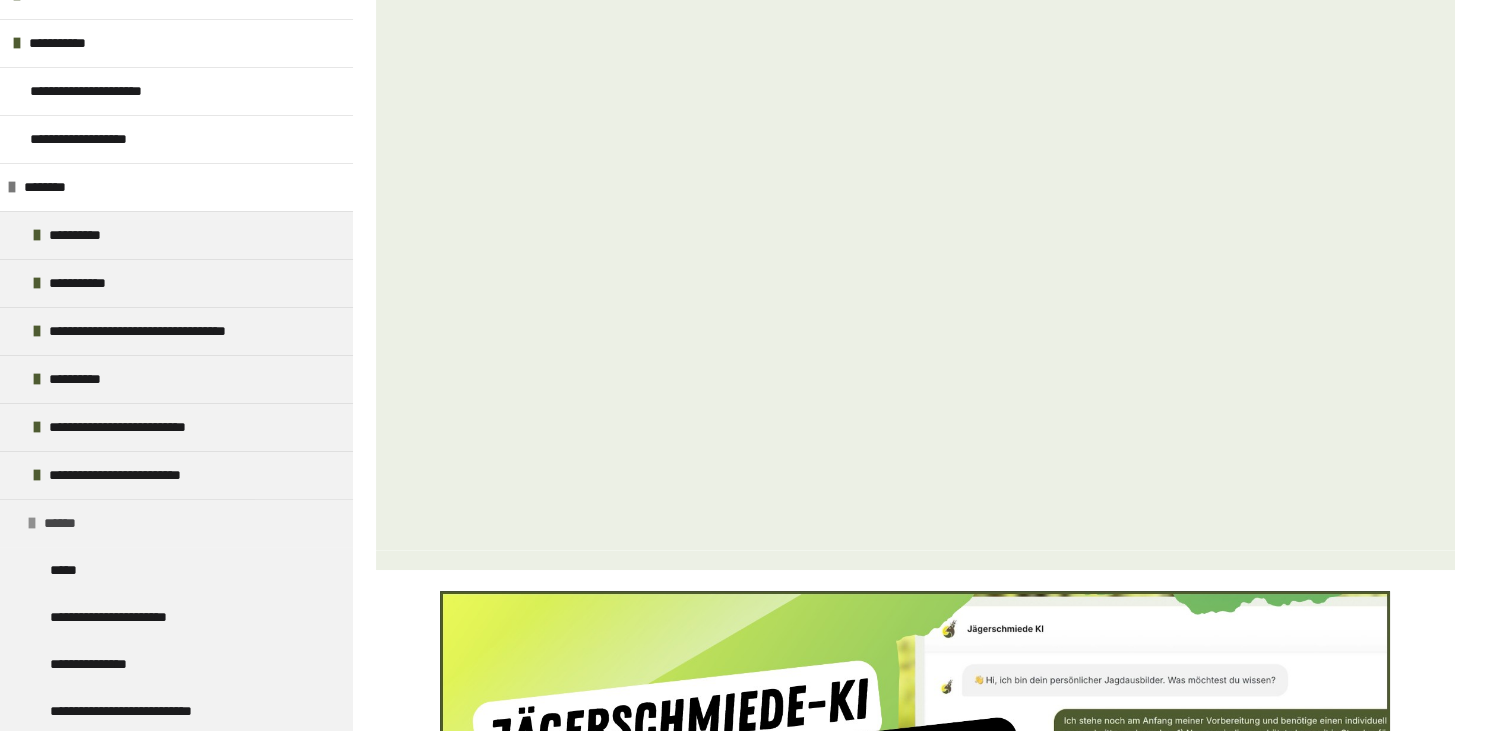 click at bounding box center (32, 523) 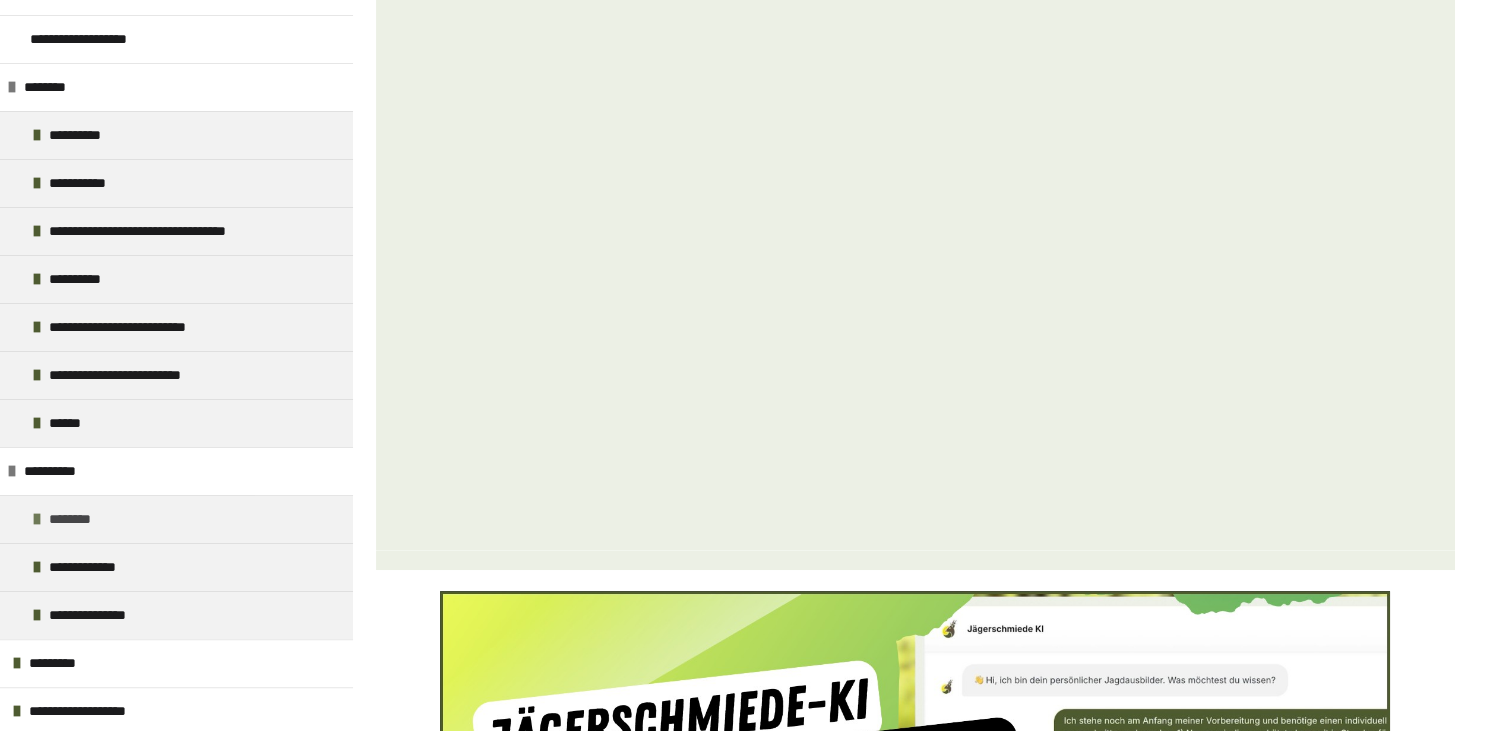 scroll, scrollTop: 372, scrollLeft: 0, axis: vertical 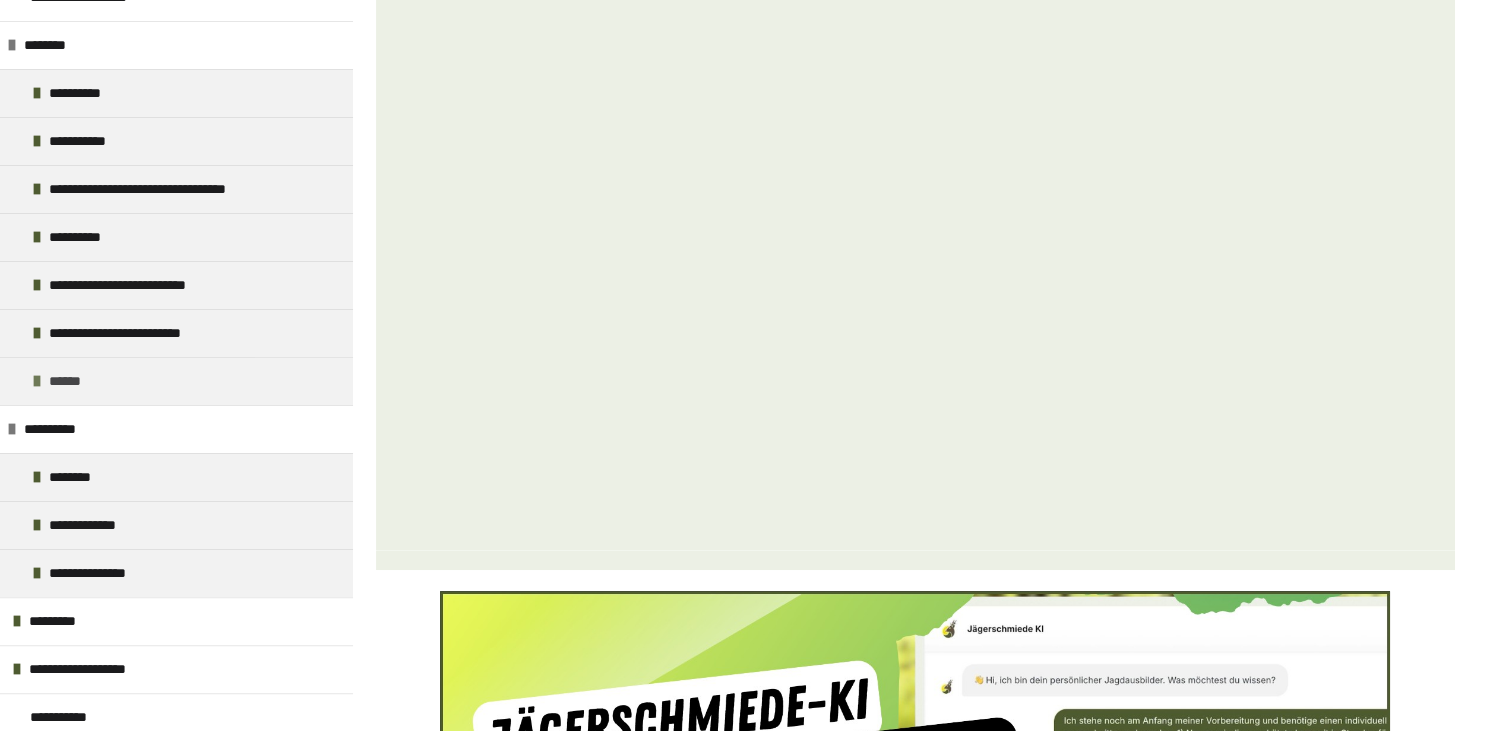 click on "******" at bounding box center [176, 381] 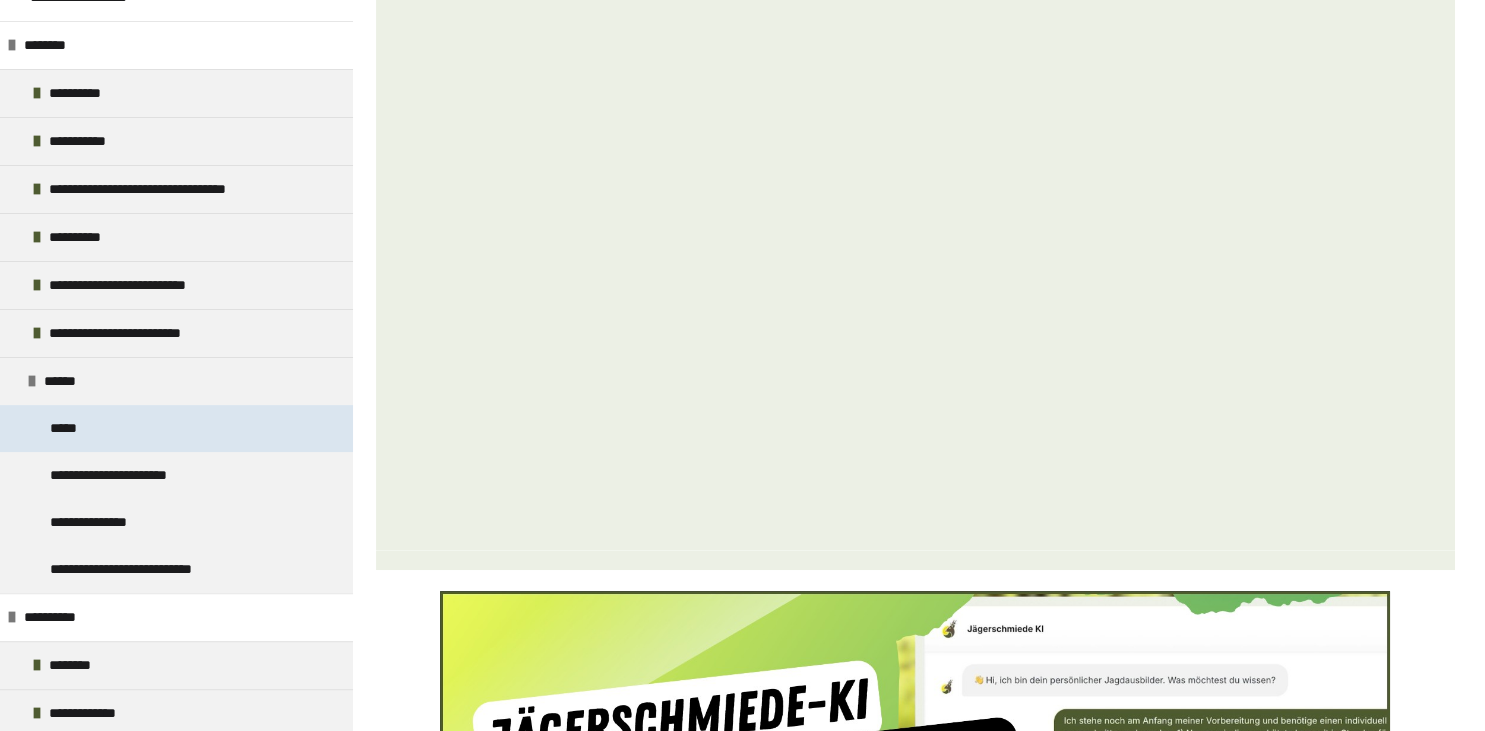 click on "*****" at bounding box center [71, 428] 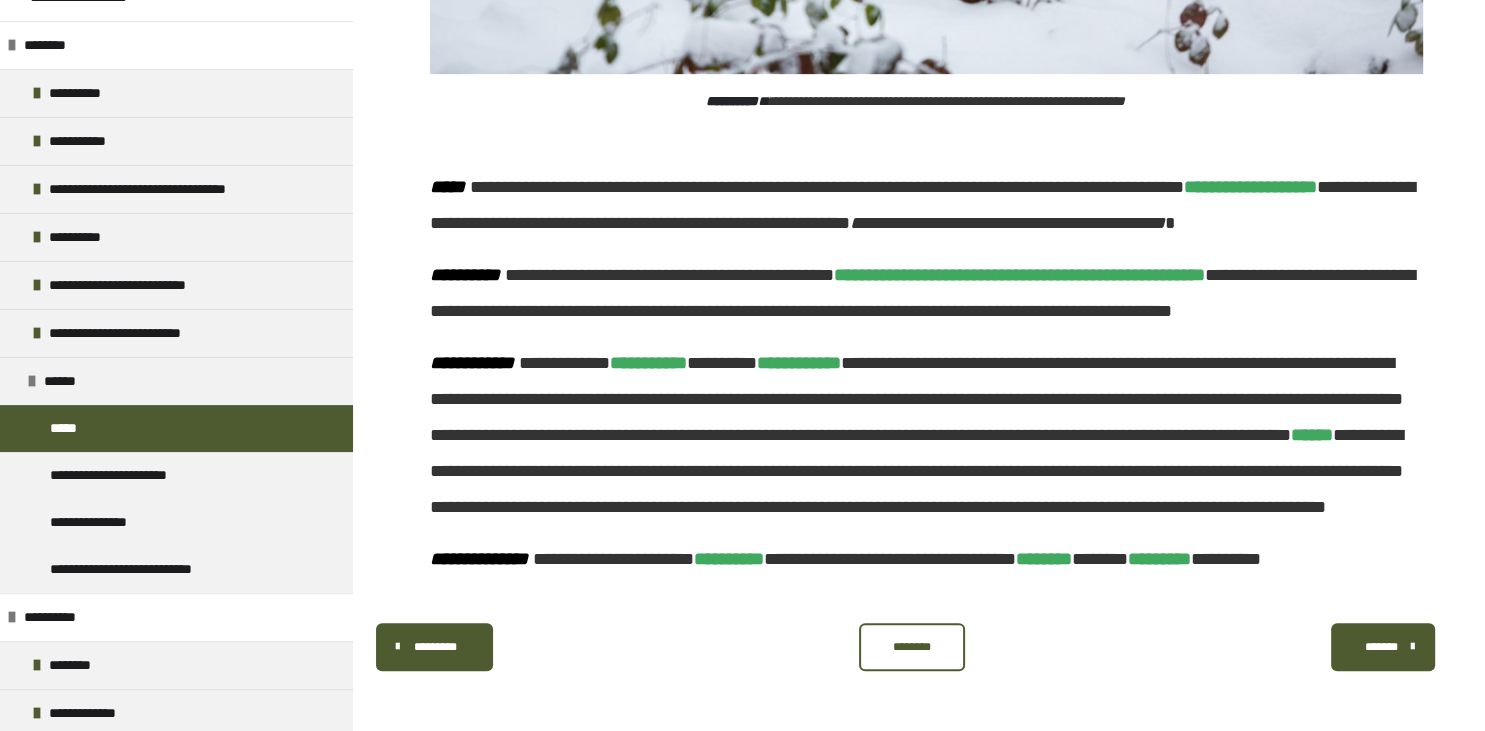scroll, scrollTop: 2299, scrollLeft: 0, axis: vertical 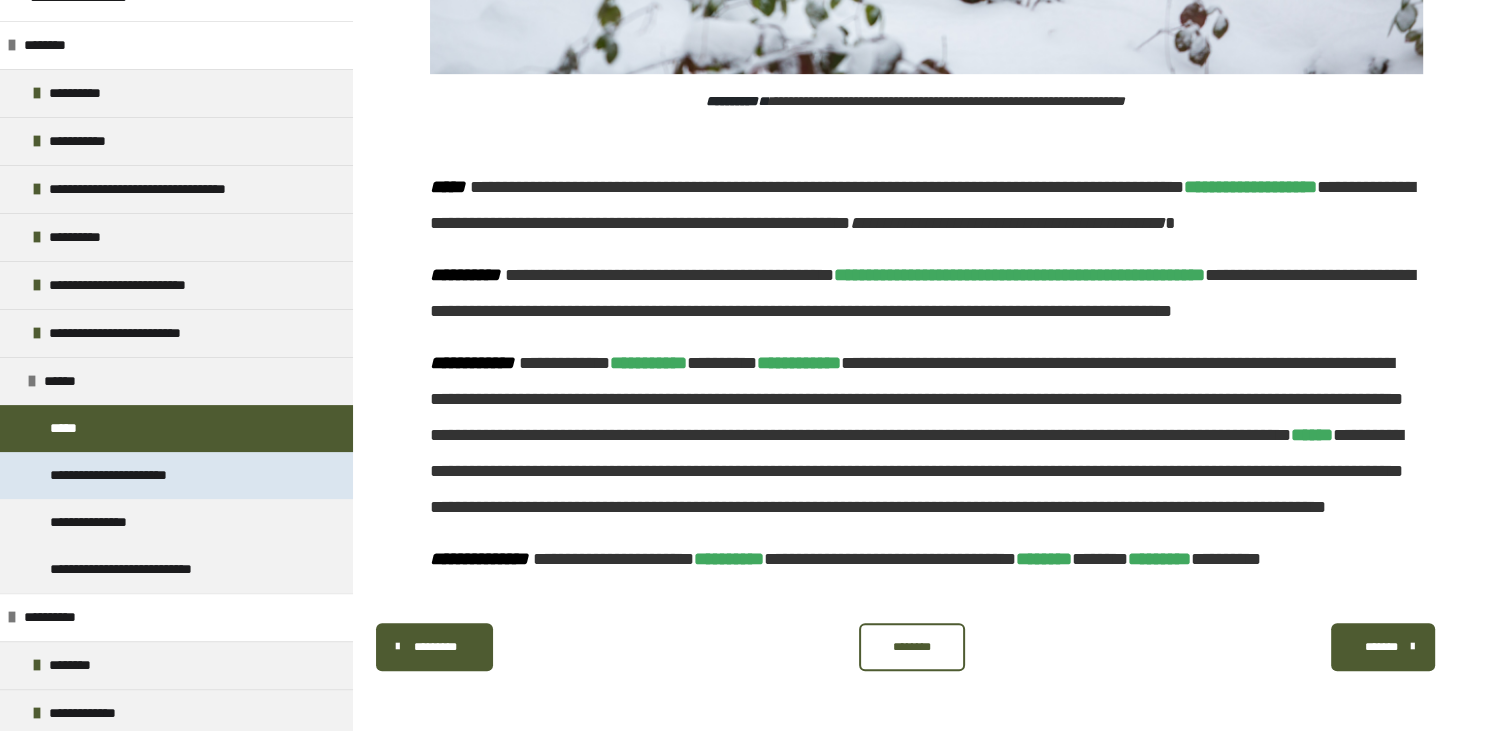 click on "**********" at bounding box center [135, 475] 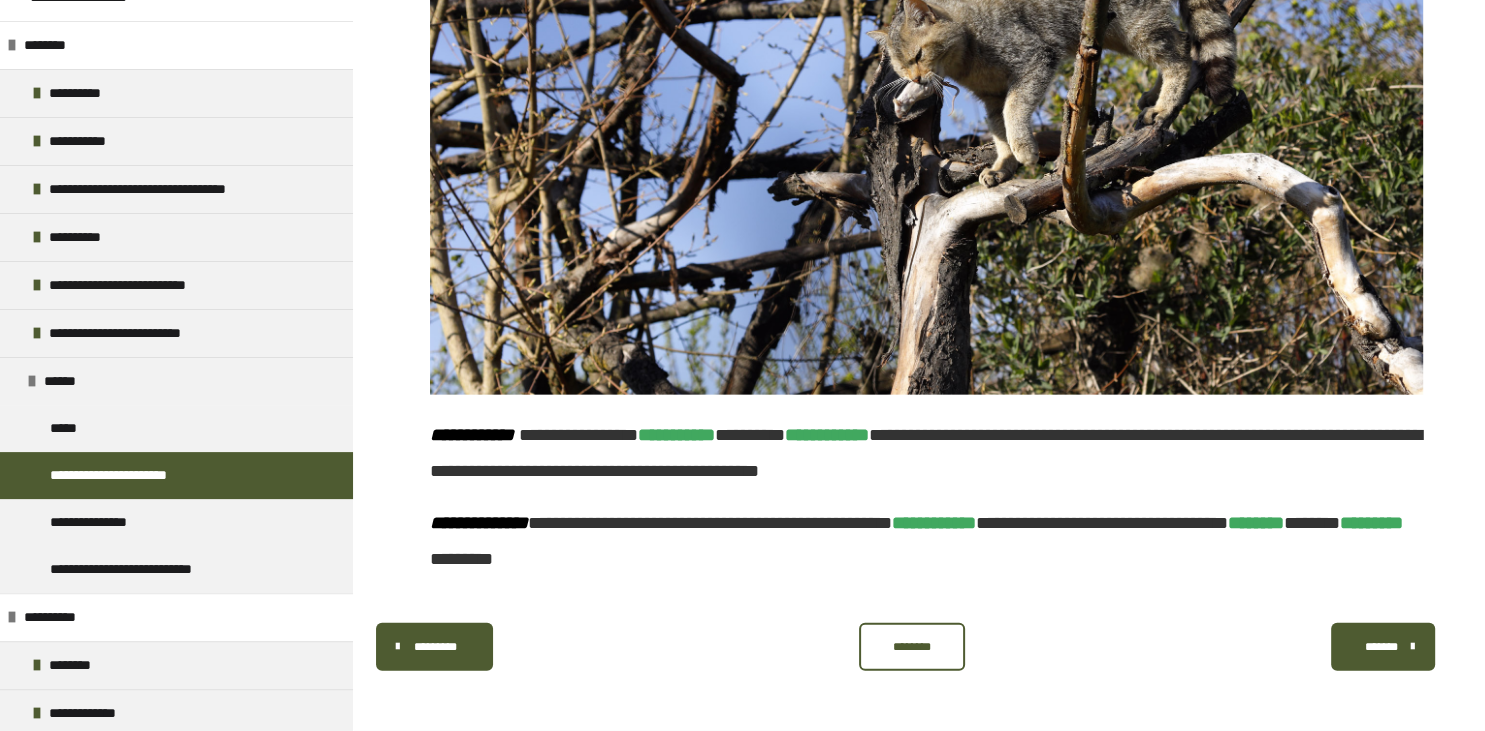 scroll, scrollTop: 4962, scrollLeft: 0, axis: vertical 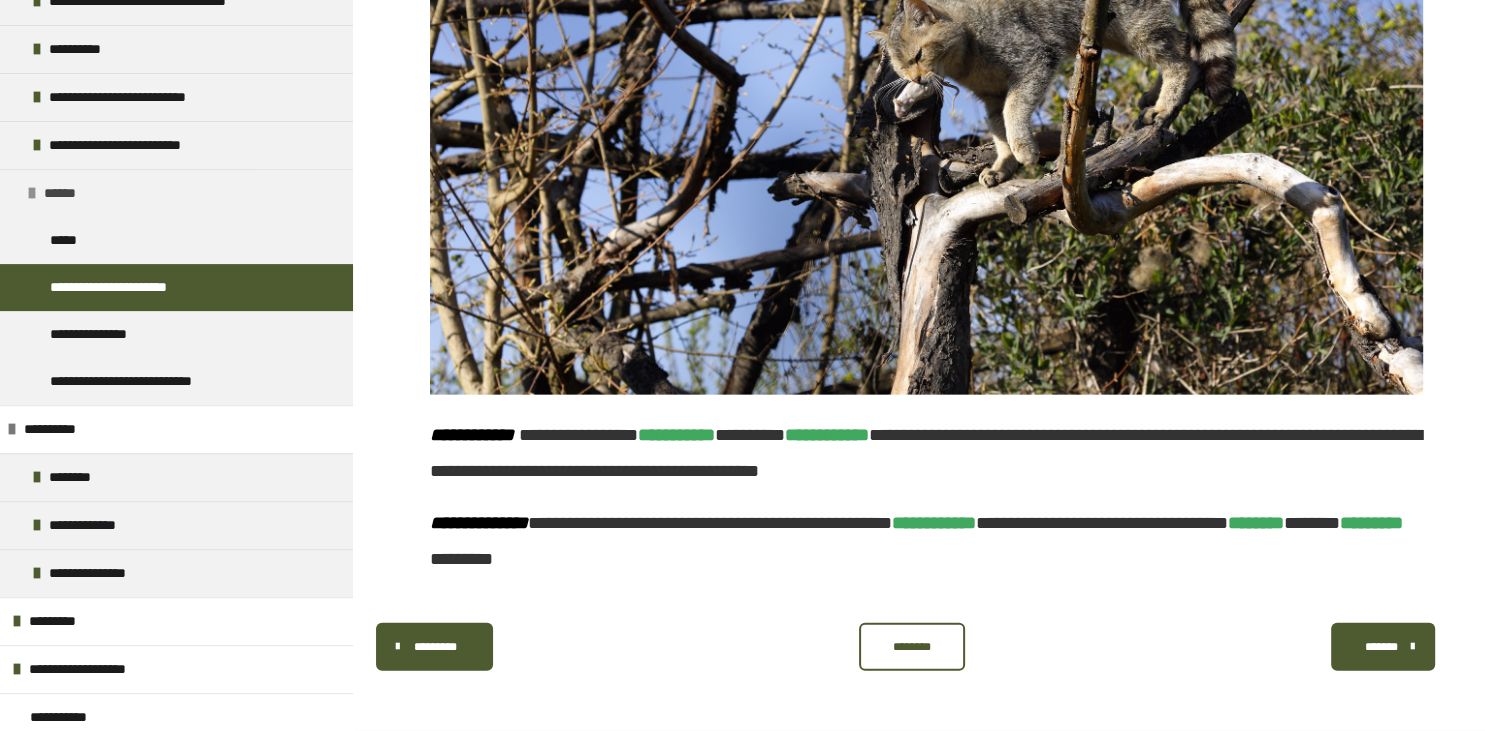 click on "******" at bounding box center [176, 193] 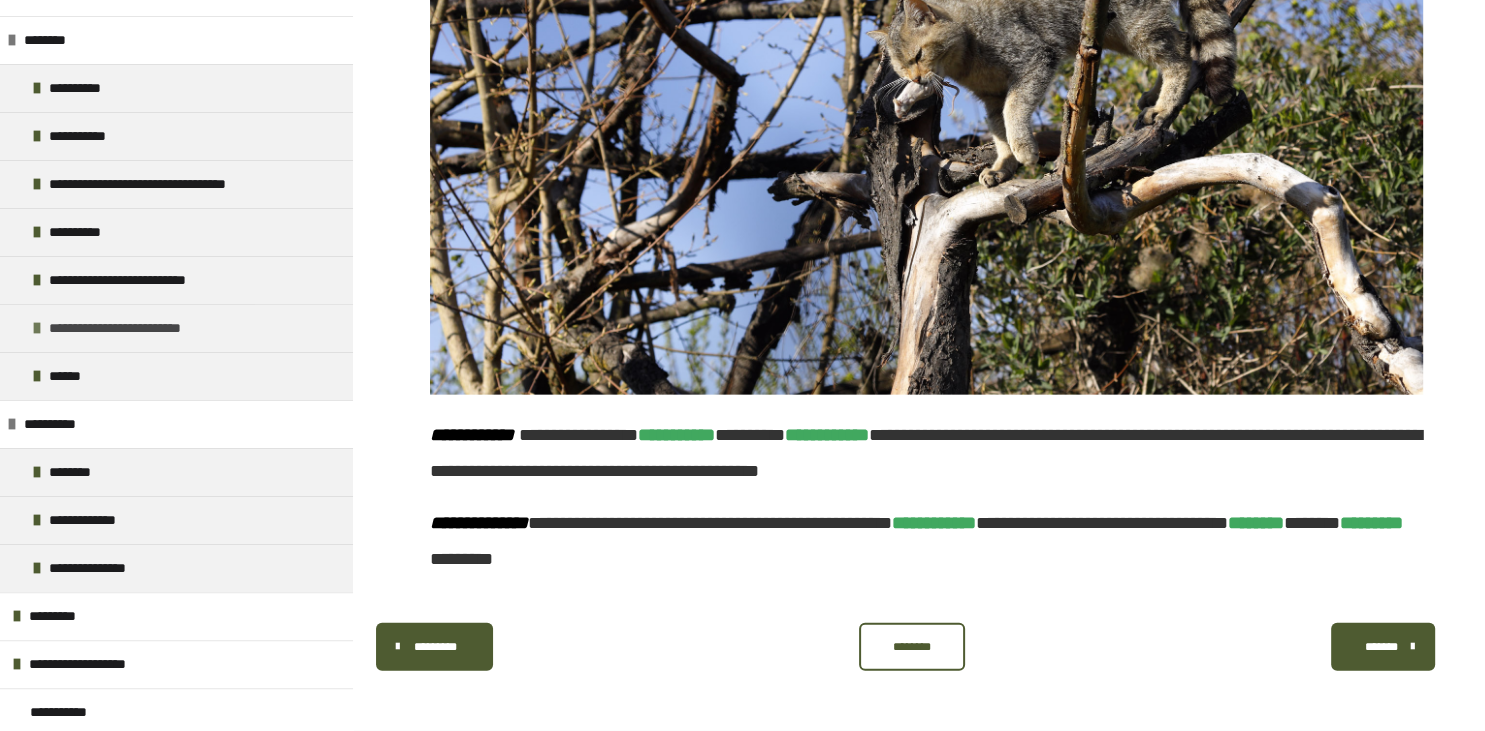 scroll, scrollTop: 372, scrollLeft: 0, axis: vertical 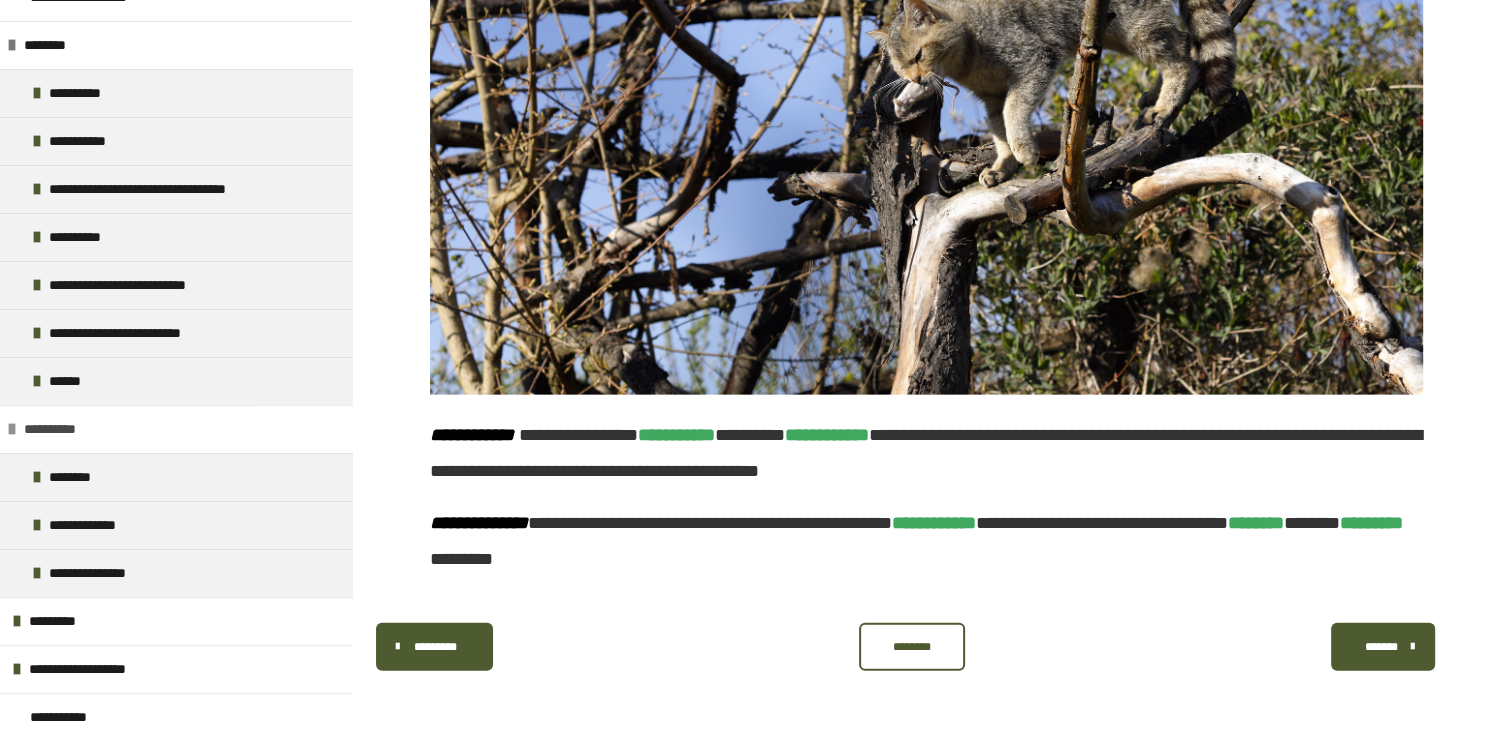 click at bounding box center [12, 429] 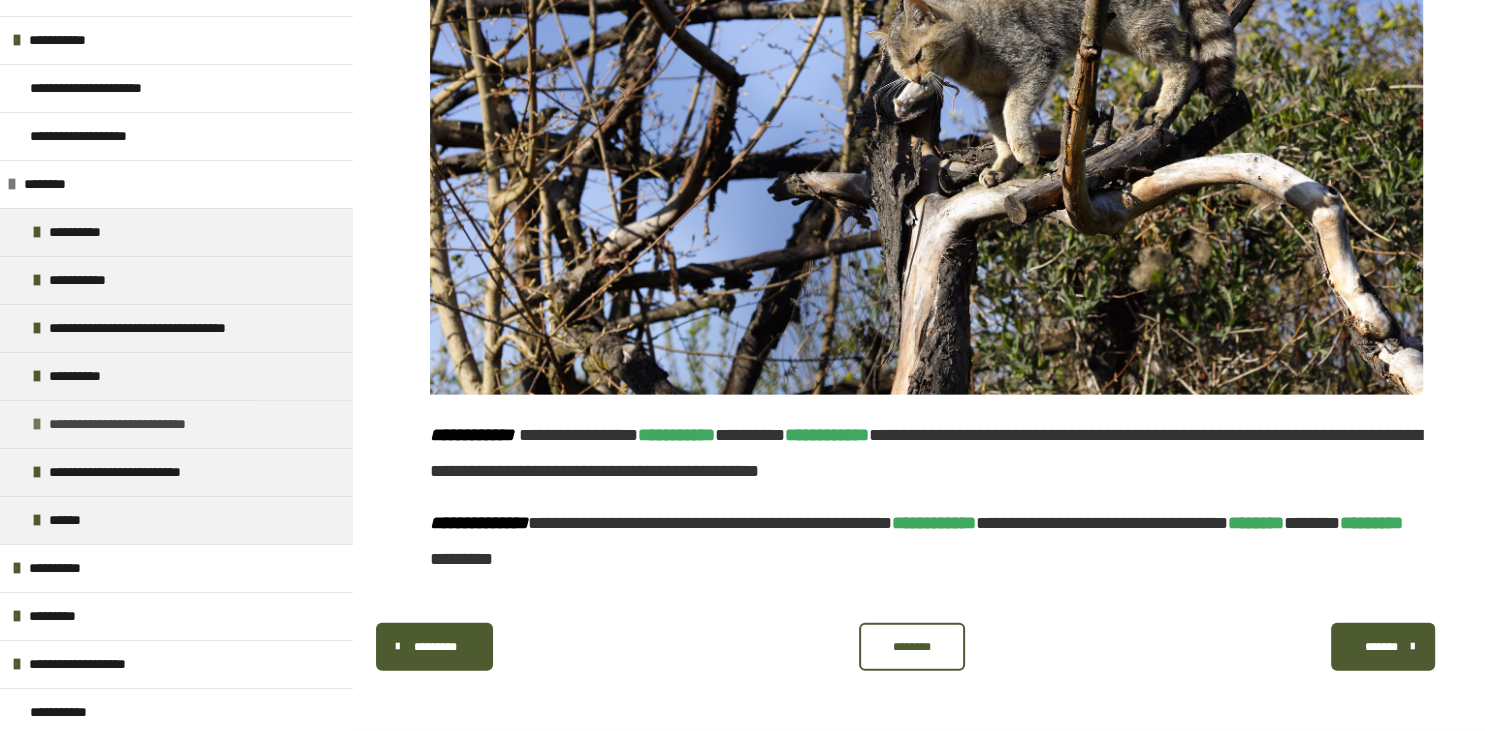 scroll, scrollTop: 229, scrollLeft: 0, axis: vertical 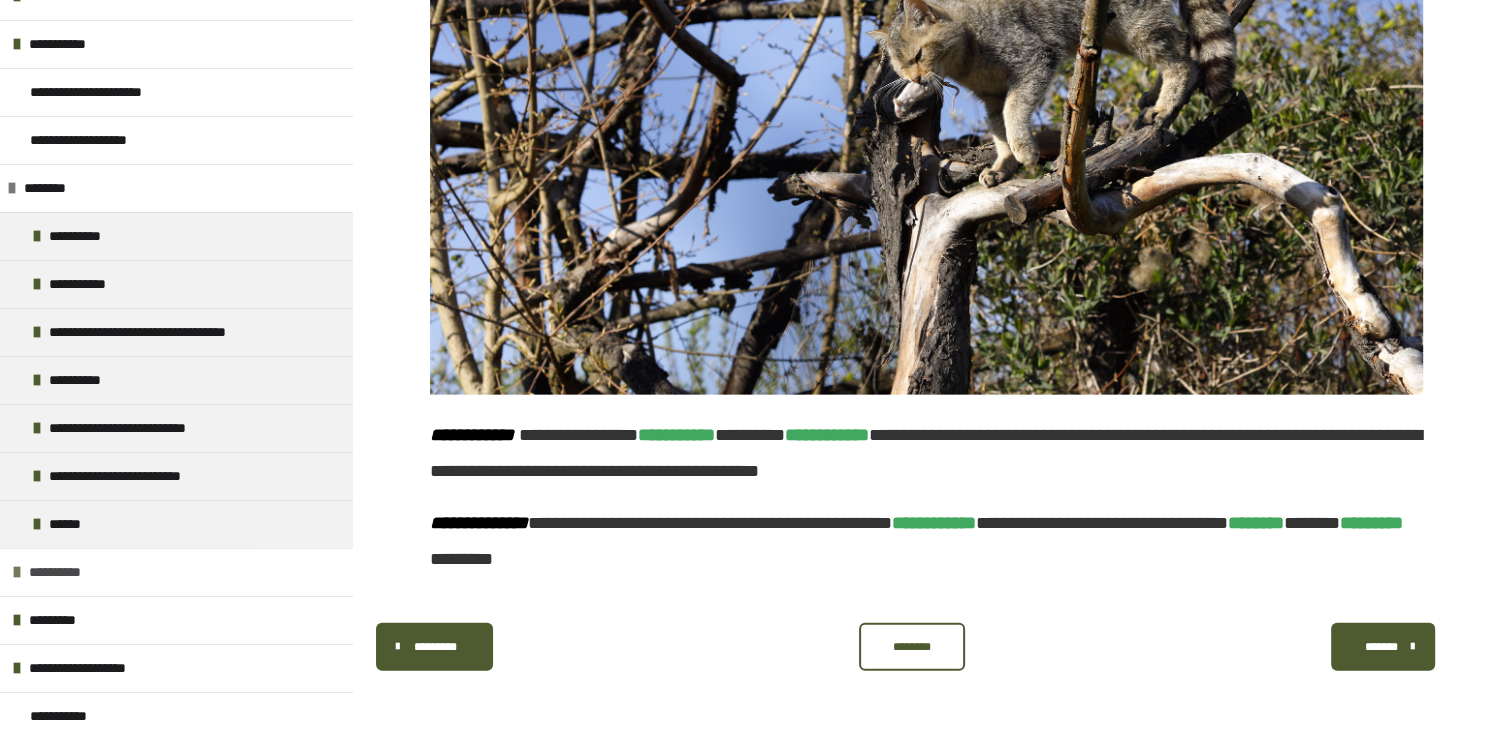 click at bounding box center (17, 572) 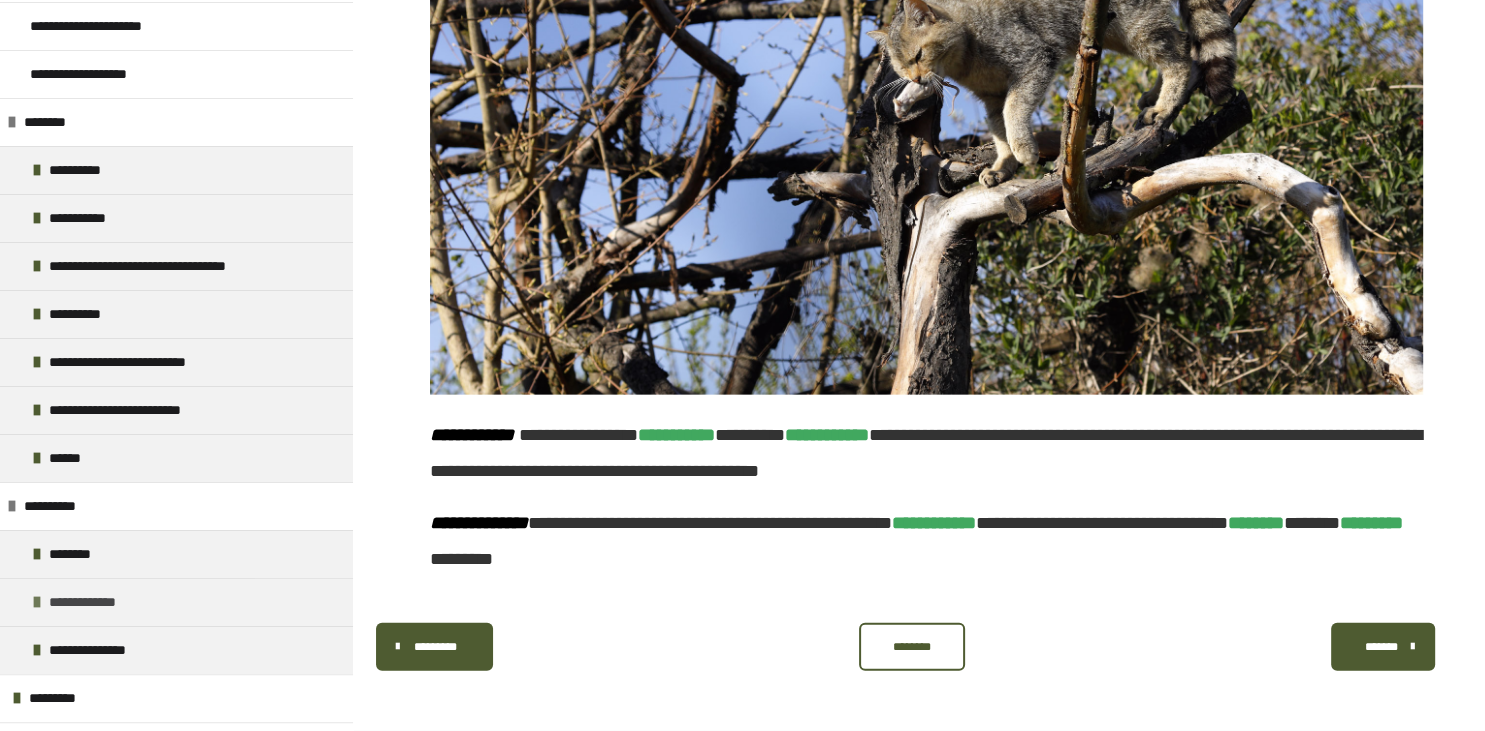 scroll, scrollTop: 372, scrollLeft: 0, axis: vertical 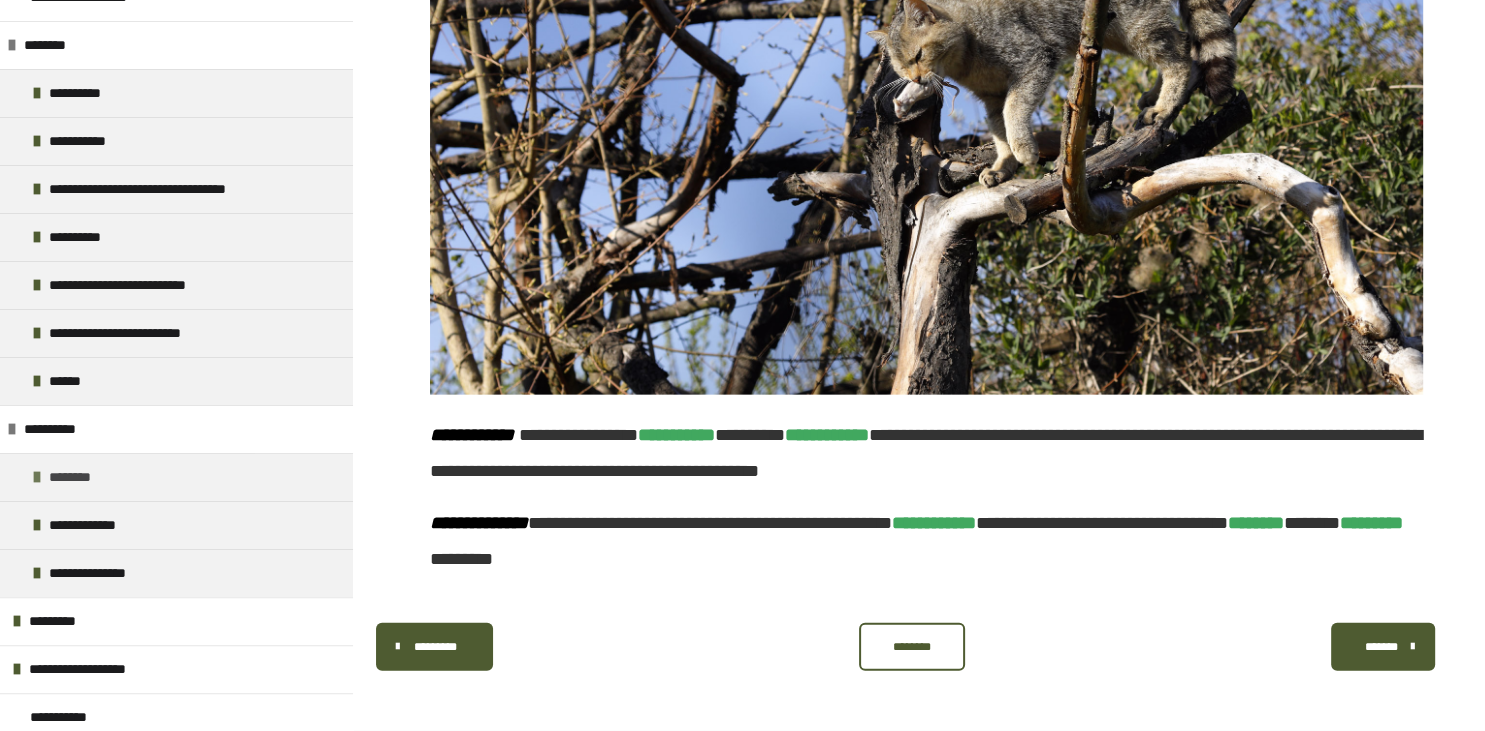 click on "********" at bounding box center [176, 477] 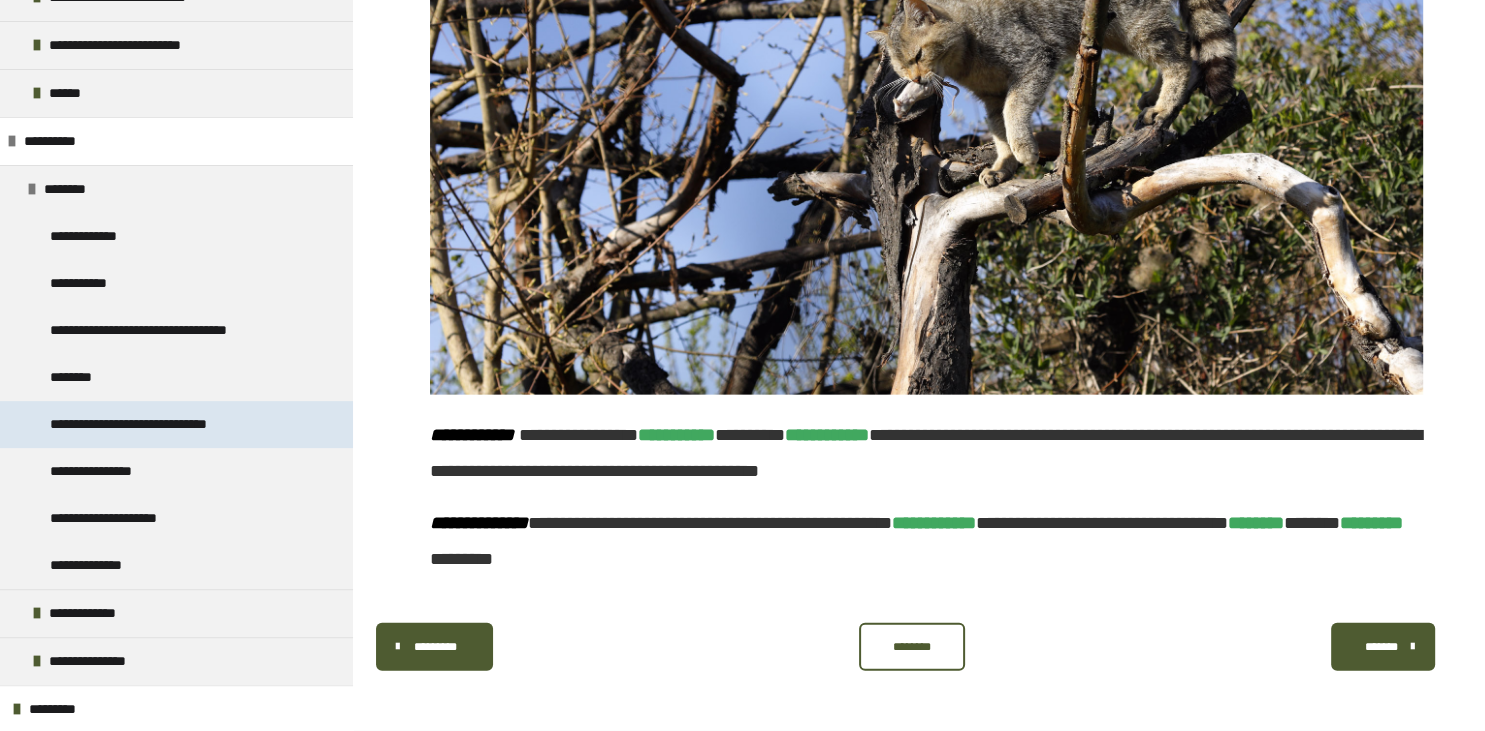 scroll, scrollTop: 748, scrollLeft: 0, axis: vertical 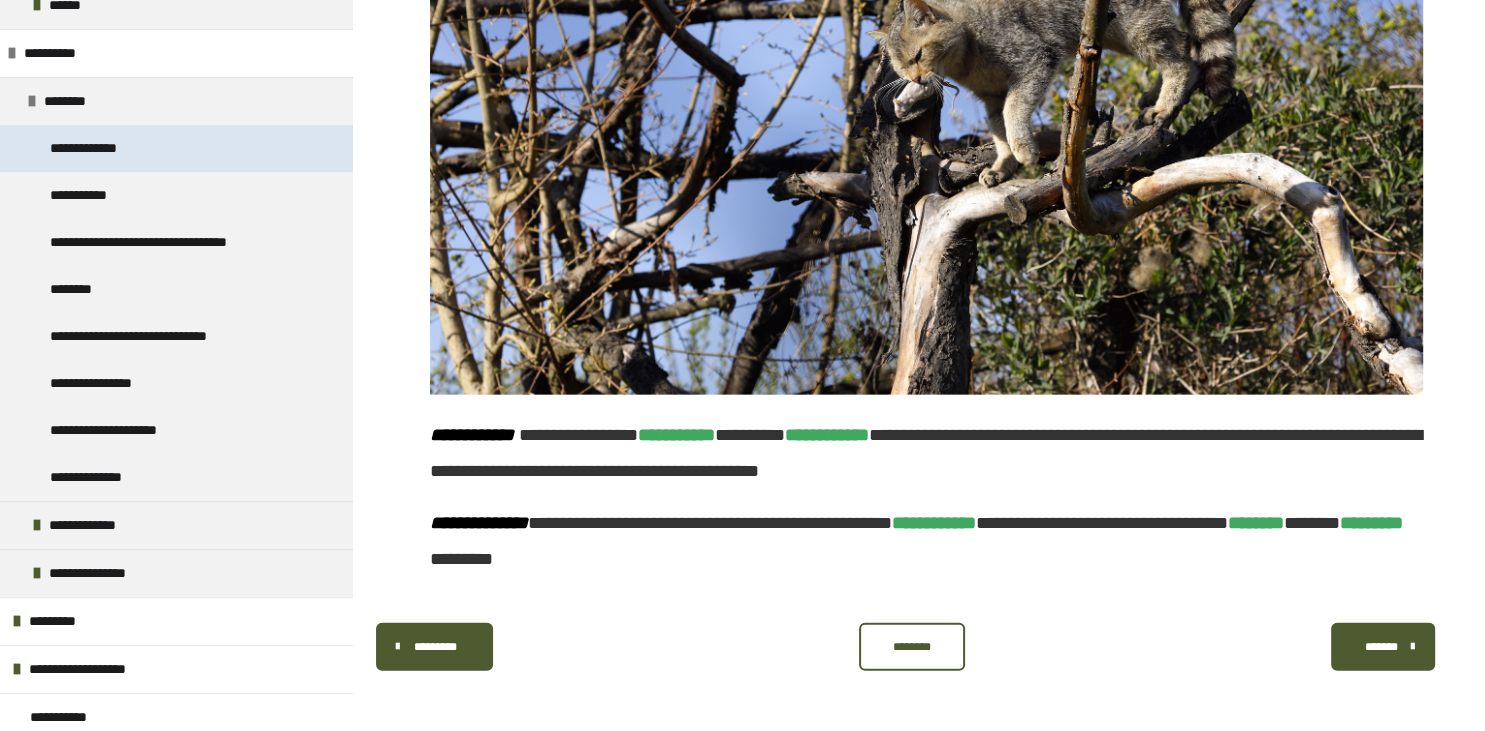 click on "**********" at bounding box center [97, 148] 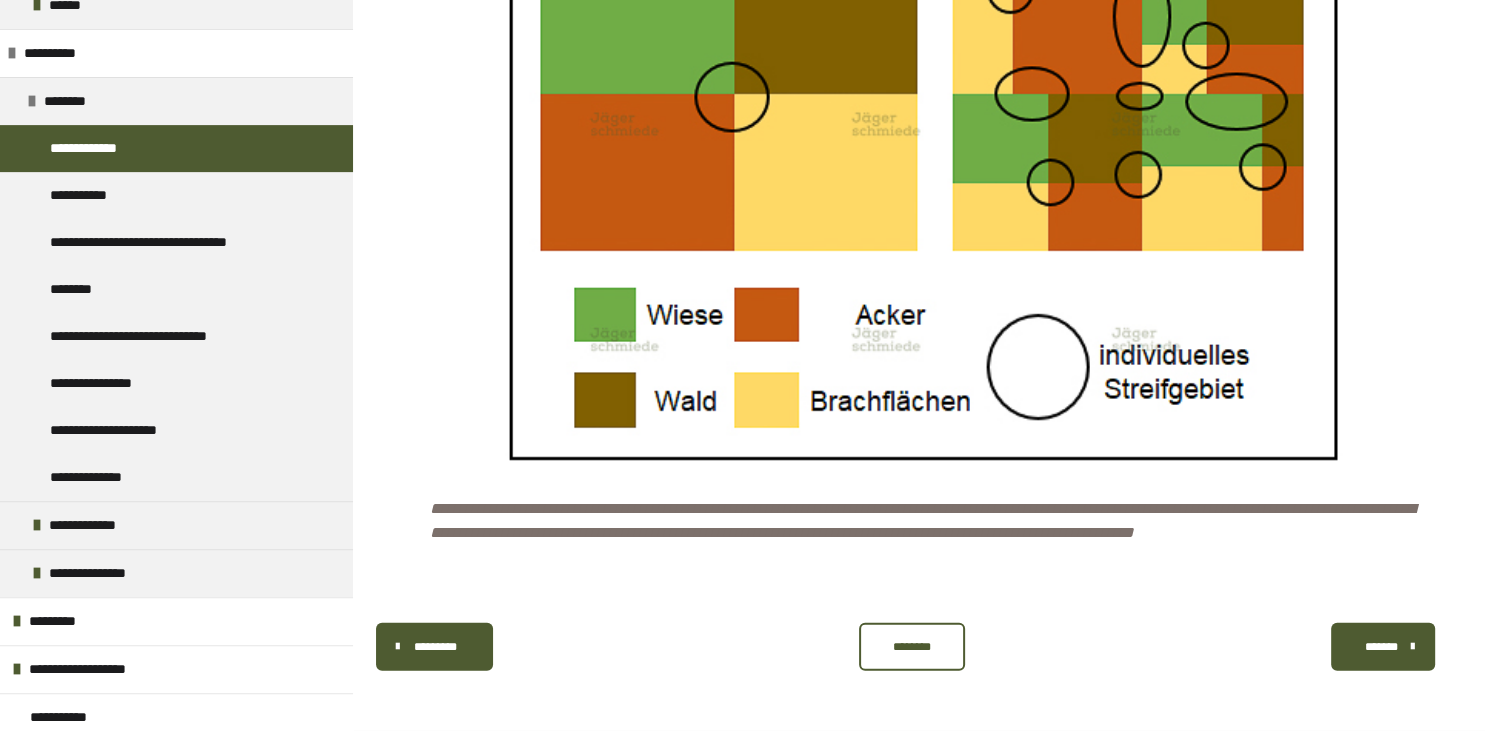 scroll, scrollTop: 5236, scrollLeft: 0, axis: vertical 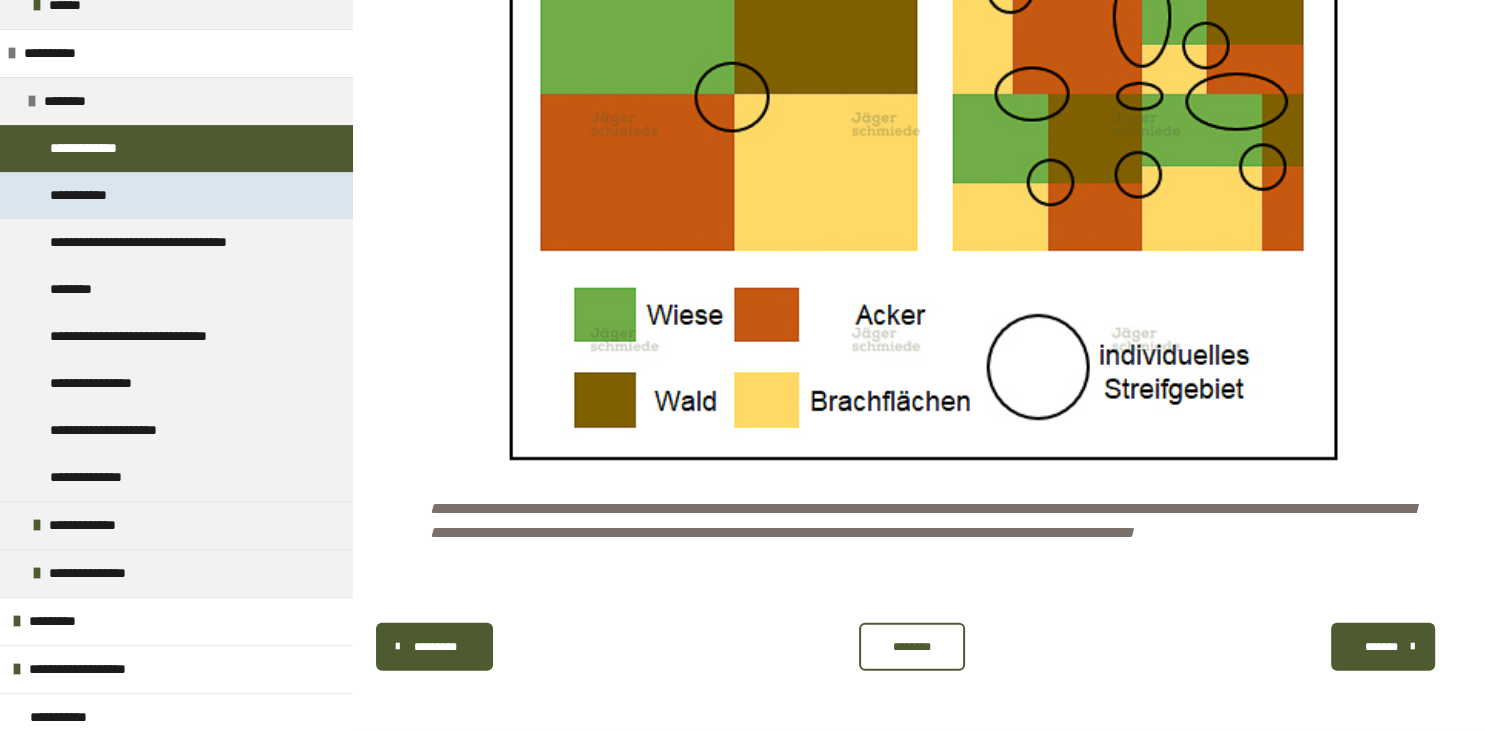 click on "**********" at bounding box center (92, 195) 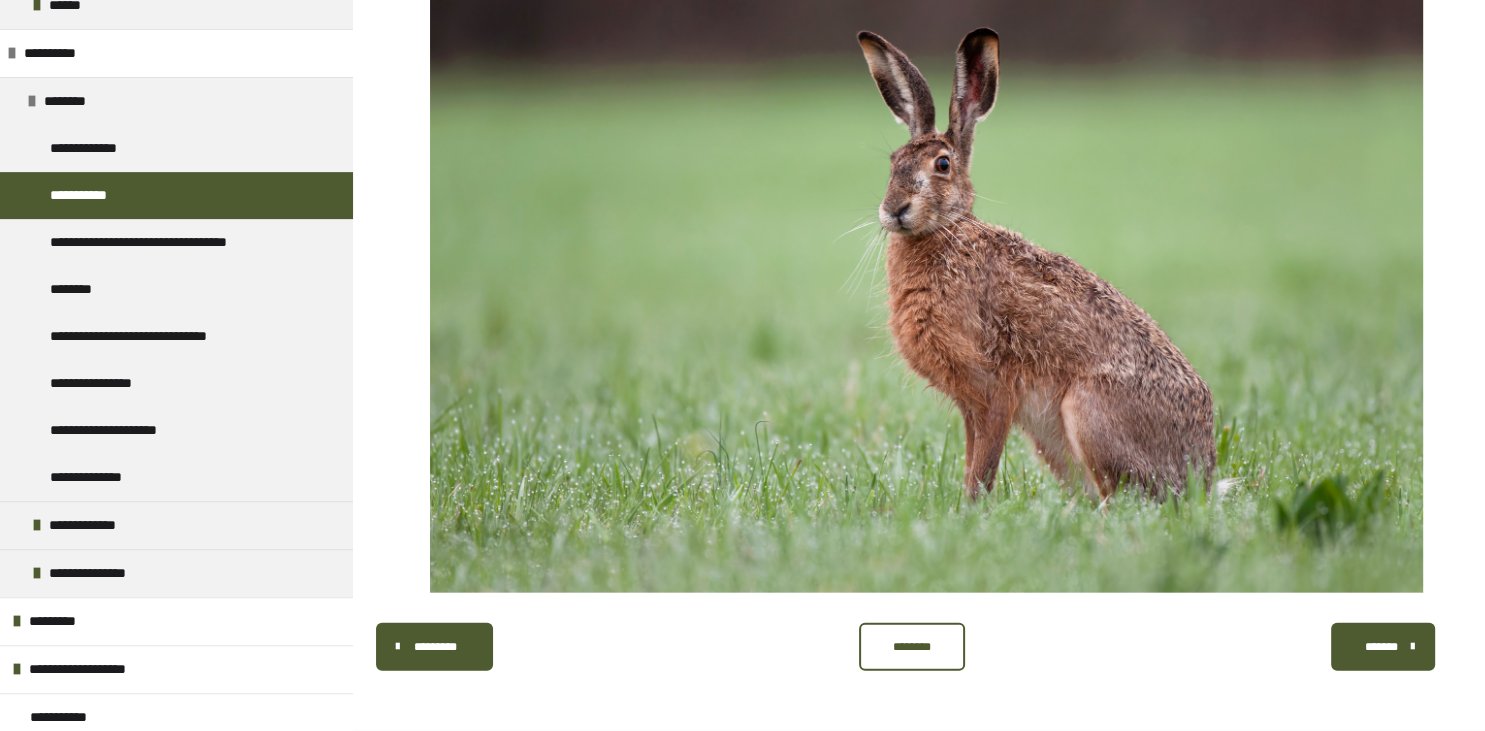 scroll, scrollTop: 4561, scrollLeft: 0, axis: vertical 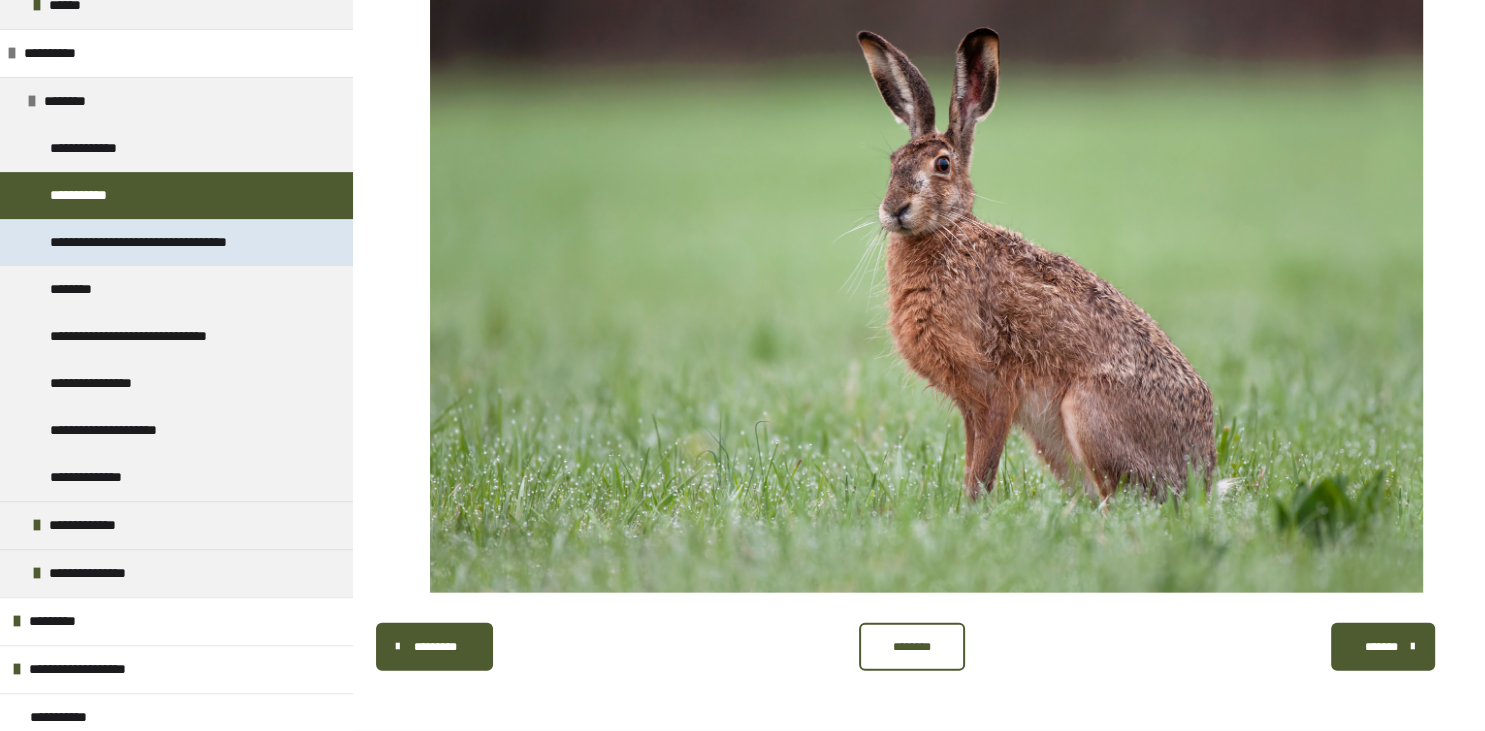 click on "**********" at bounding box center [178, 242] 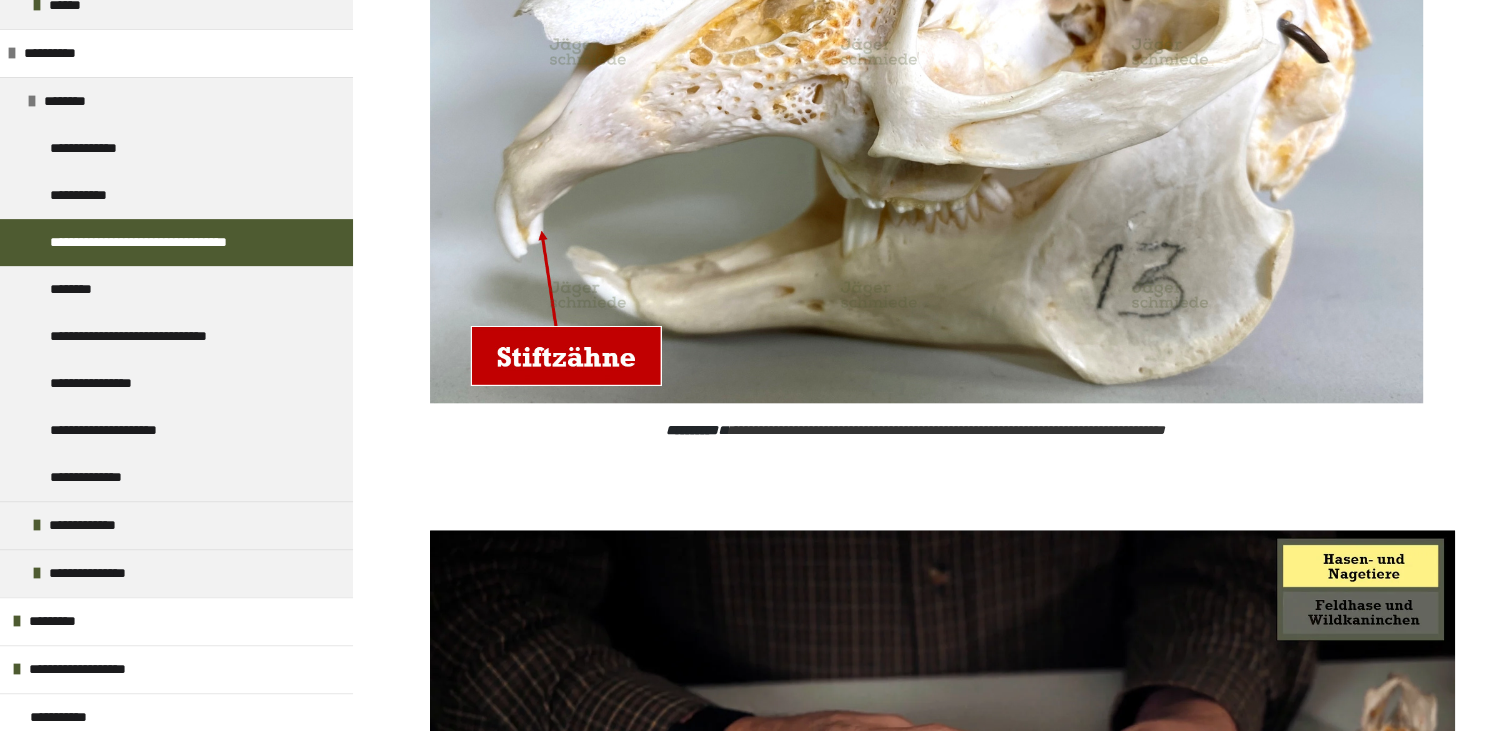 scroll, scrollTop: 2808, scrollLeft: 0, axis: vertical 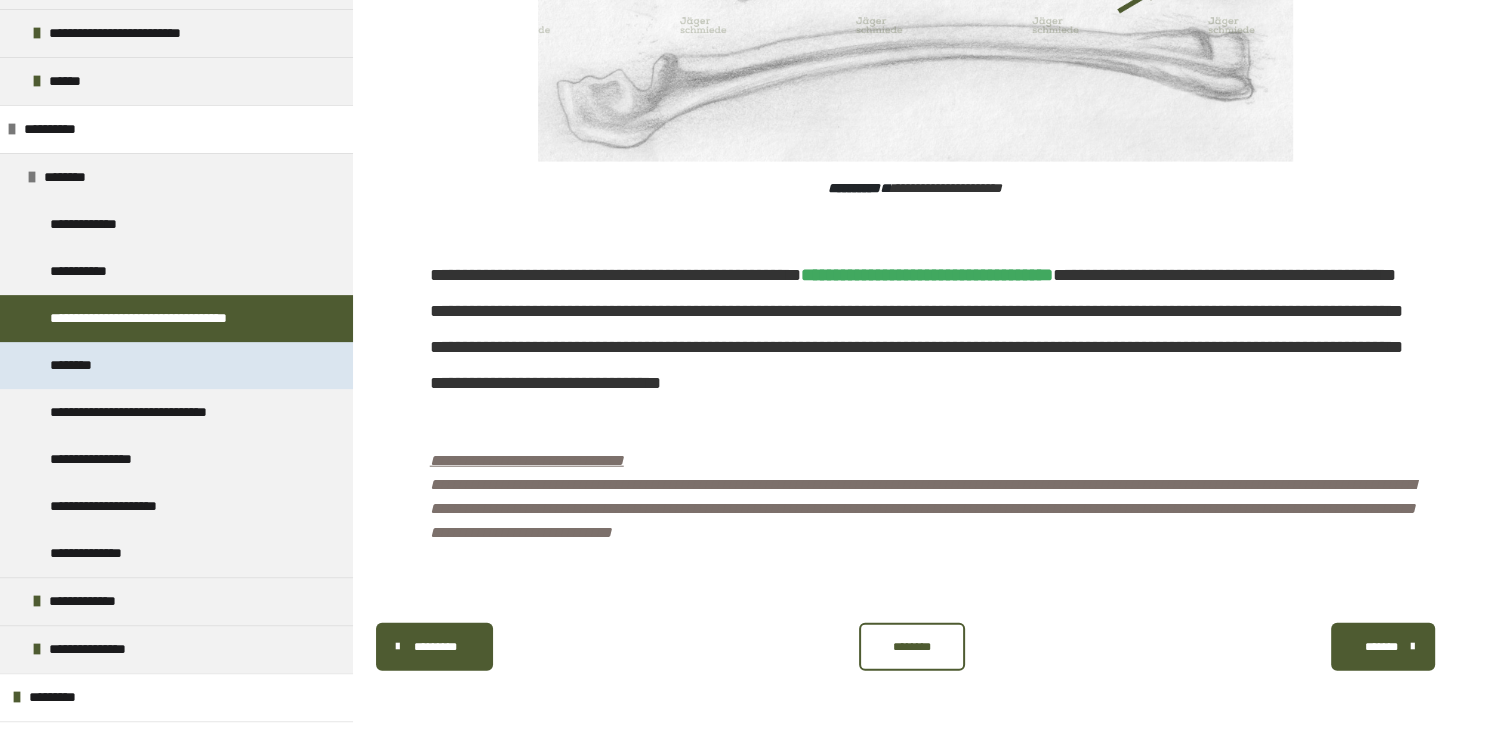 click on "********" at bounding box center [81, 365] 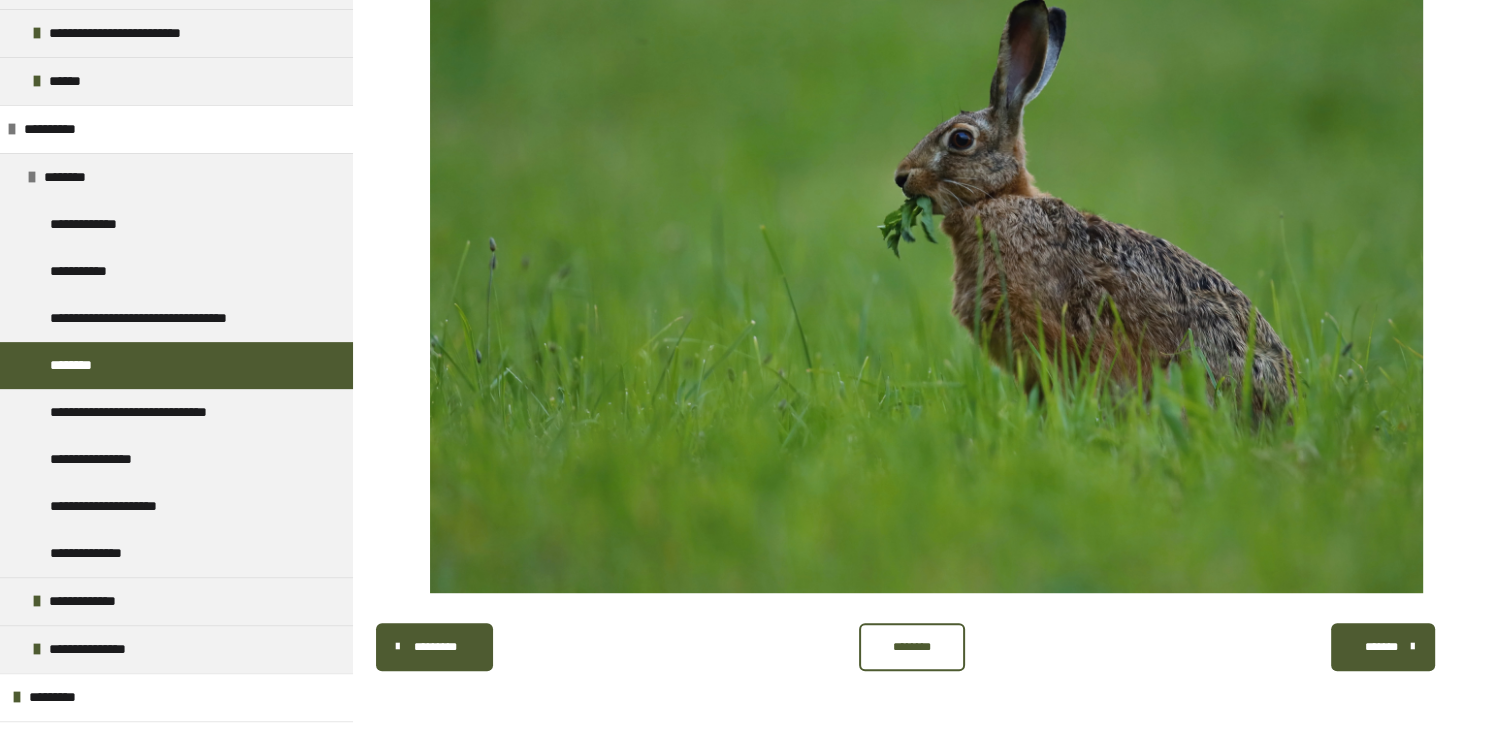 scroll, scrollTop: 1074, scrollLeft: 0, axis: vertical 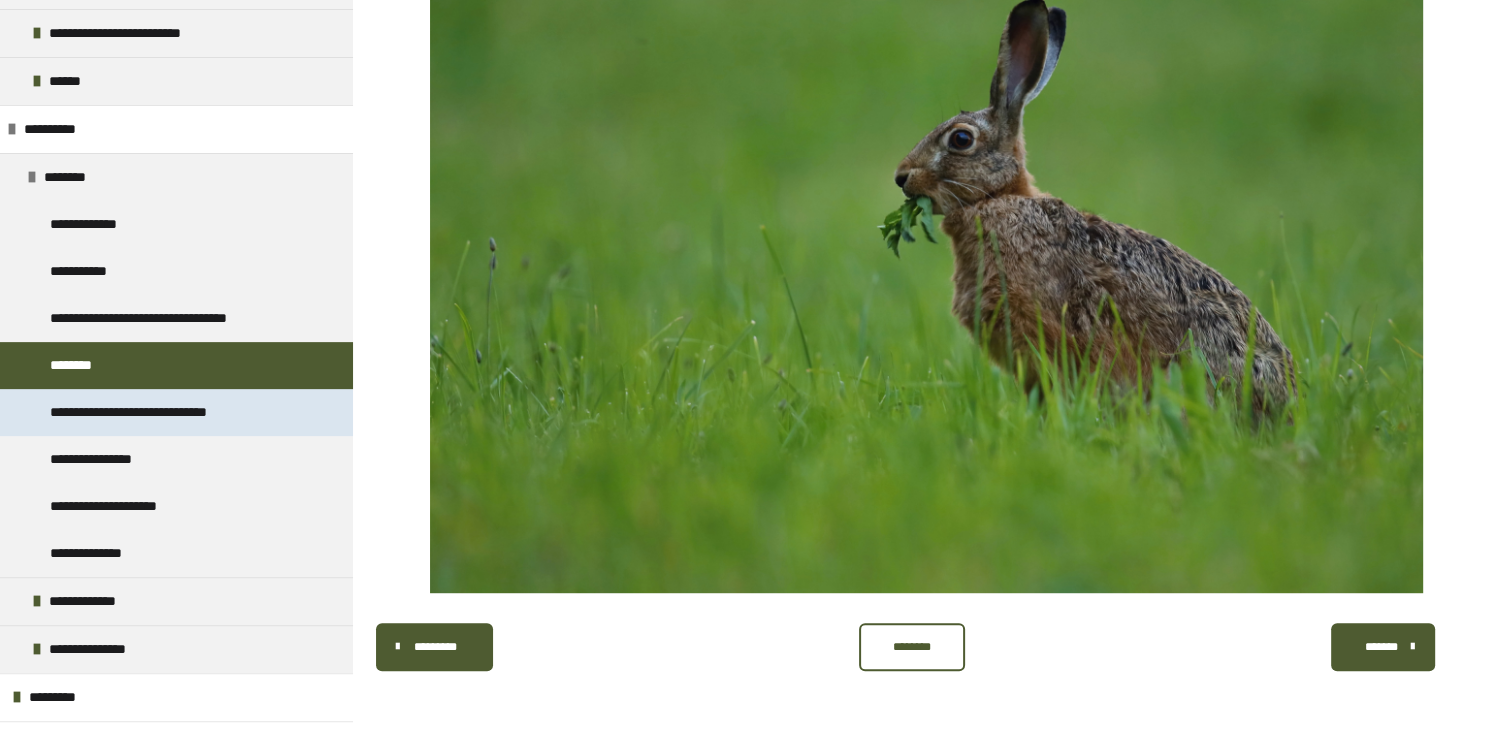 click on "**********" at bounding box center (166, 412) 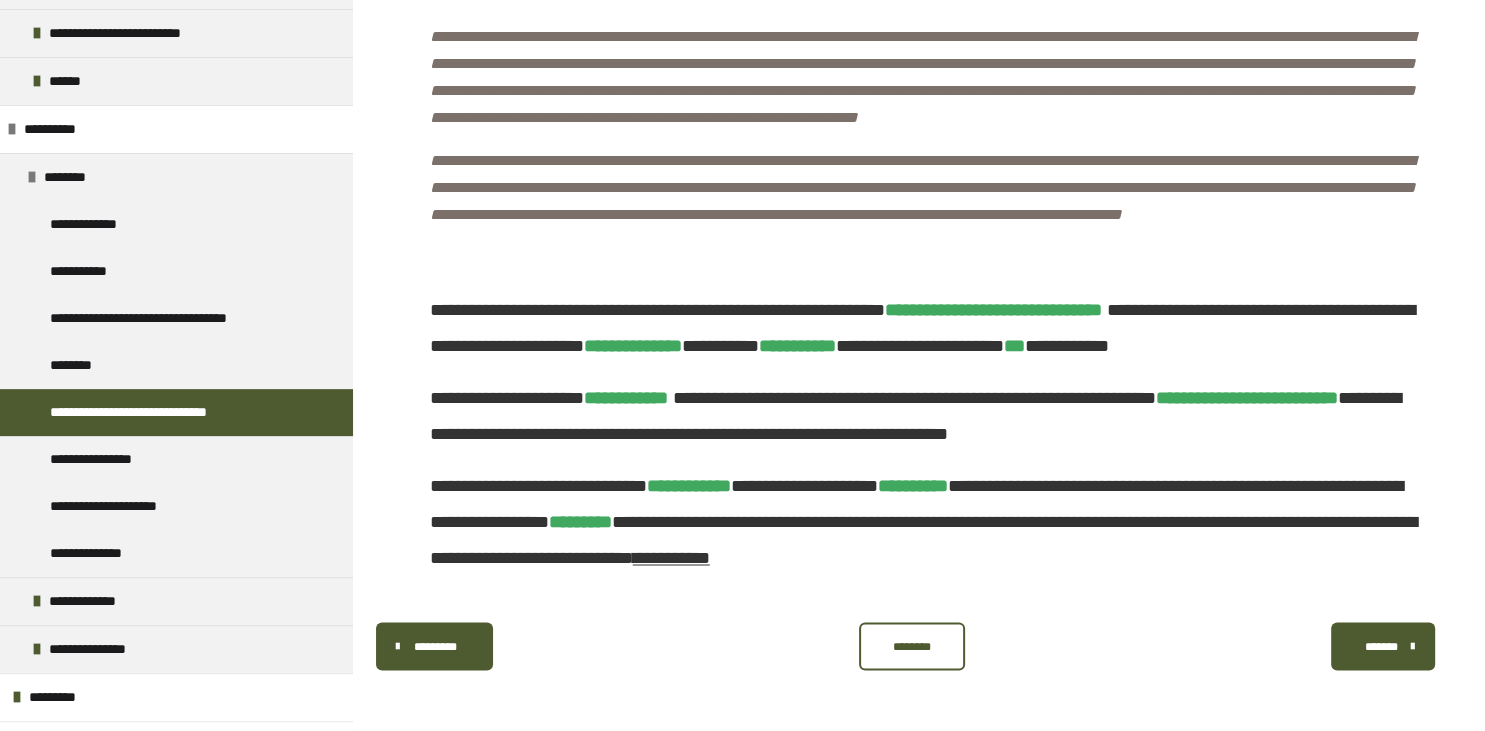 scroll, scrollTop: 3347, scrollLeft: 0, axis: vertical 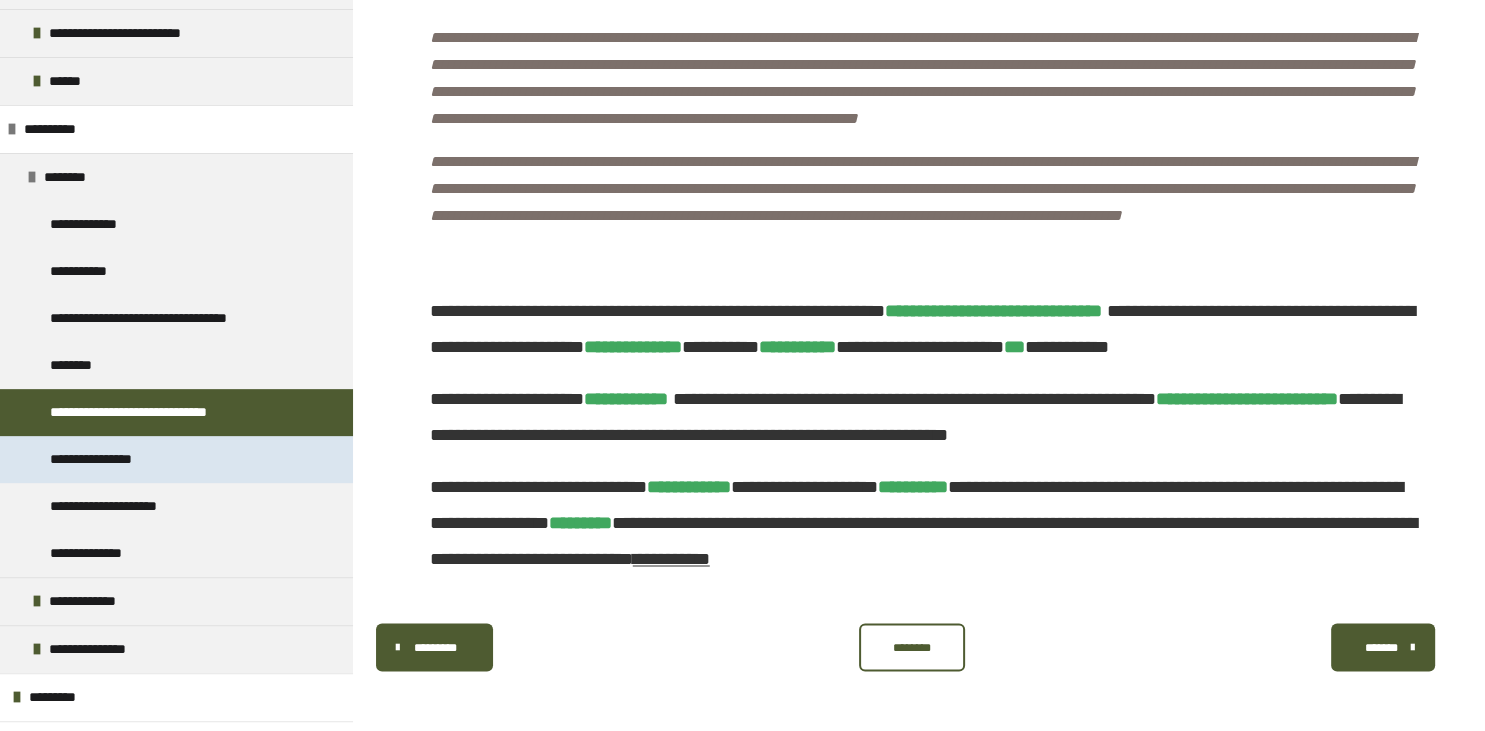 click on "**********" at bounding box center (108, 459) 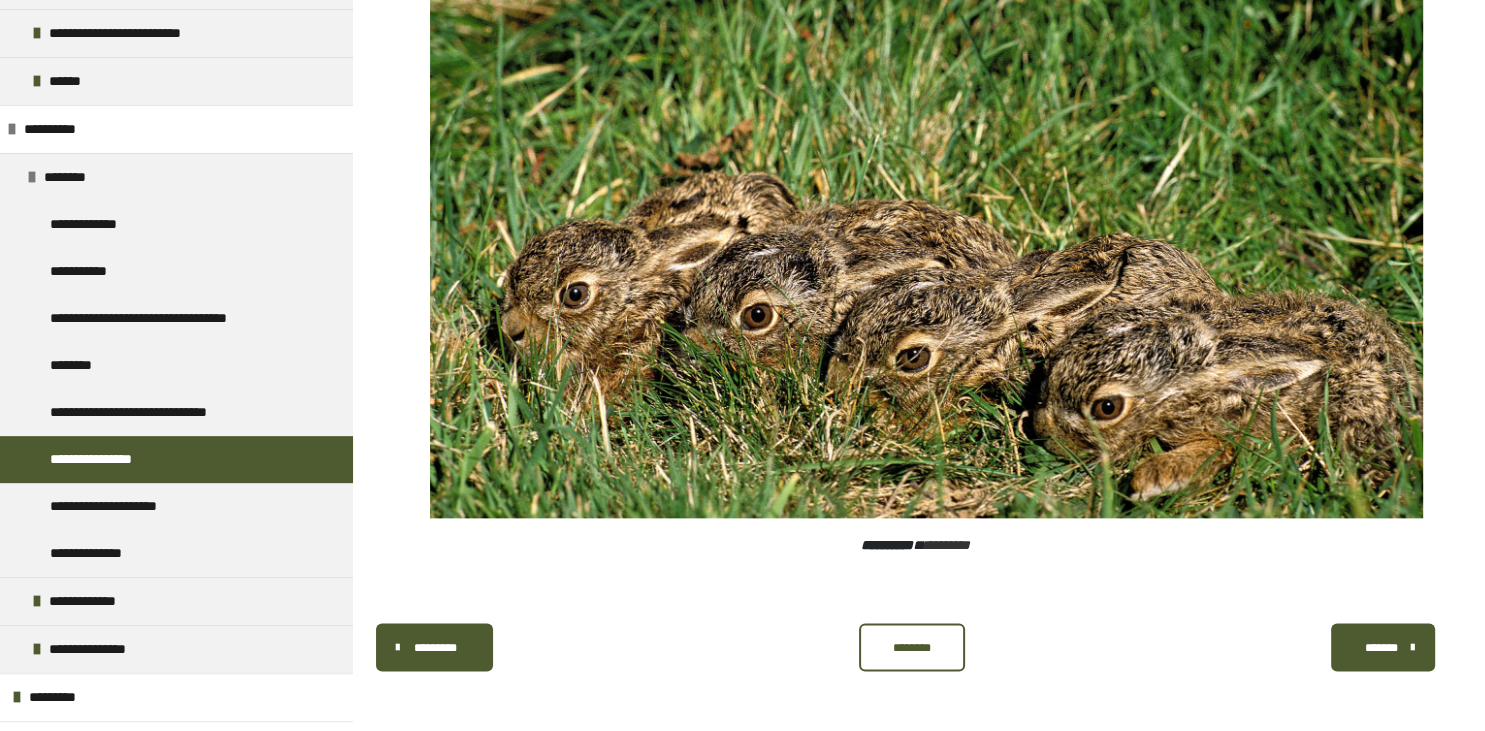 scroll, scrollTop: 3230, scrollLeft: 0, axis: vertical 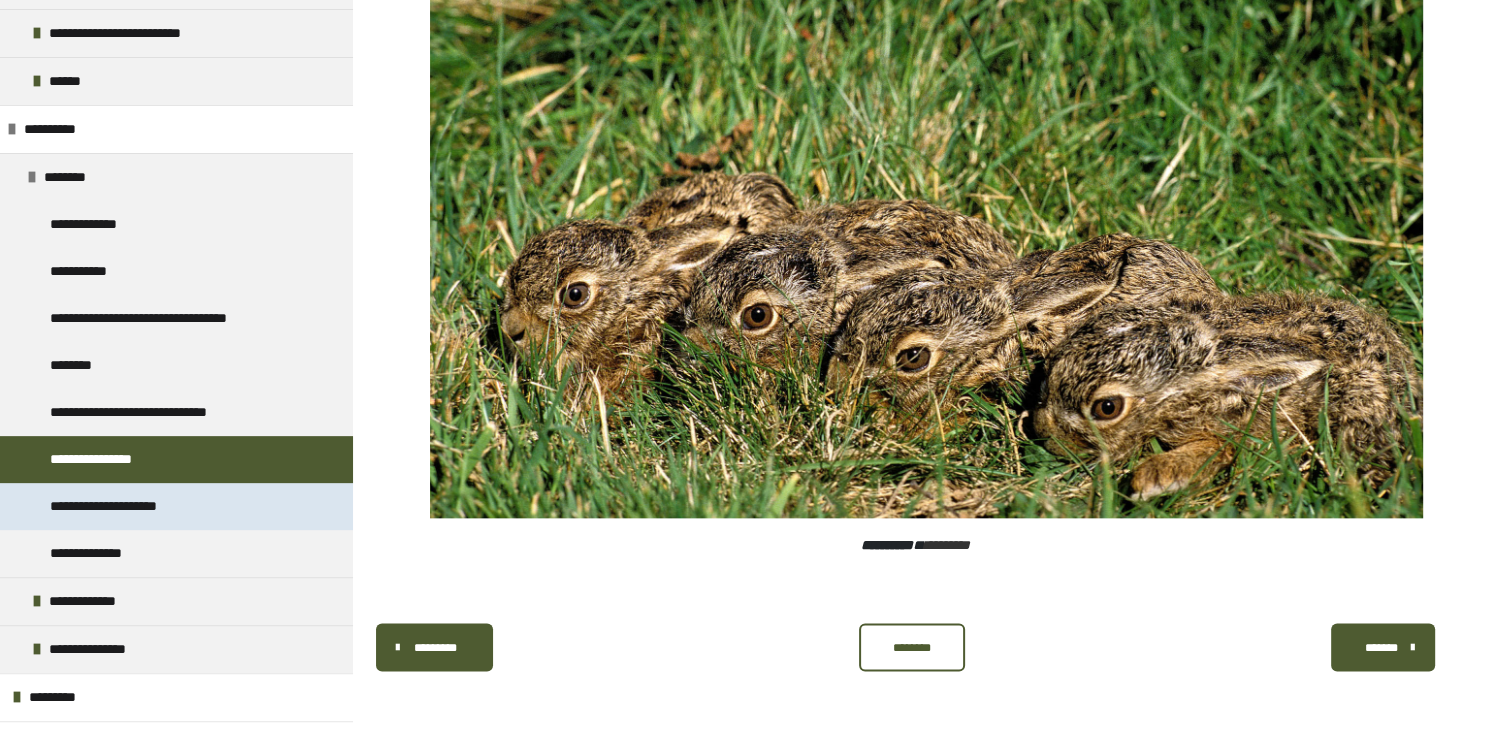 click on "**********" at bounding box center (138, 506) 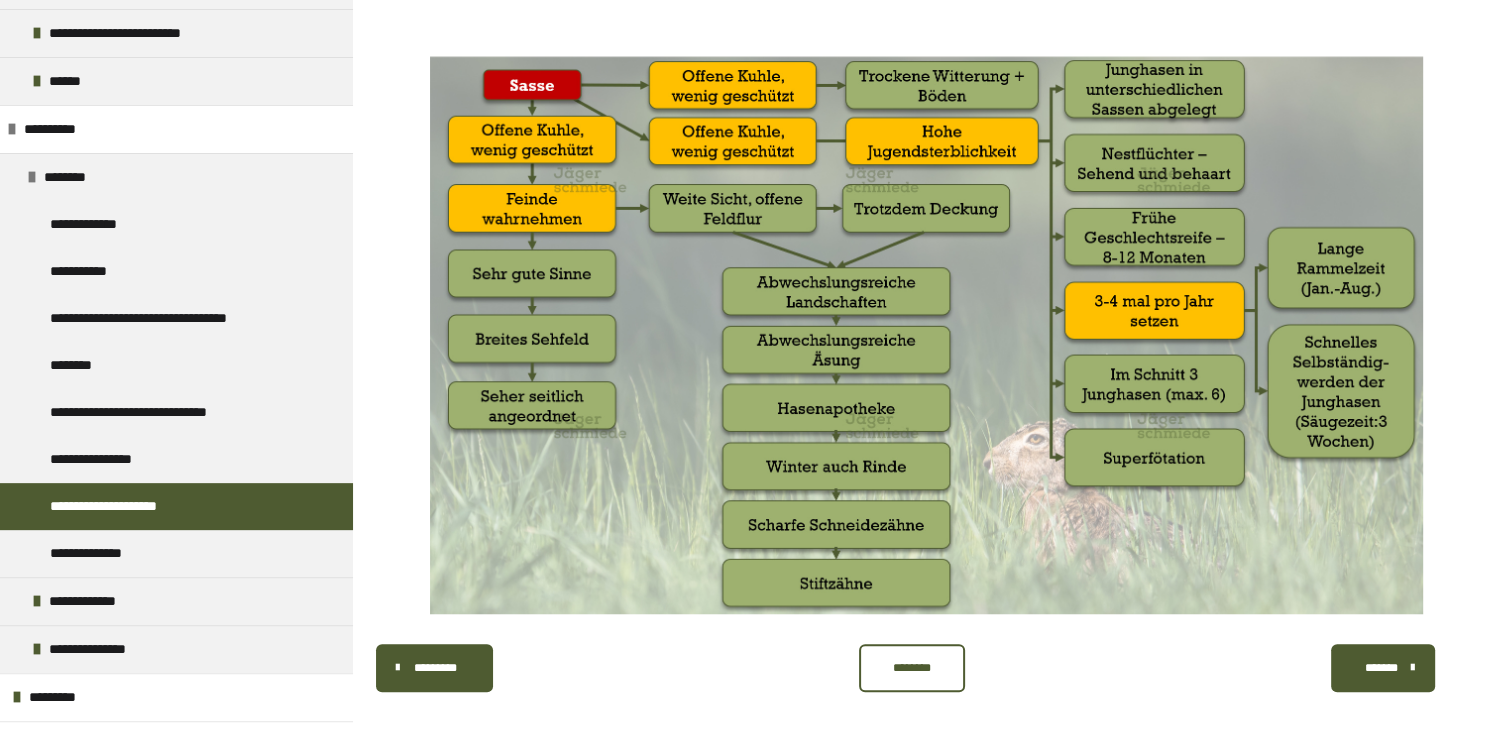 scroll, scrollTop: 1390, scrollLeft: 0, axis: vertical 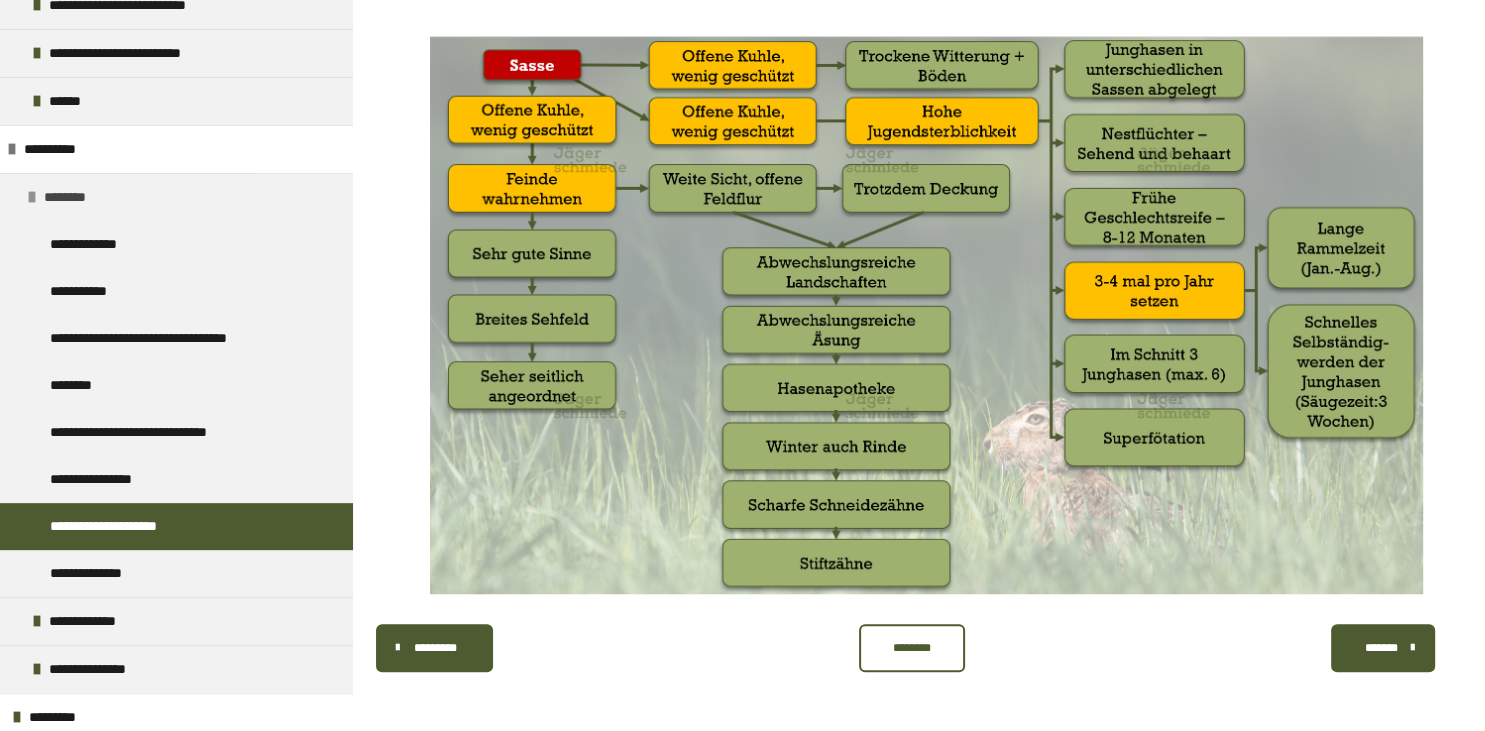 click at bounding box center (32, 197) 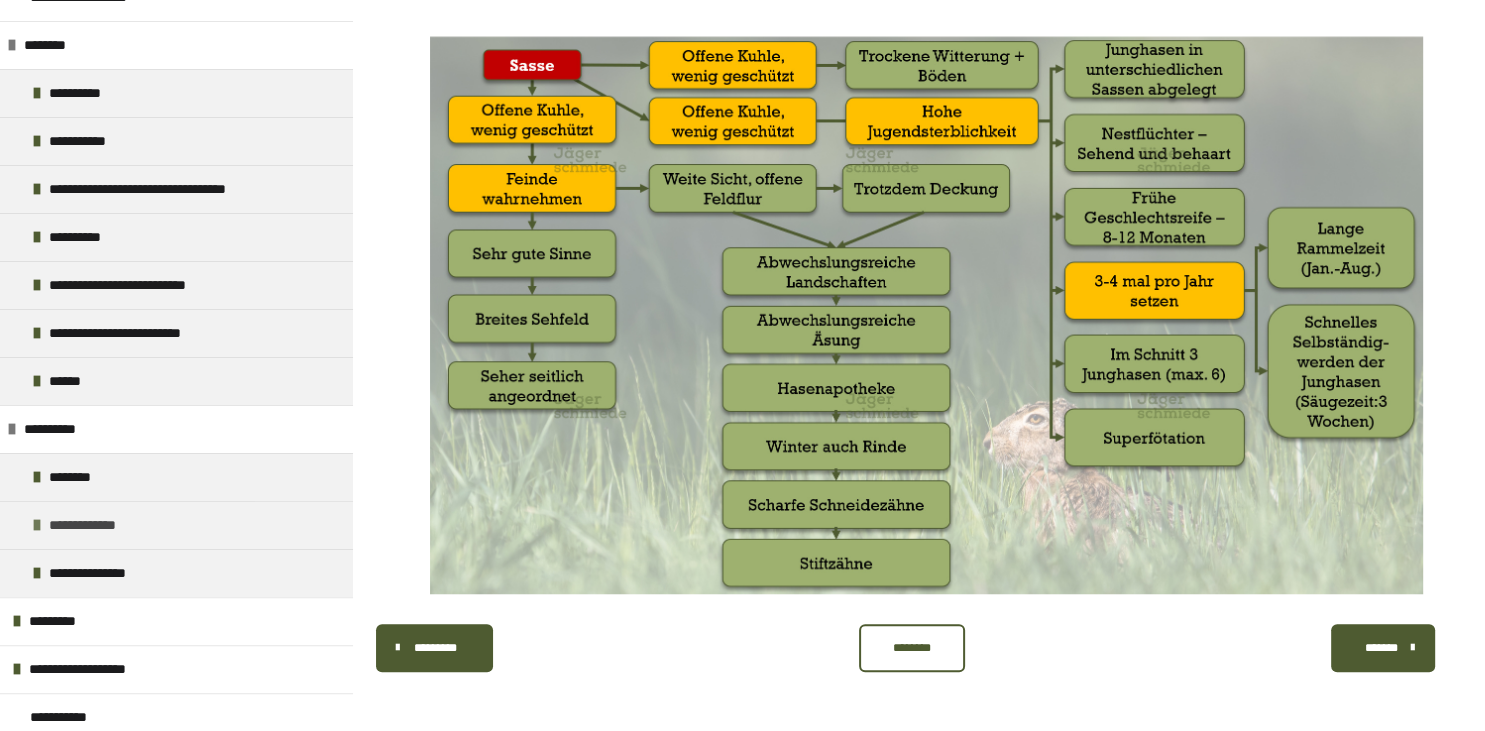 click at bounding box center [37, 525] 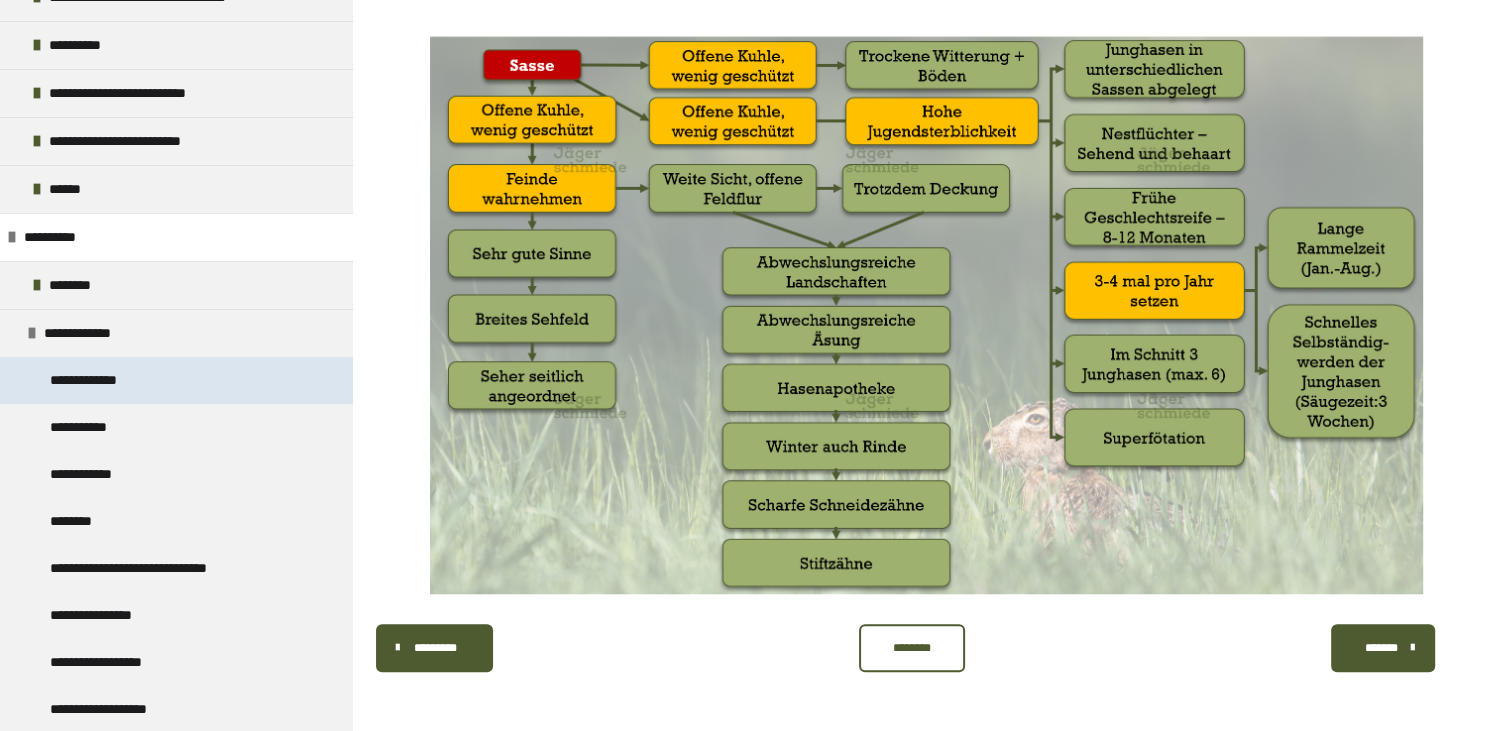 scroll, scrollTop: 660, scrollLeft: 0, axis: vertical 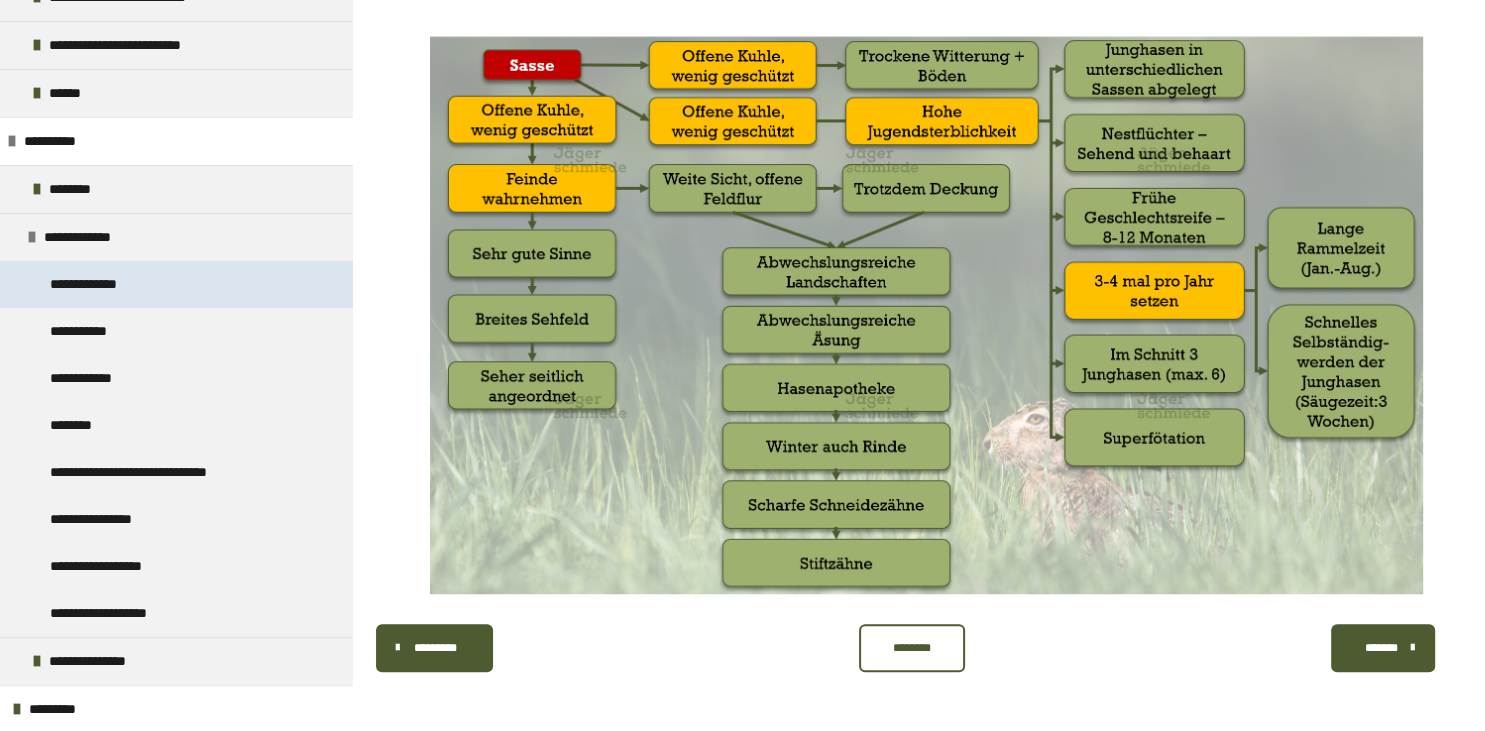 click on "**********" at bounding box center [97, 284] 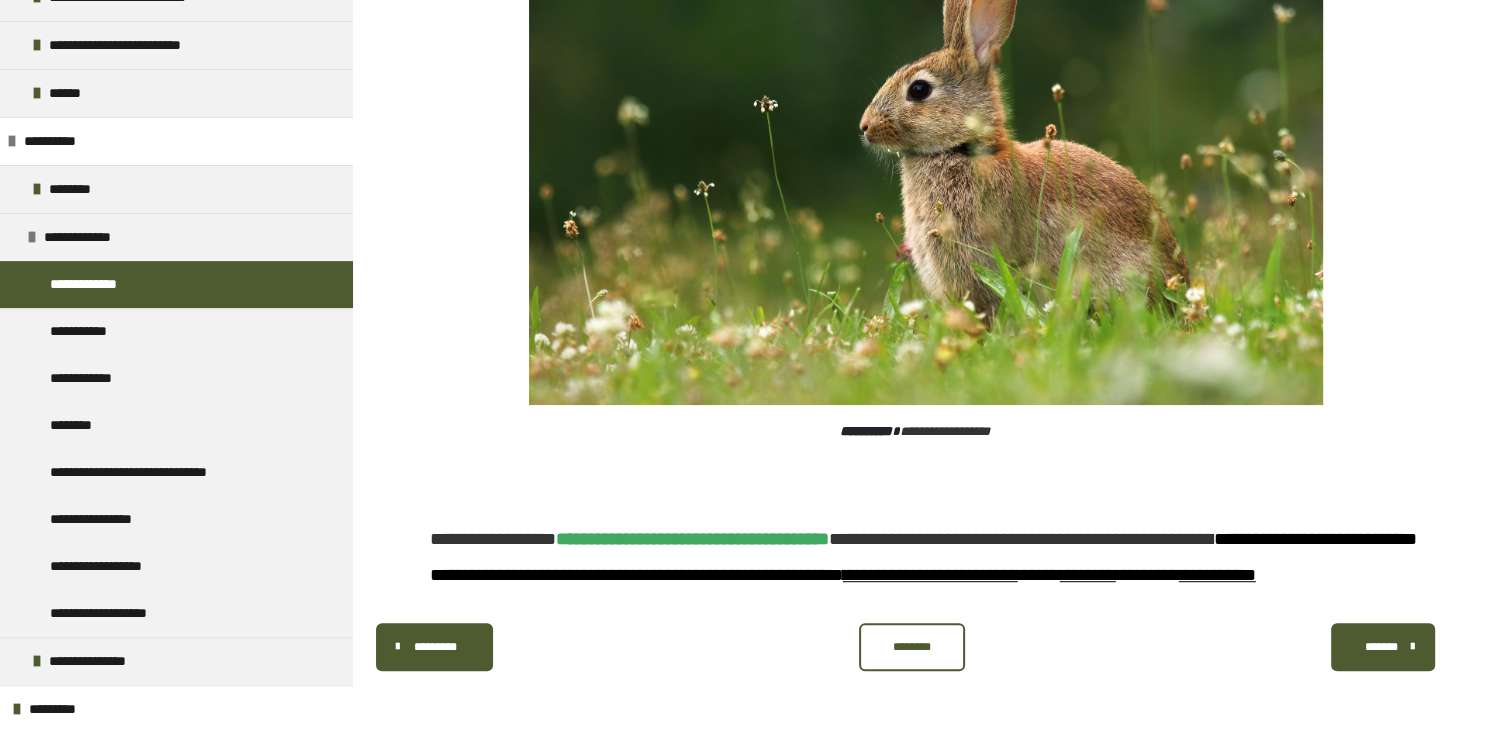 scroll, scrollTop: 1007, scrollLeft: 0, axis: vertical 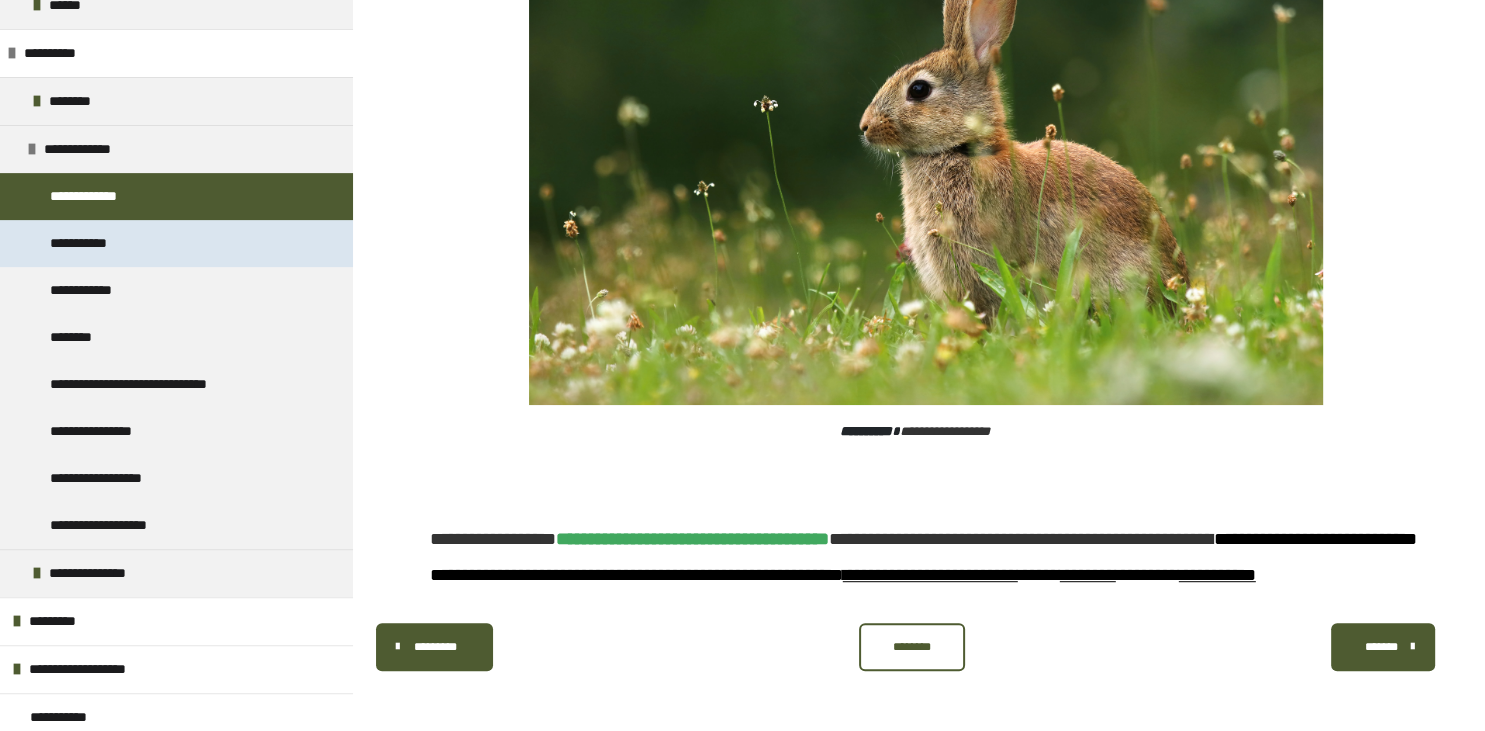 click on "**********" at bounding box center [92, 243] 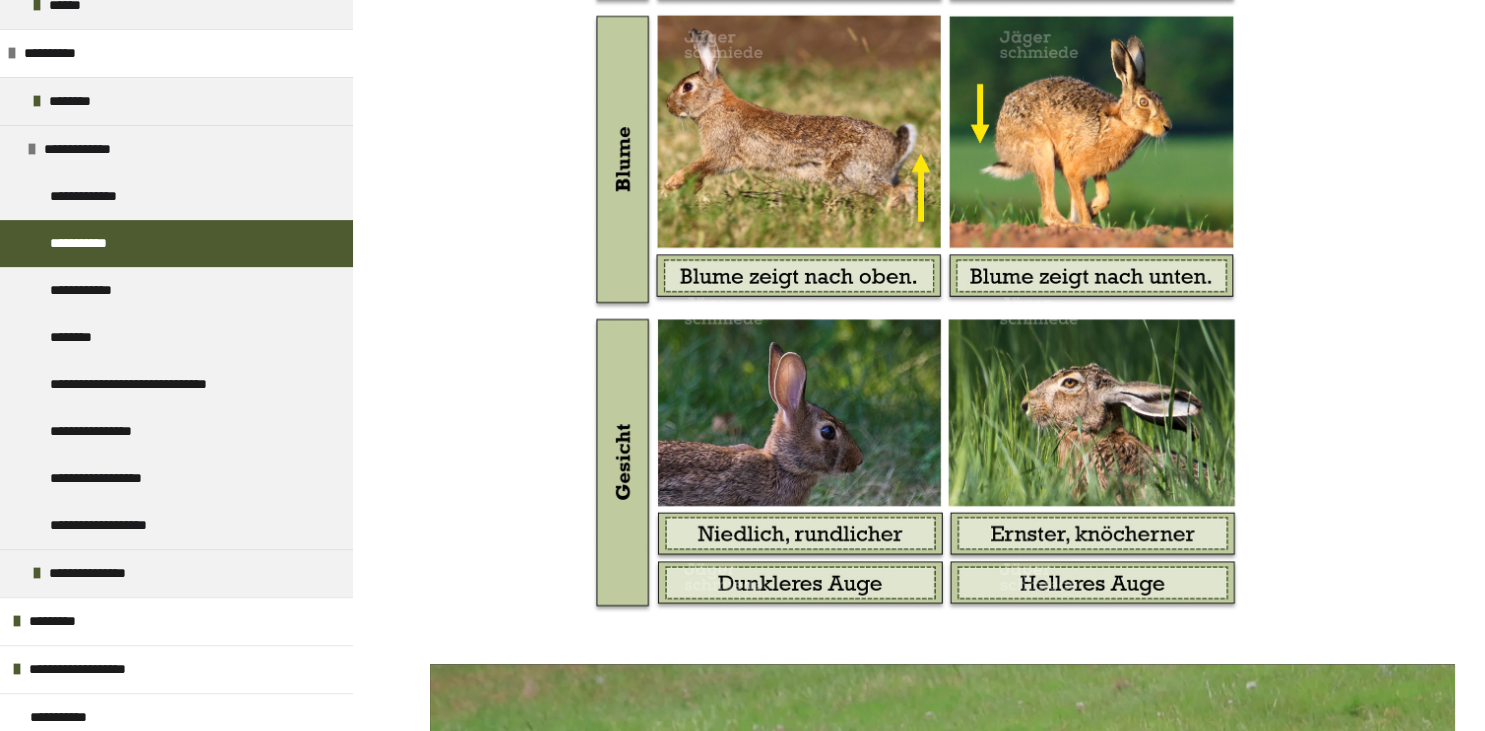 scroll, scrollTop: 2112, scrollLeft: 0, axis: vertical 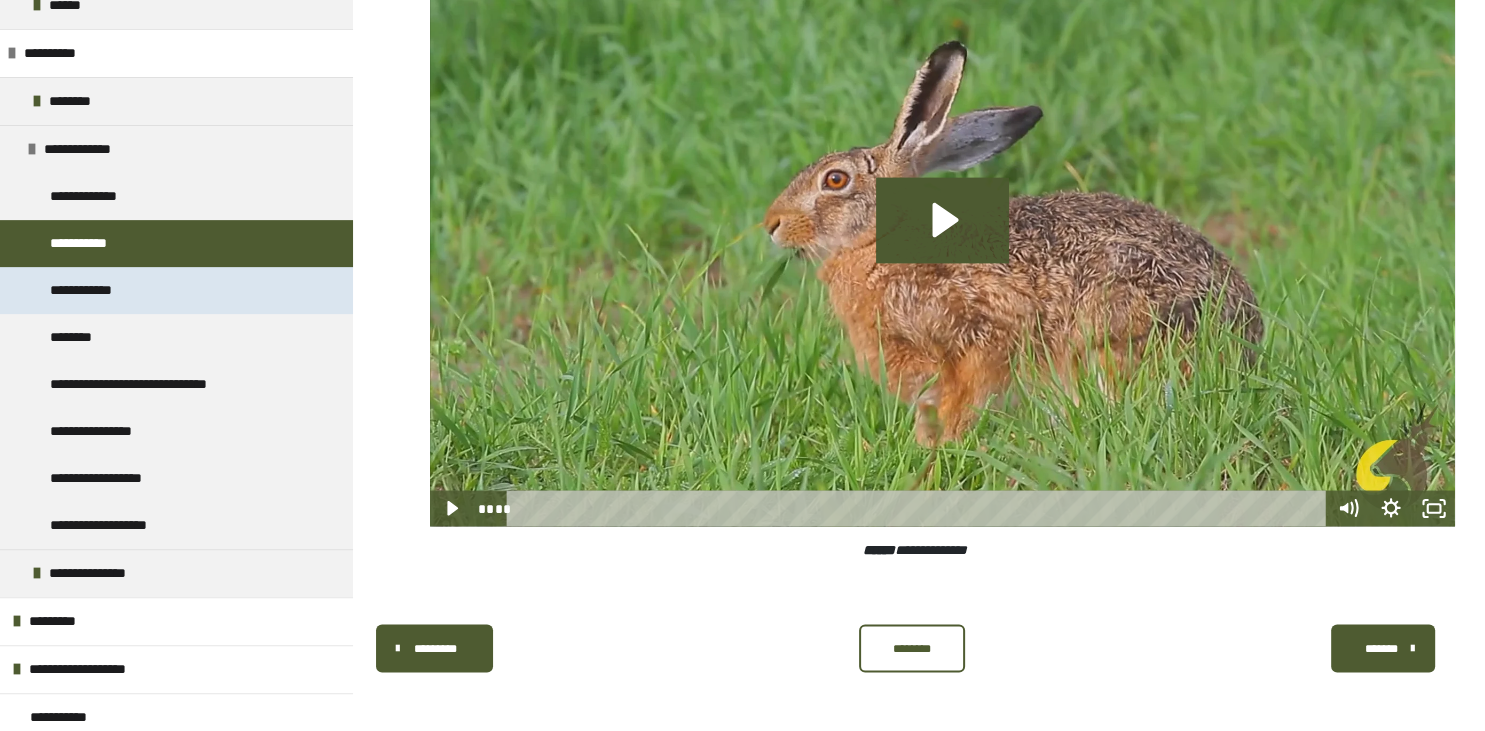 click on "**********" at bounding box center [92, 290] 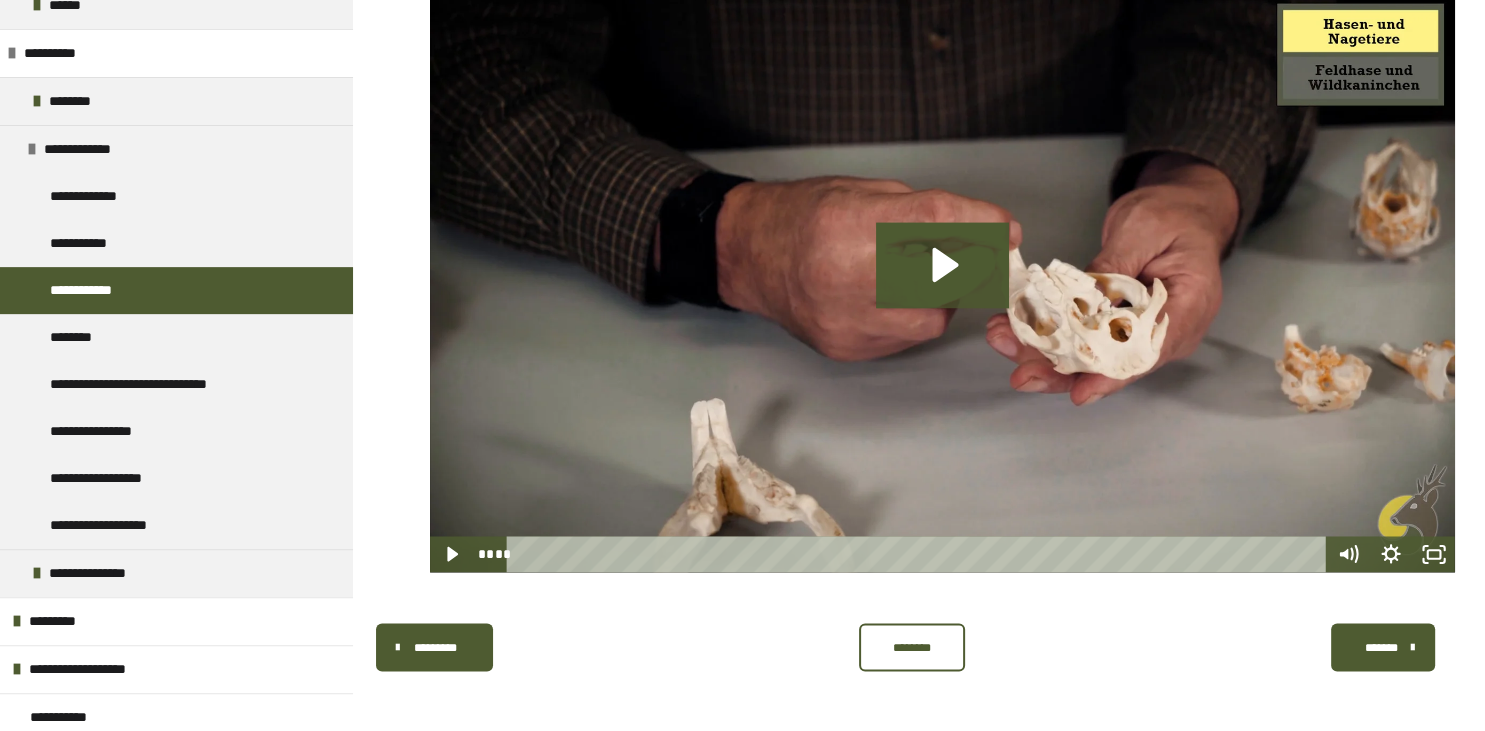 scroll, scrollTop: 3257, scrollLeft: 0, axis: vertical 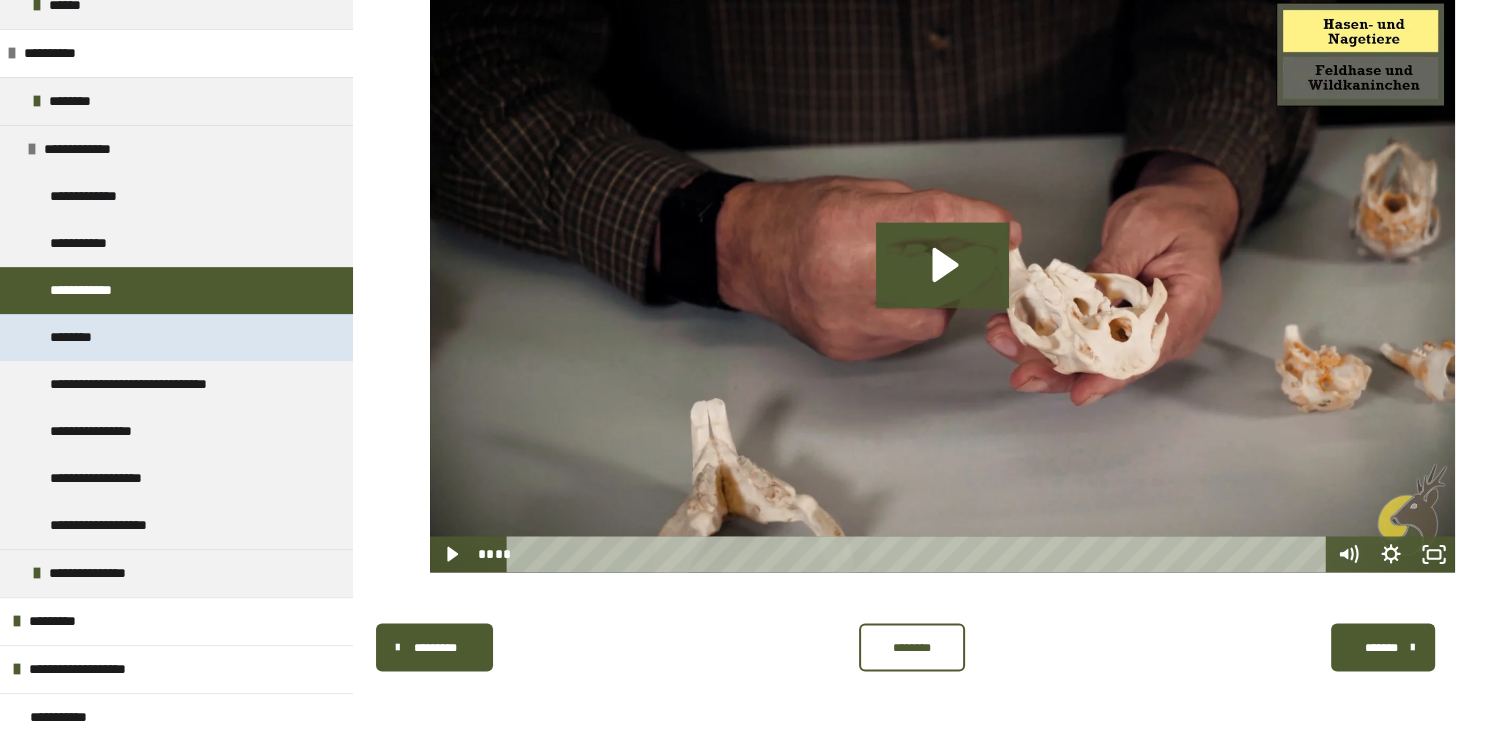 click on "********" at bounding box center [81, 337] 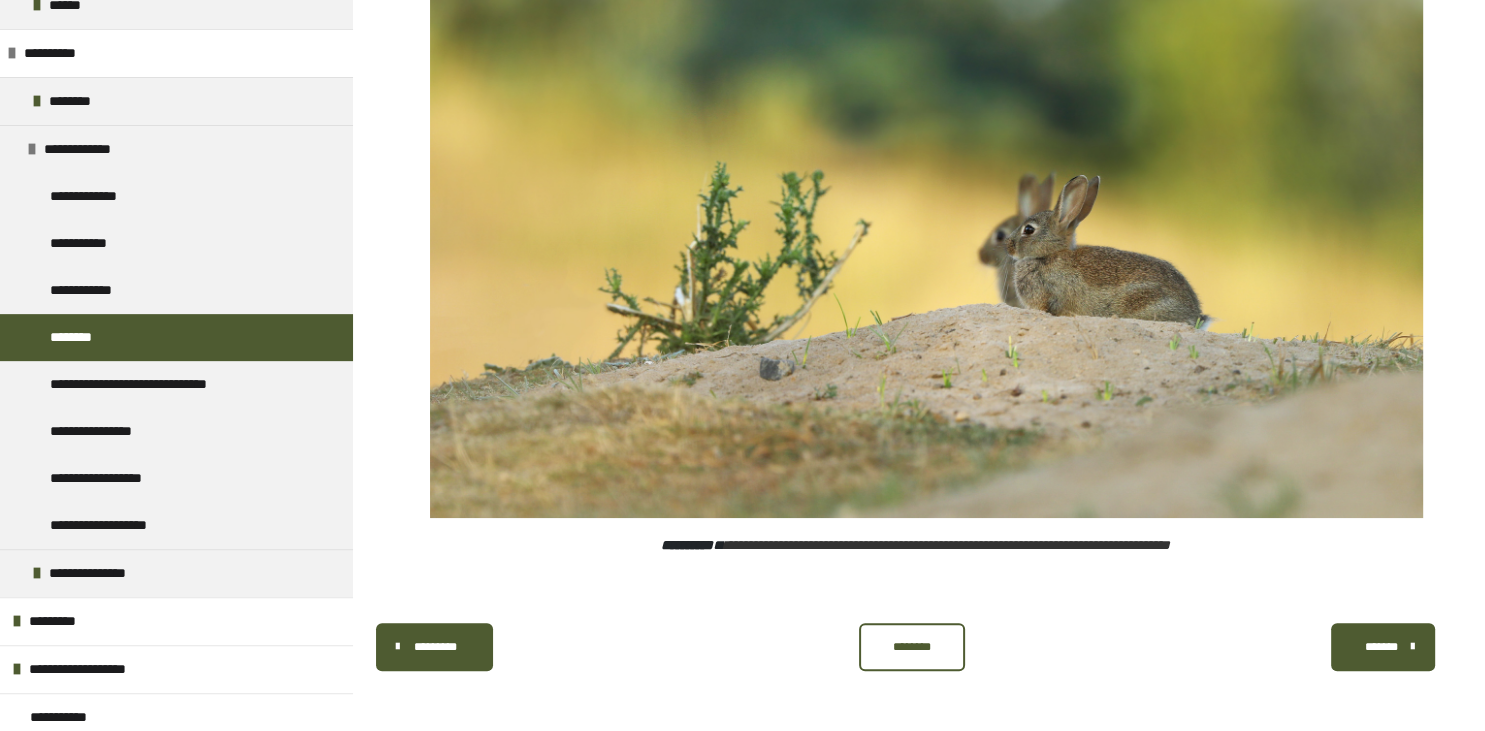 scroll, scrollTop: 1195, scrollLeft: 0, axis: vertical 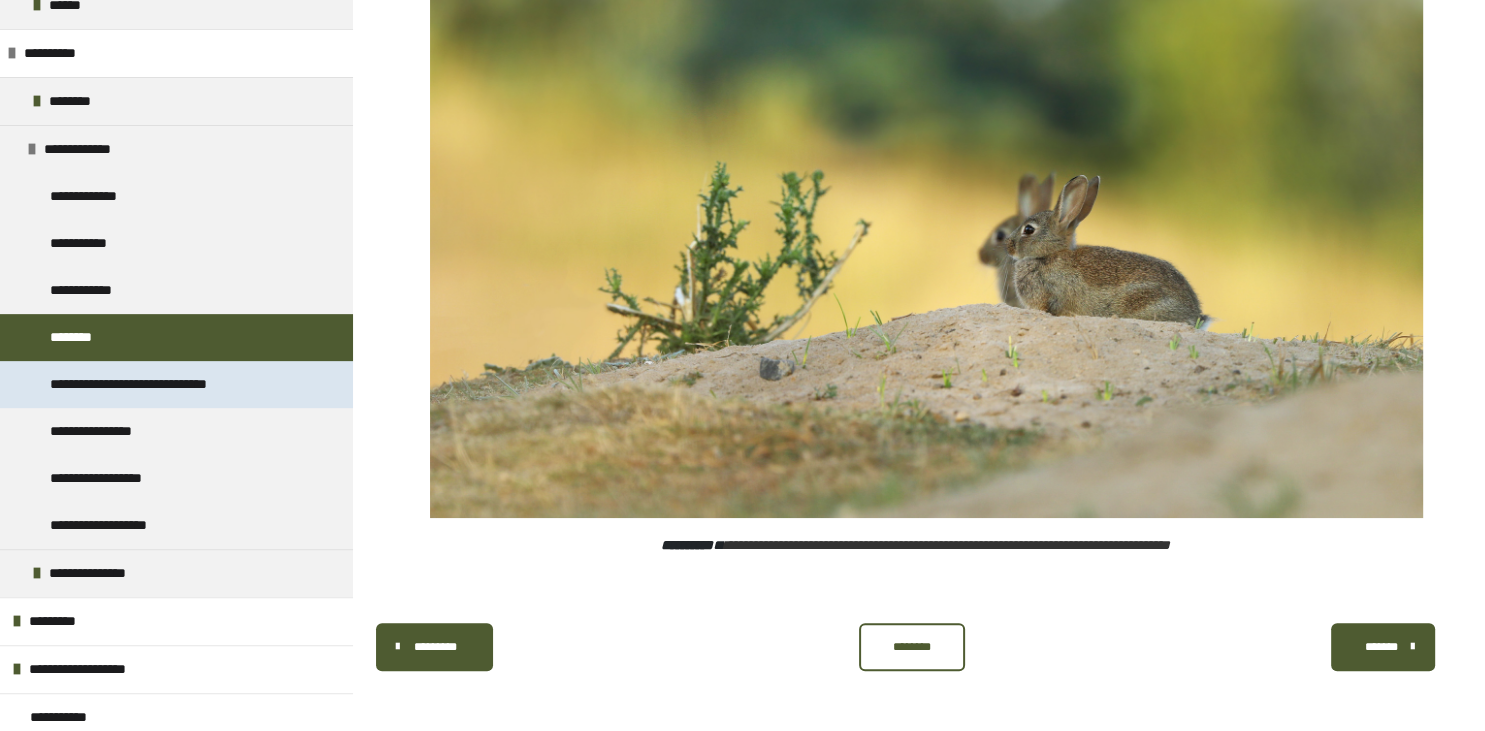 click on "**********" at bounding box center [166, 384] 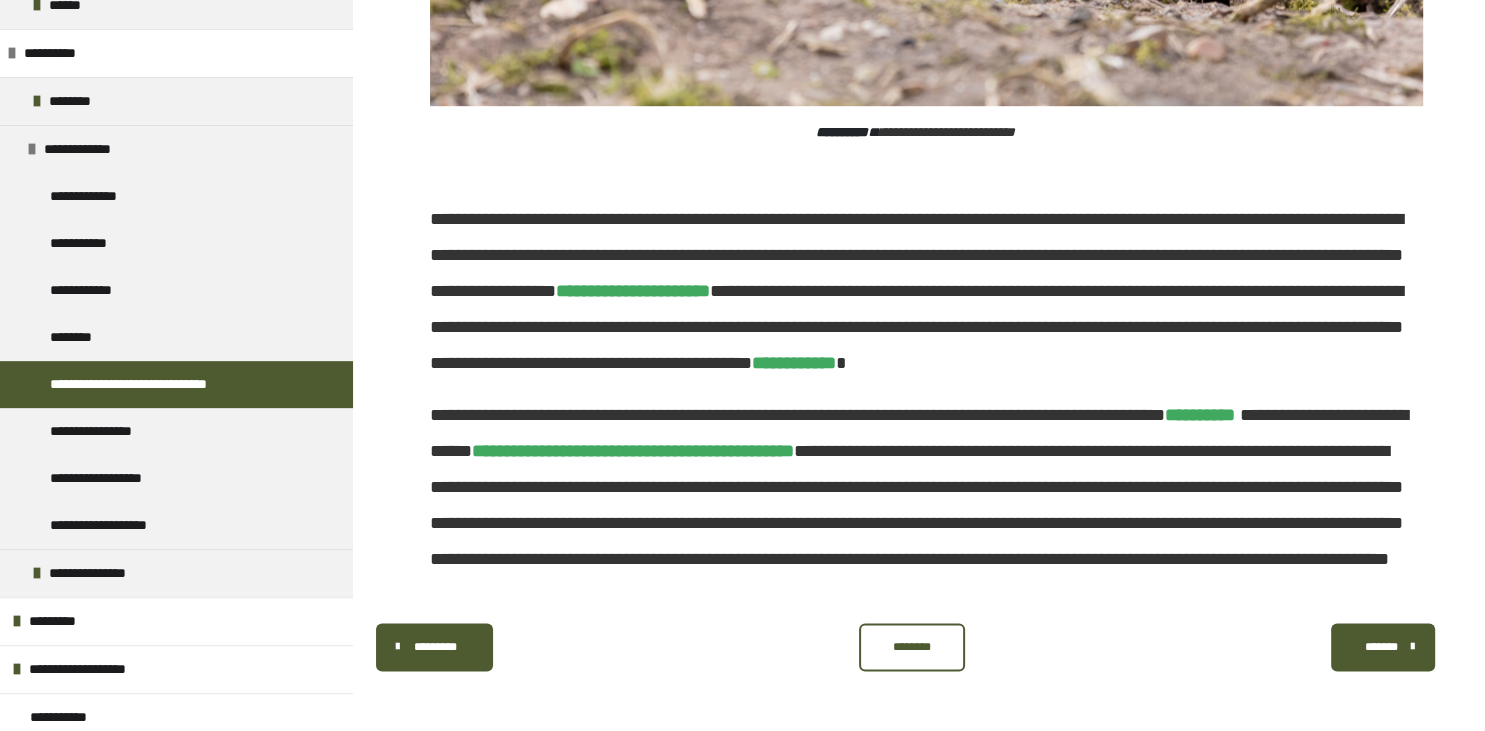 scroll, scrollTop: 2853, scrollLeft: 0, axis: vertical 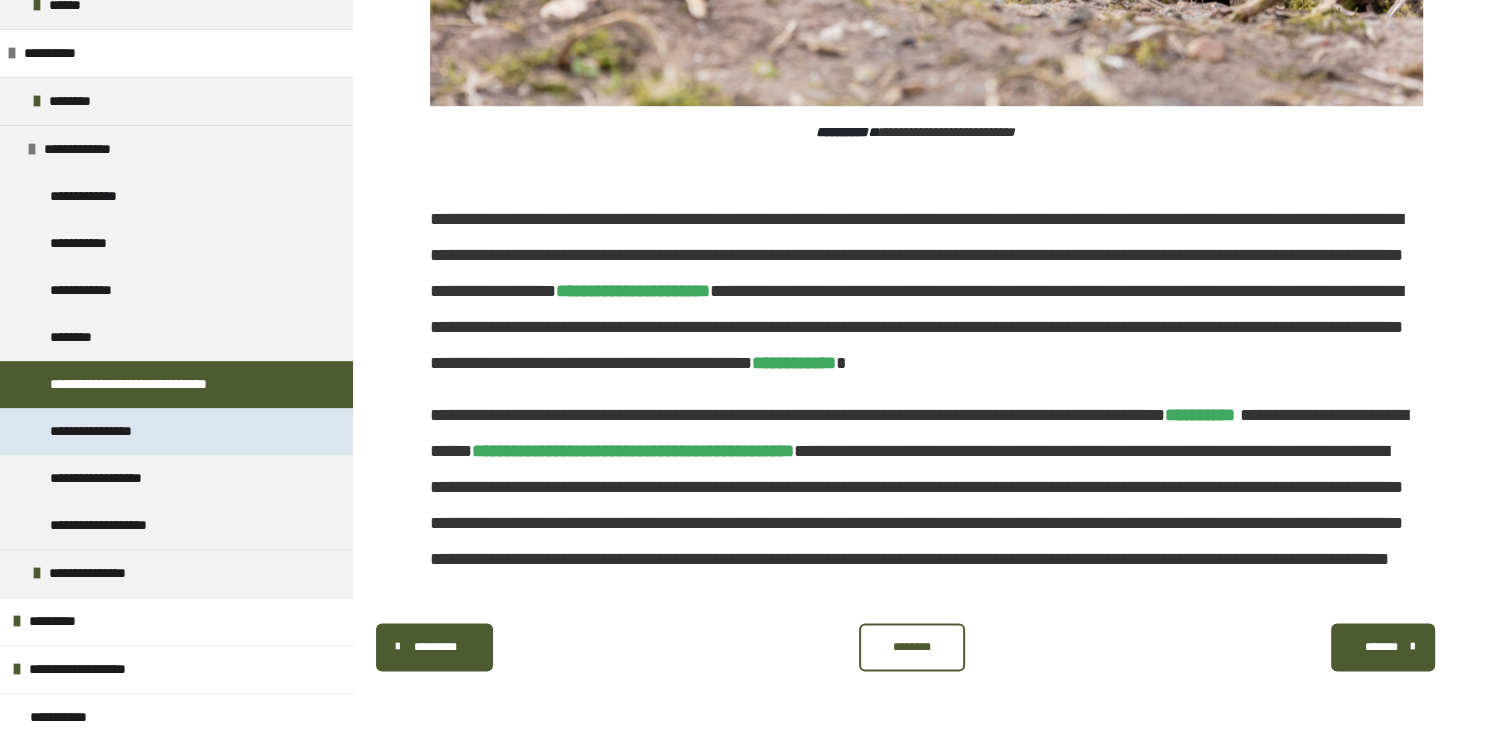 click on "**********" at bounding box center [108, 431] 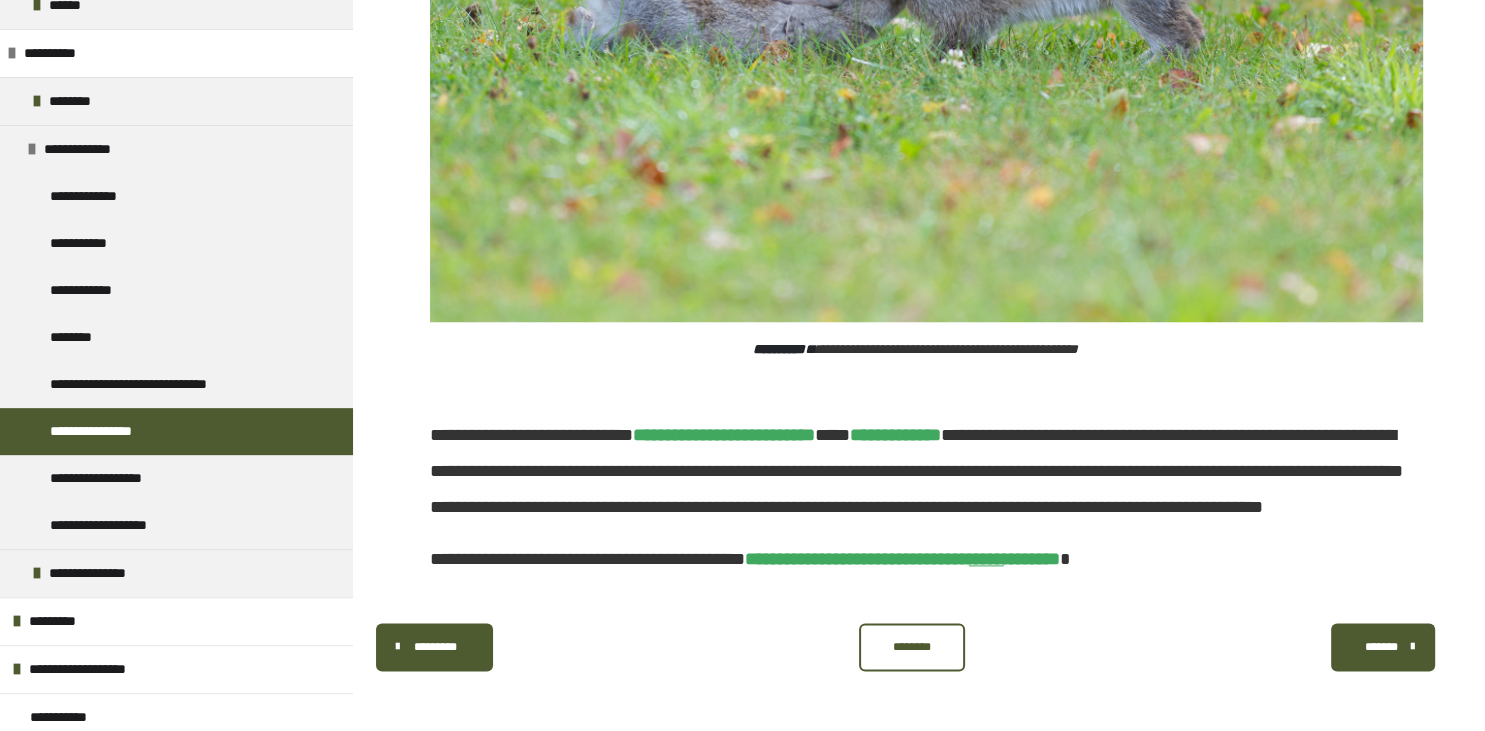 scroll, scrollTop: 2683, scrollLeft: 0, axis: vertical 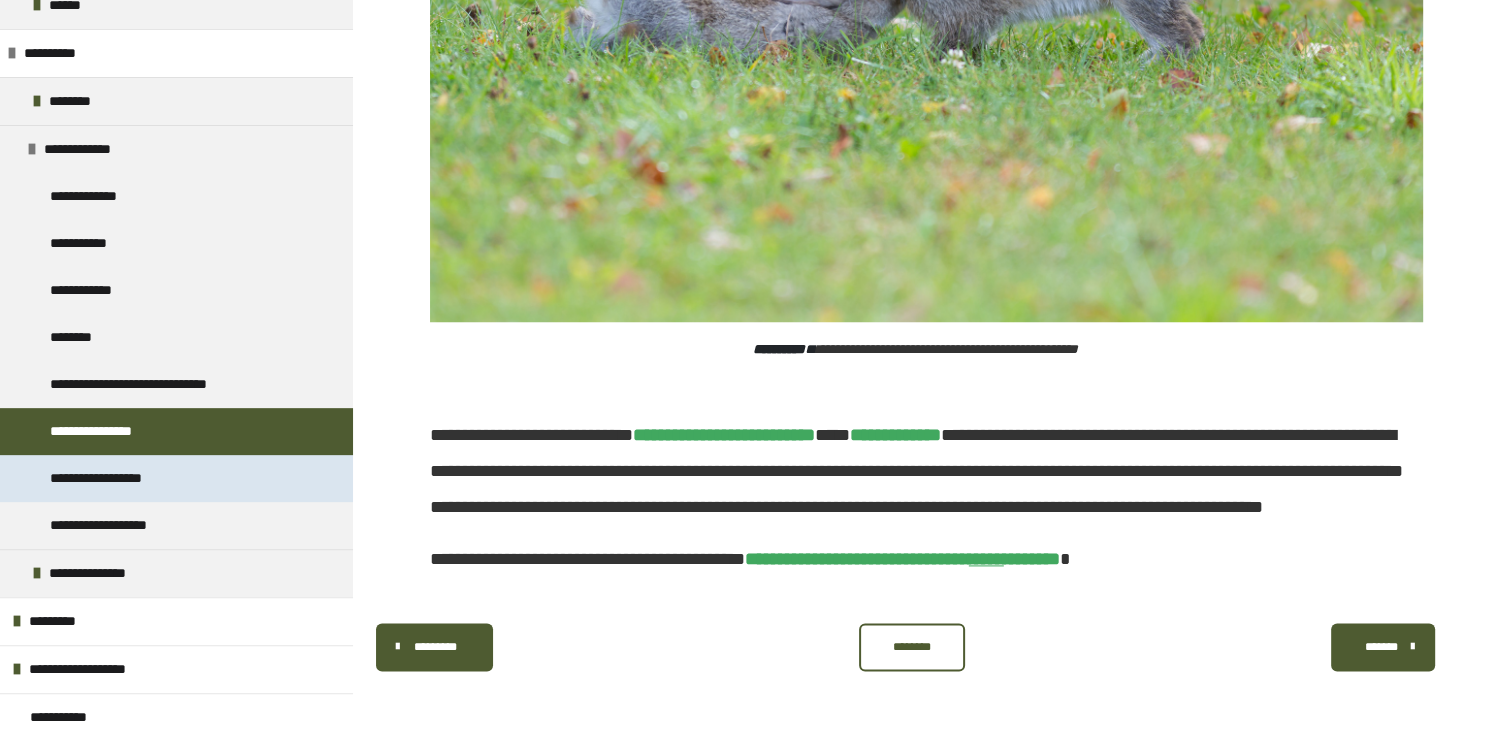 click on "**********" at bounding box center [126, 478] 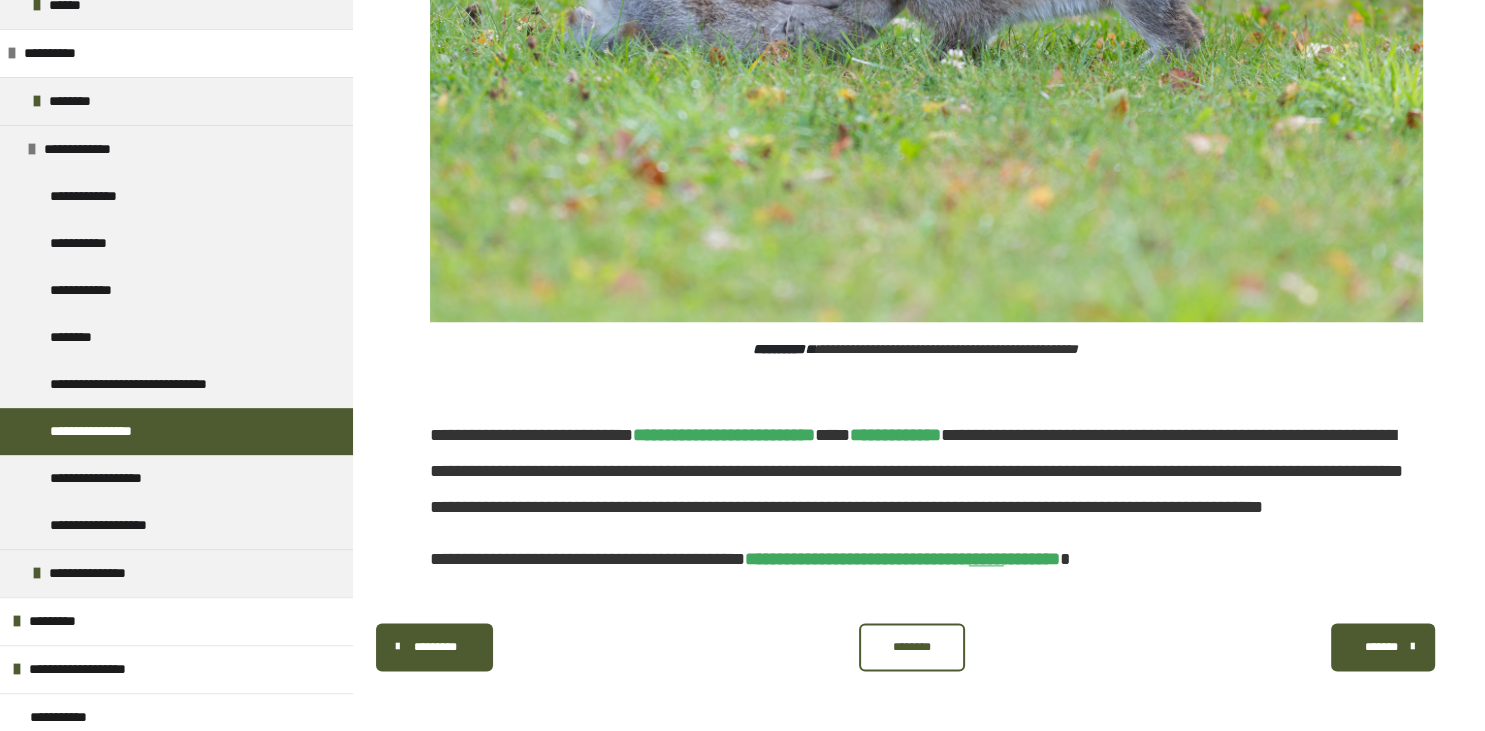 scroll, scrollTop: 379, scrollLeft: 0, axis: vertical 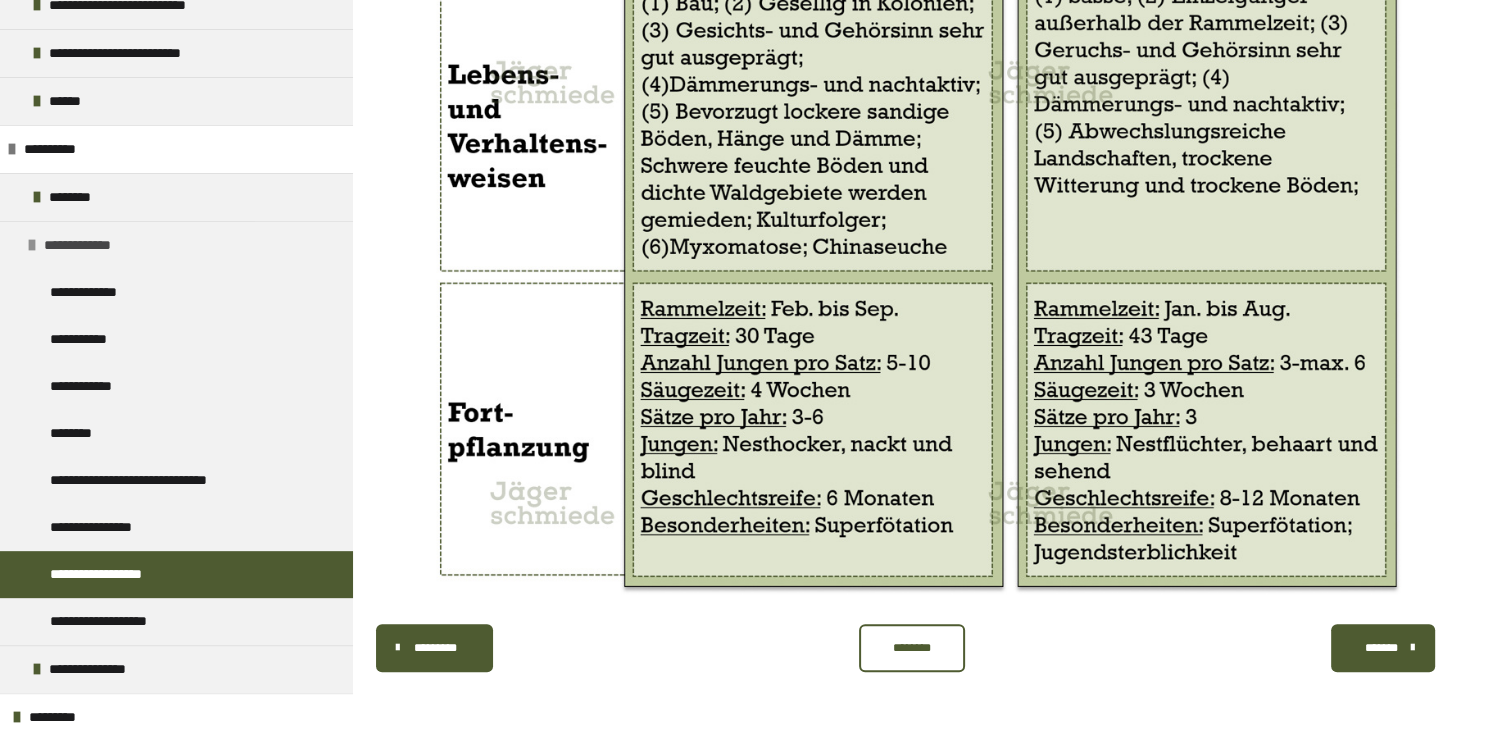 click at bounding box center (32, 245) 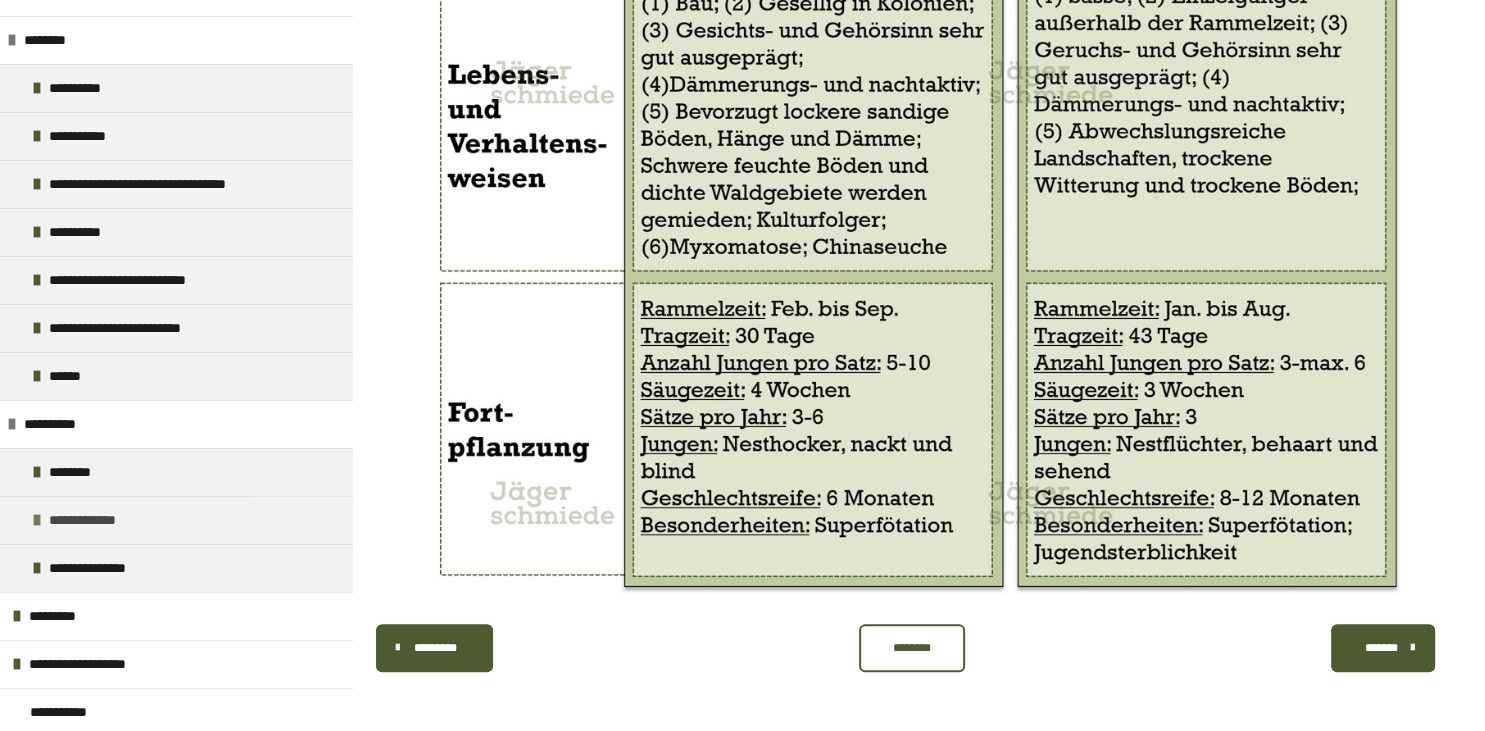 scroll, scrollTop: 372, scrollLeft: 0, axis: vertical 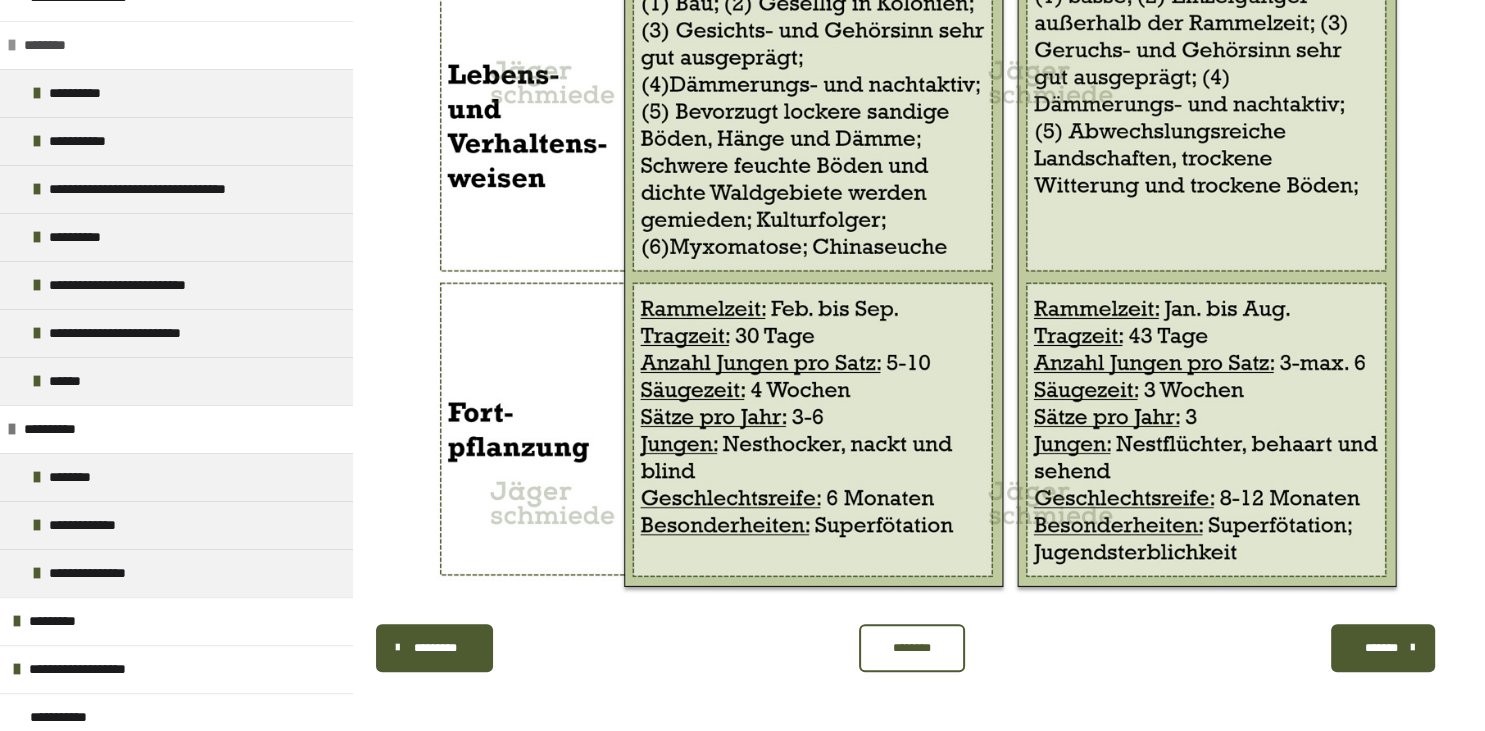click at bounding box center (12, 45) 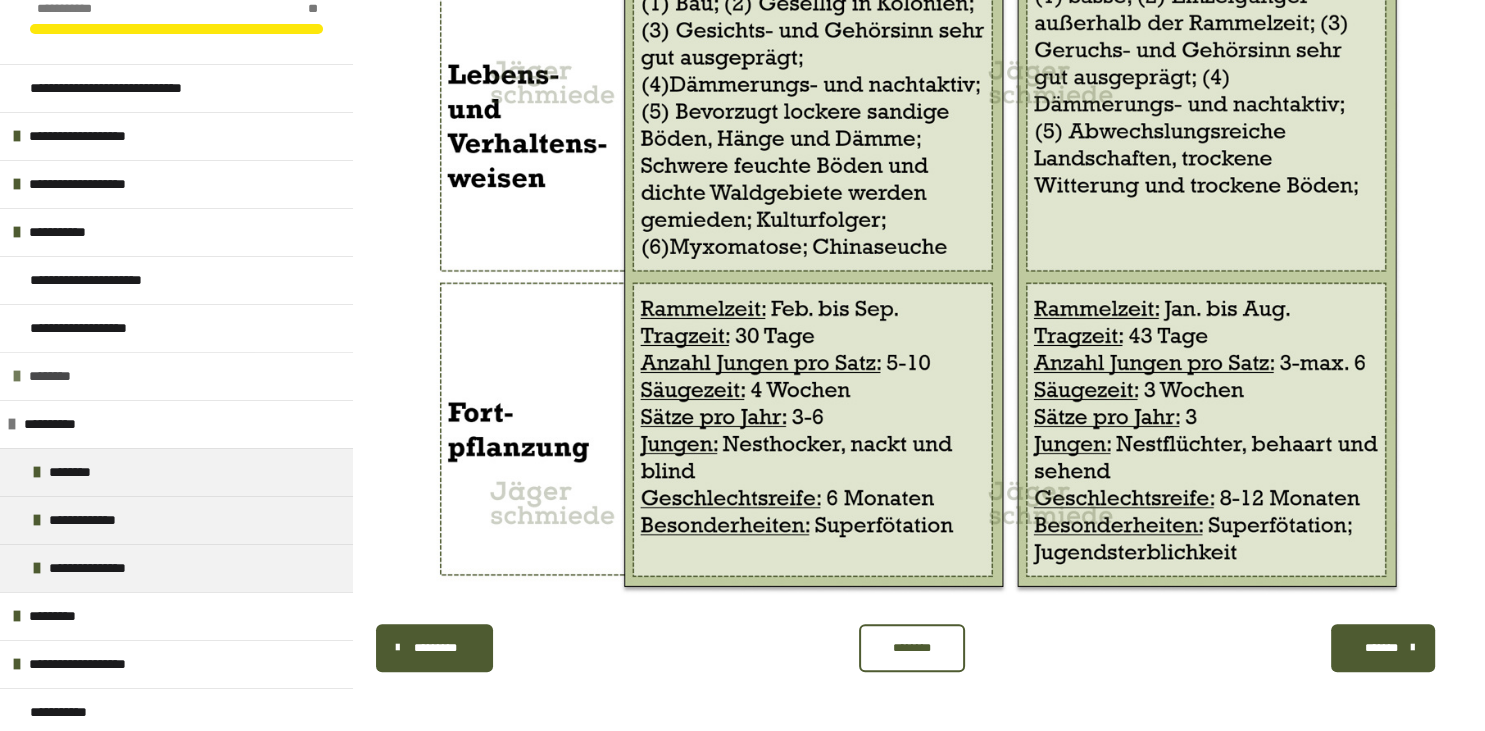 scroll, scrollTop: 38, scrollLeft: 0, axis: vertical 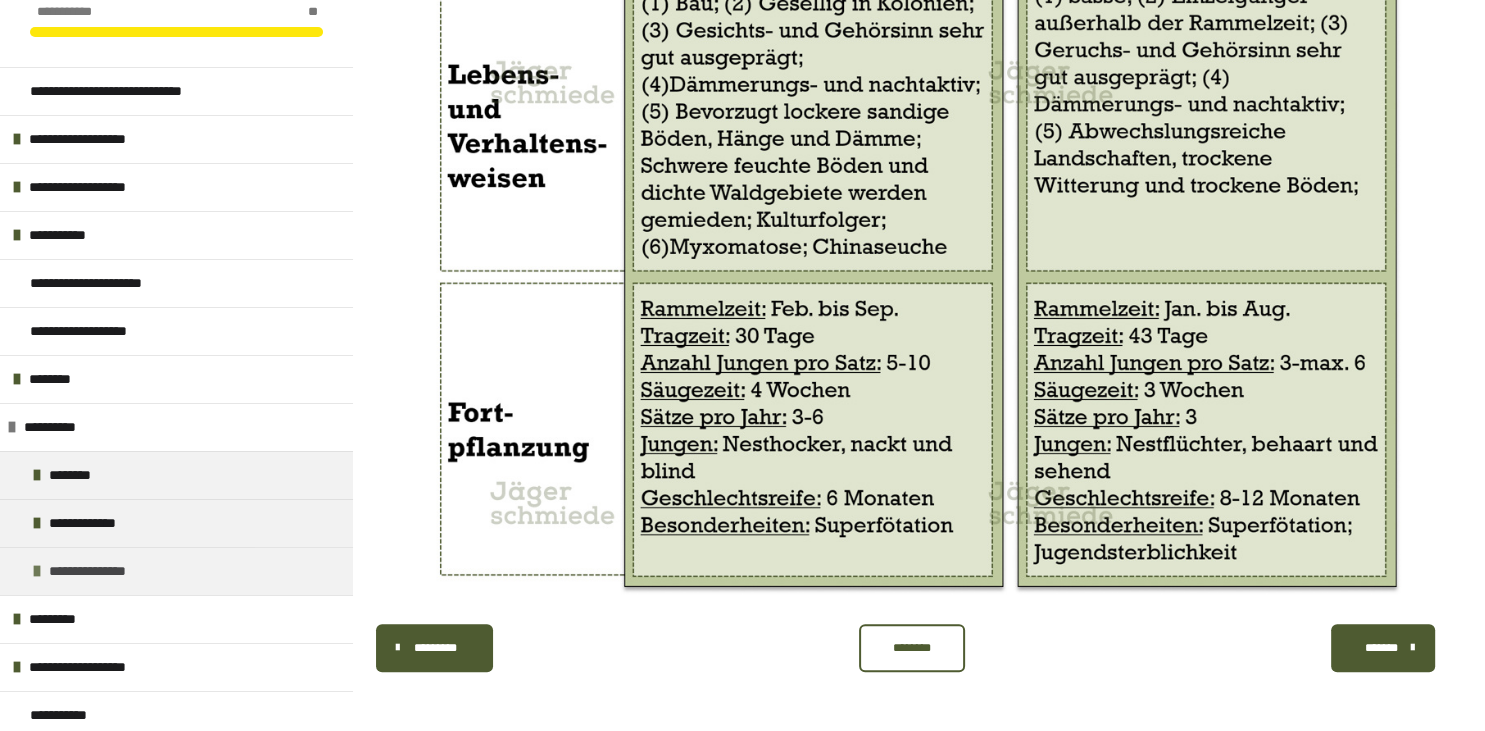 click on "**********" at bounding box center [111, 571] 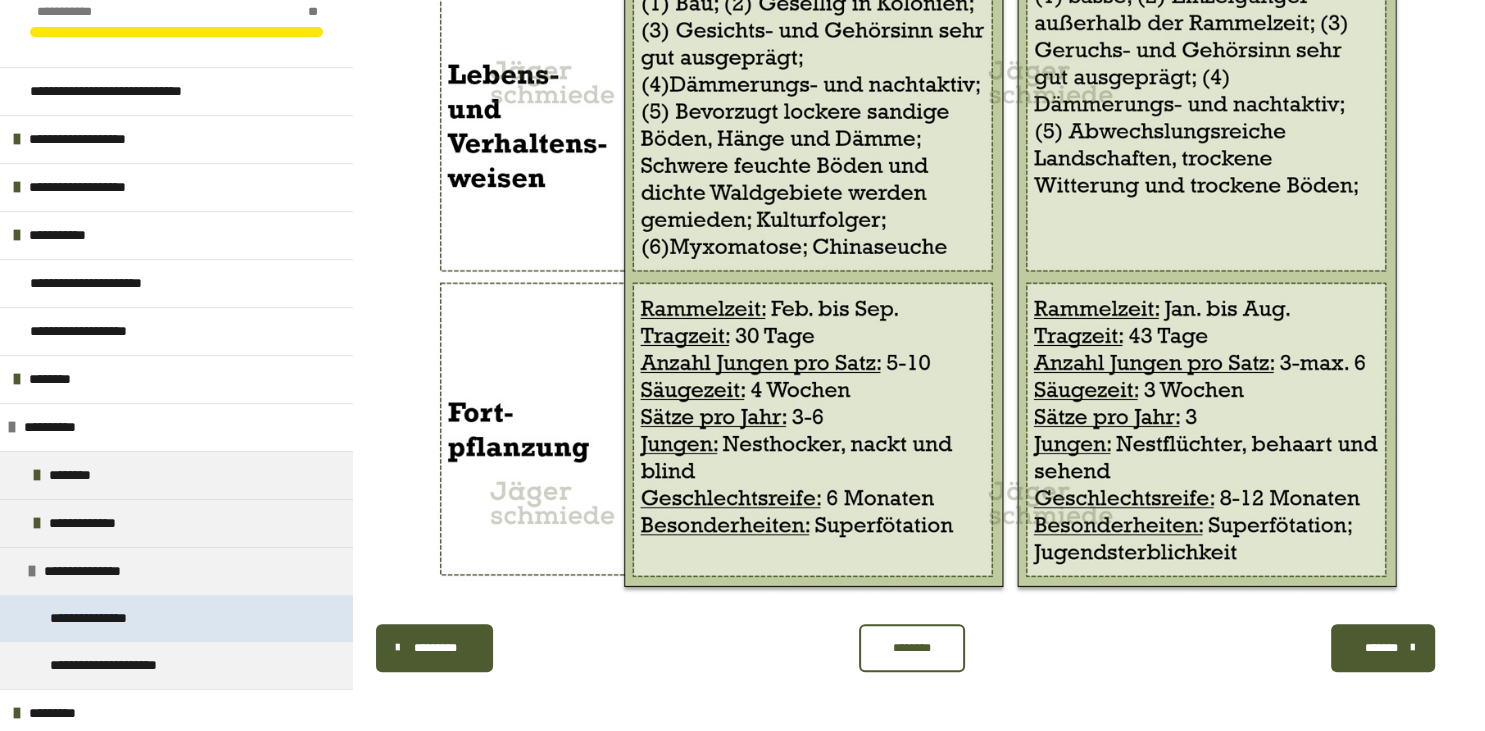 click on "**********" at bounding box center [112, 618] 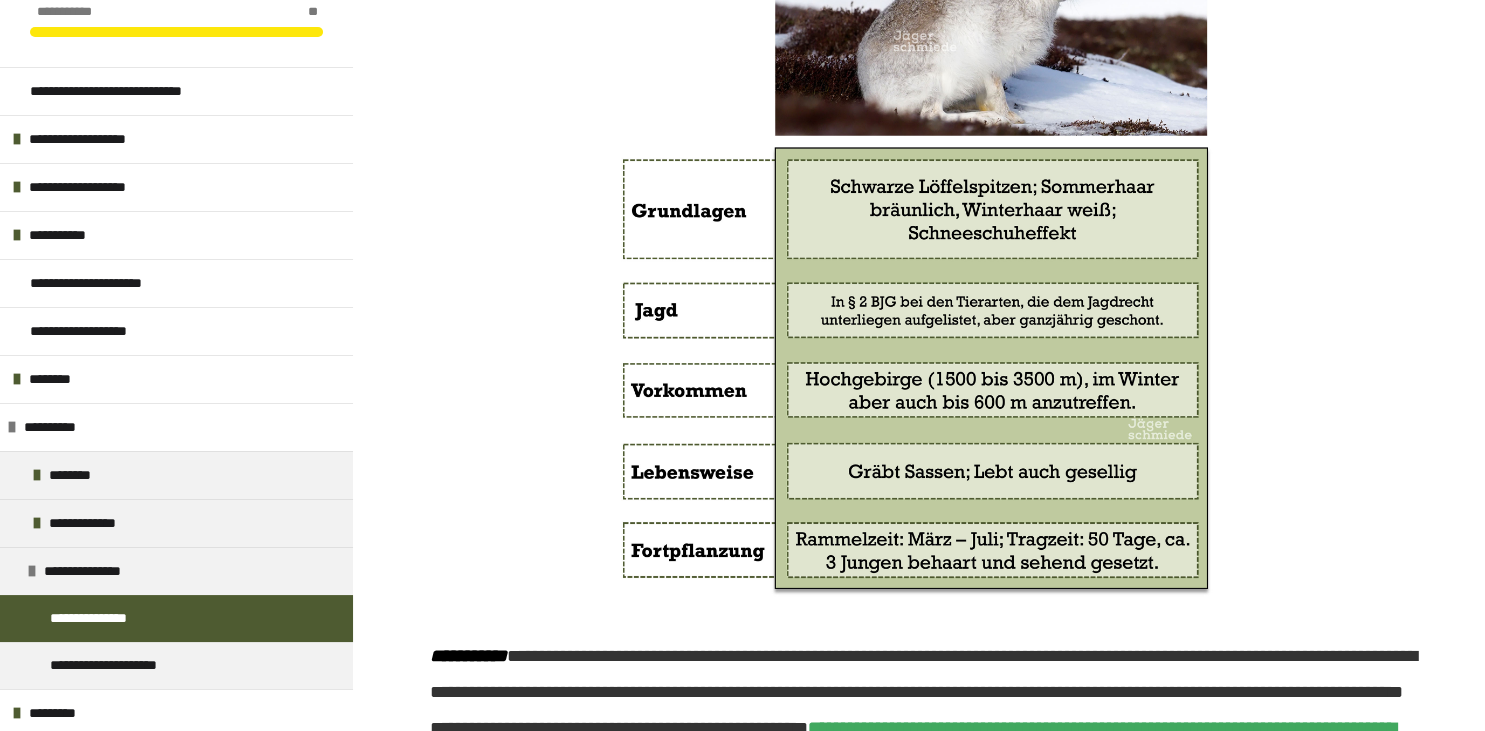 scroll, scrollTop: 795, scrollLeft: 0, axis: vertical 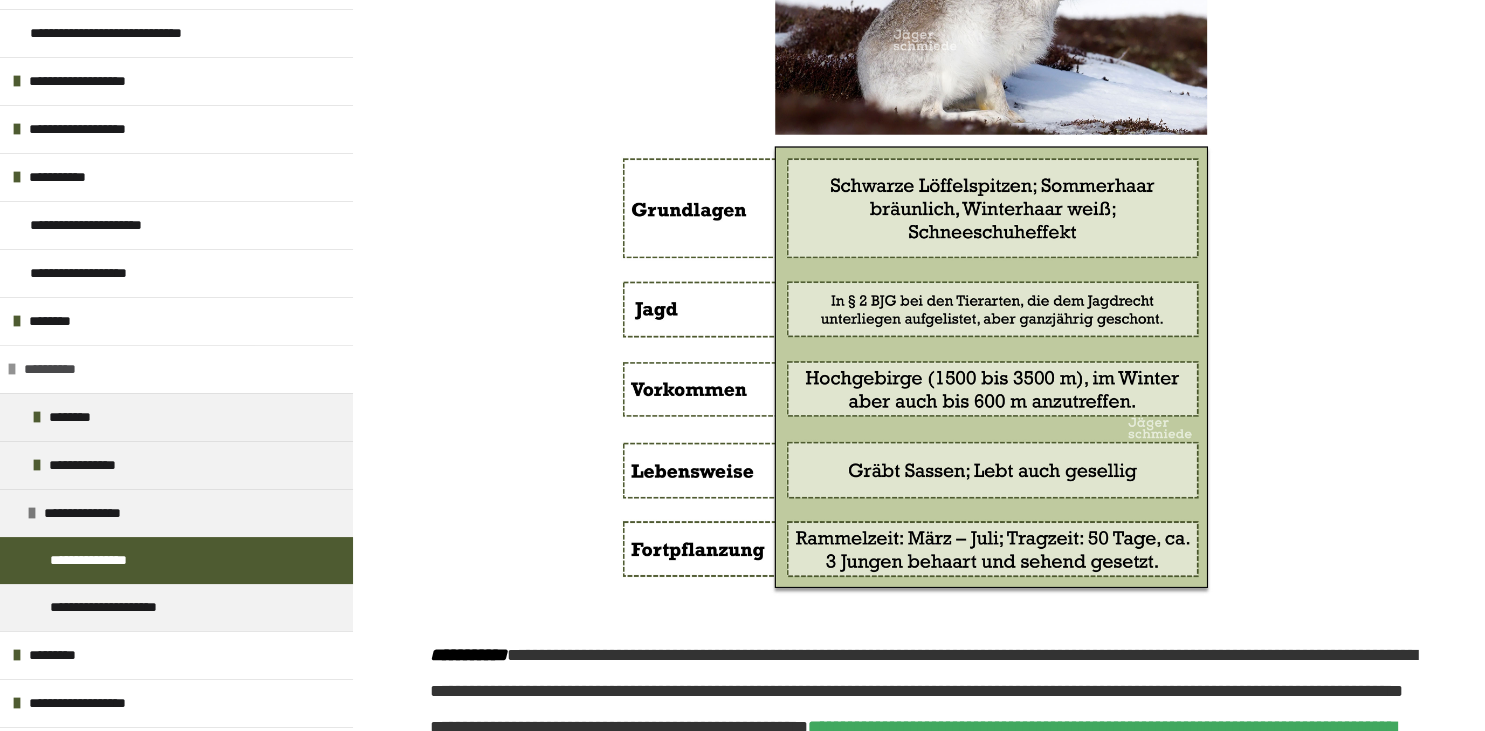 click at bounding box center (12, 369) 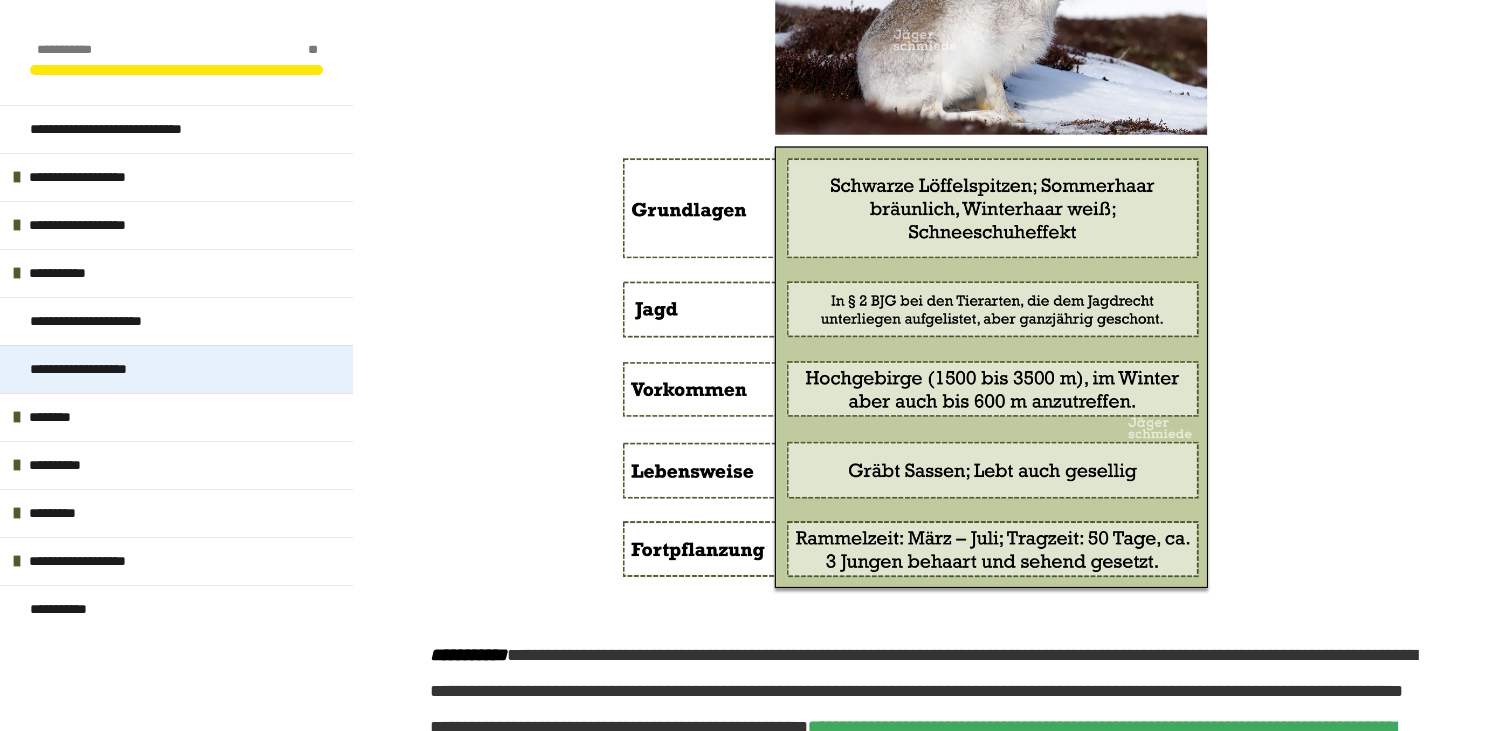scroll, scrollTop: 0, scrollLeft: 0, axis: both 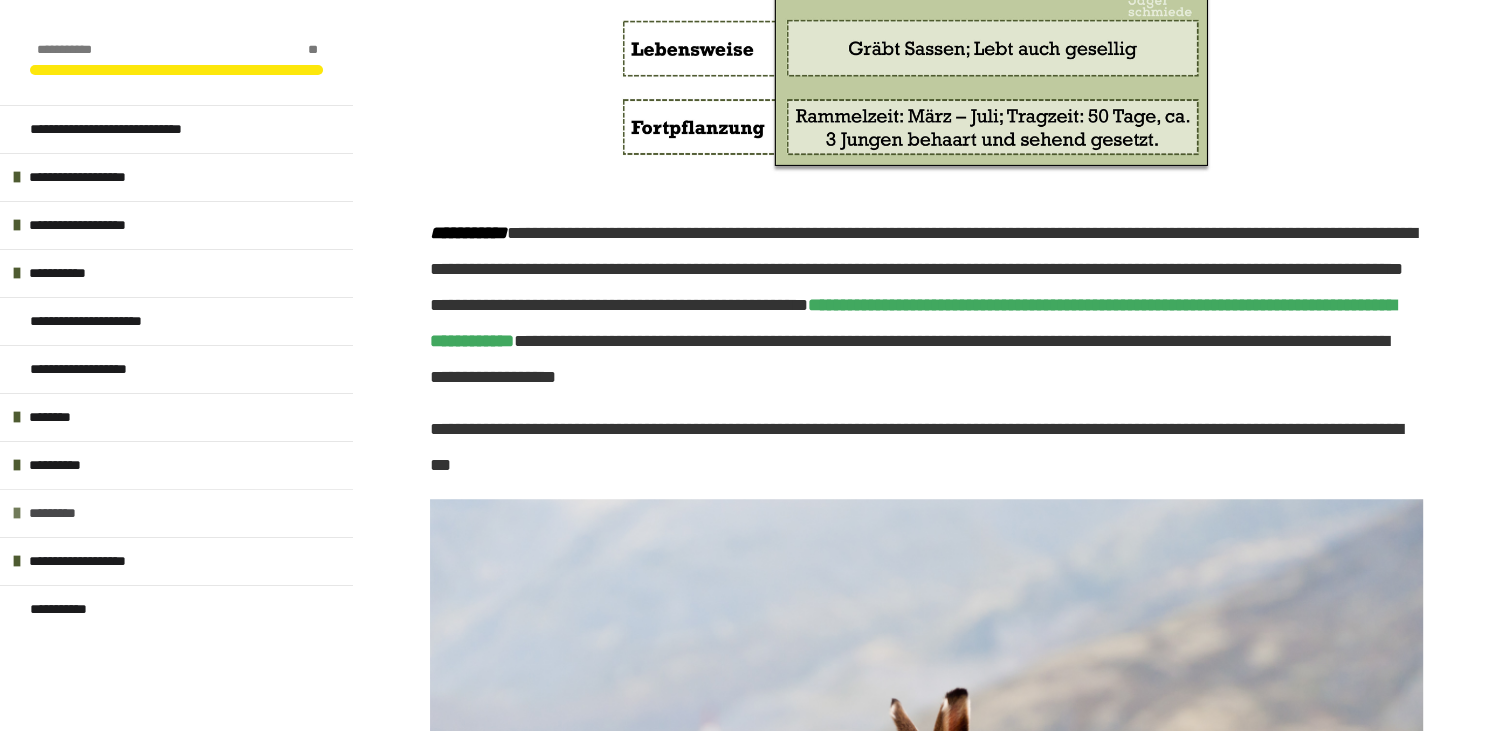 click on "*********" at bounding box center (176, 513) 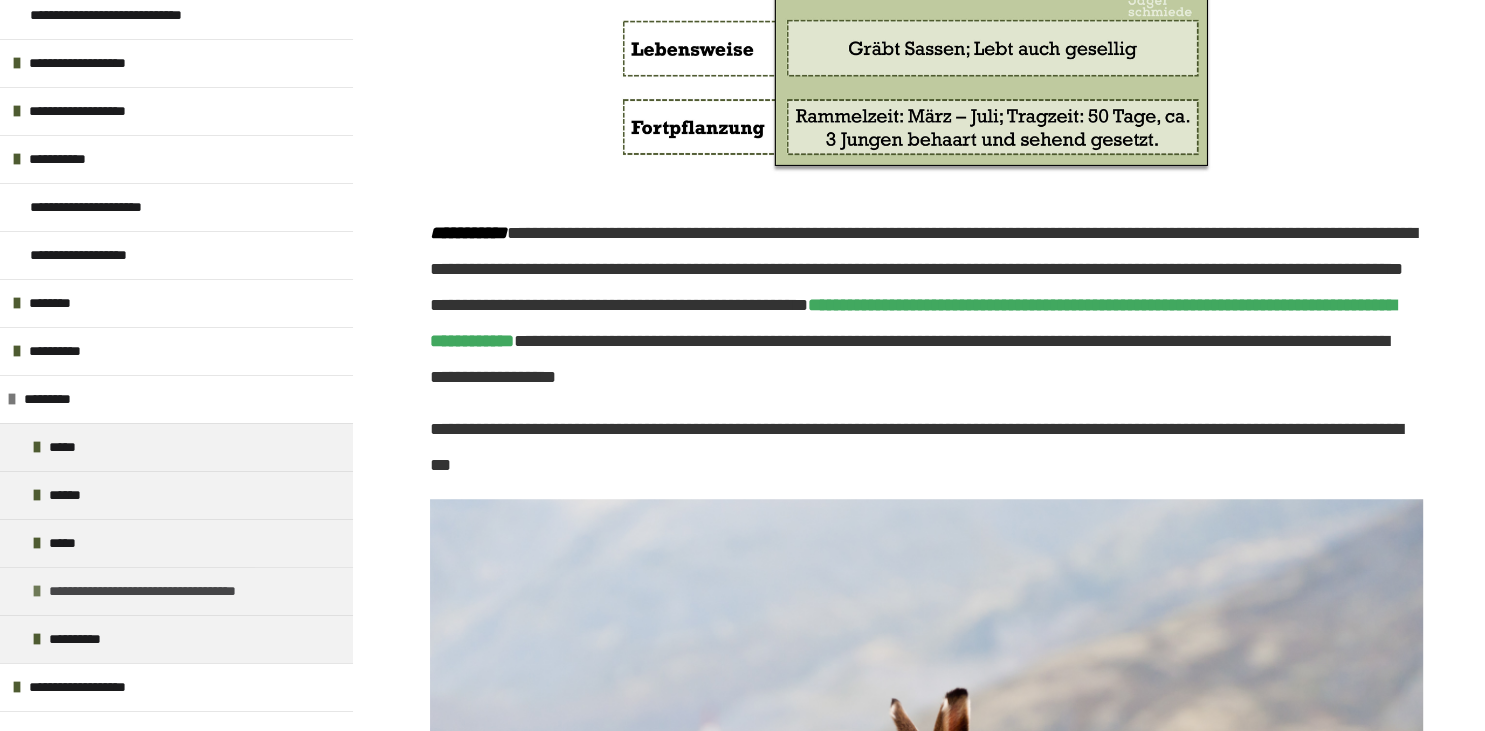 scroll, scrollTop: 134, scrollLeft: 0, axis: vertical 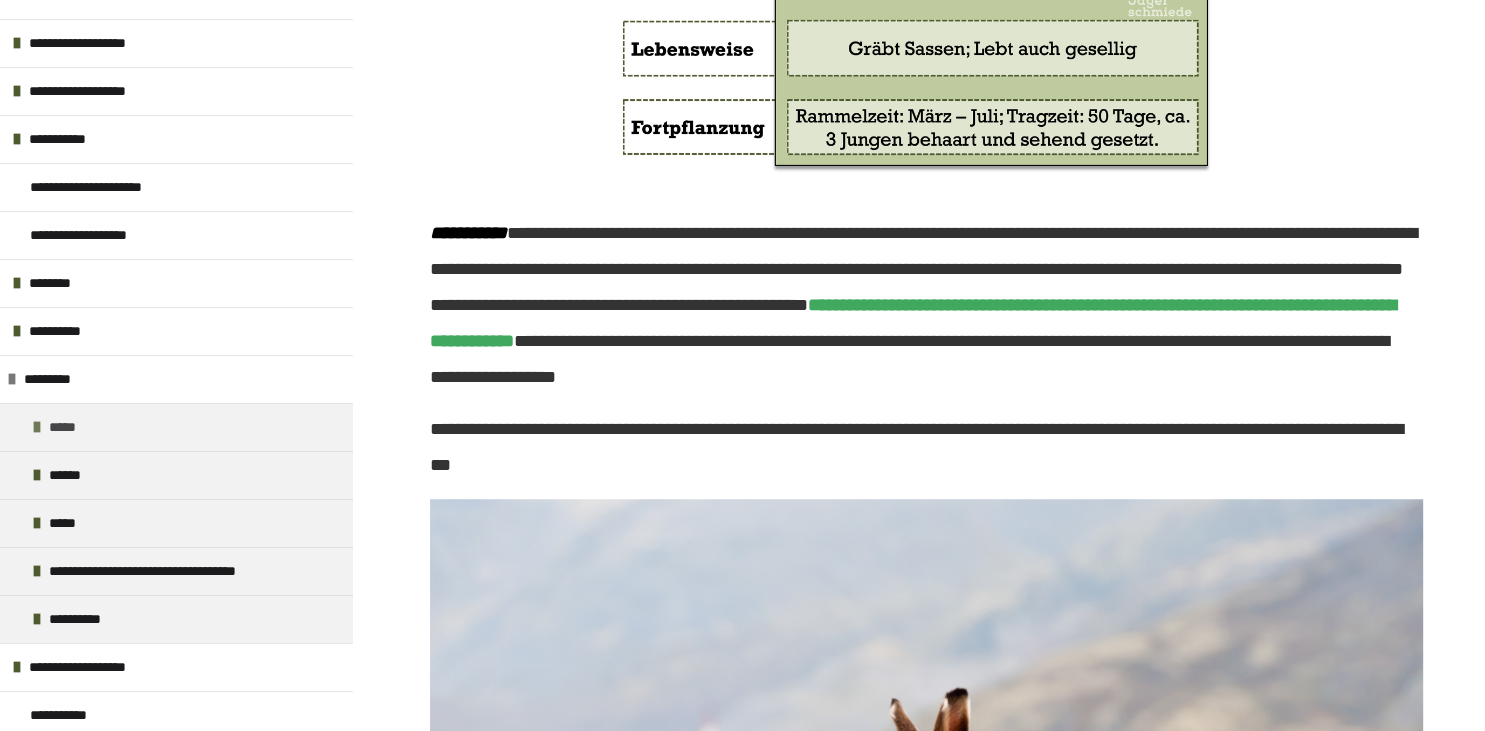 click on "*****" at bounding box center [176, 427] 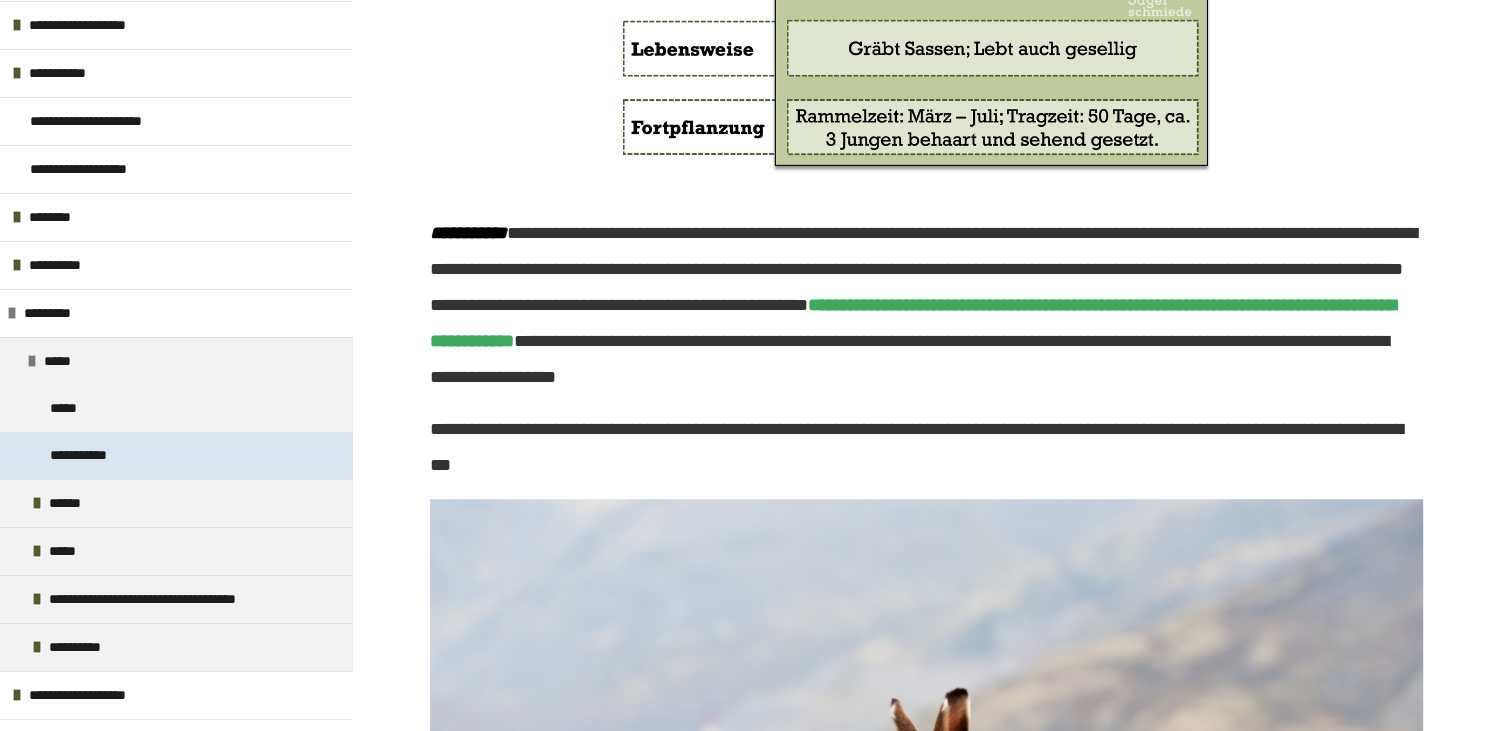 scroll, scrollTop: 227, scrollLeft: 0, axis: vertical 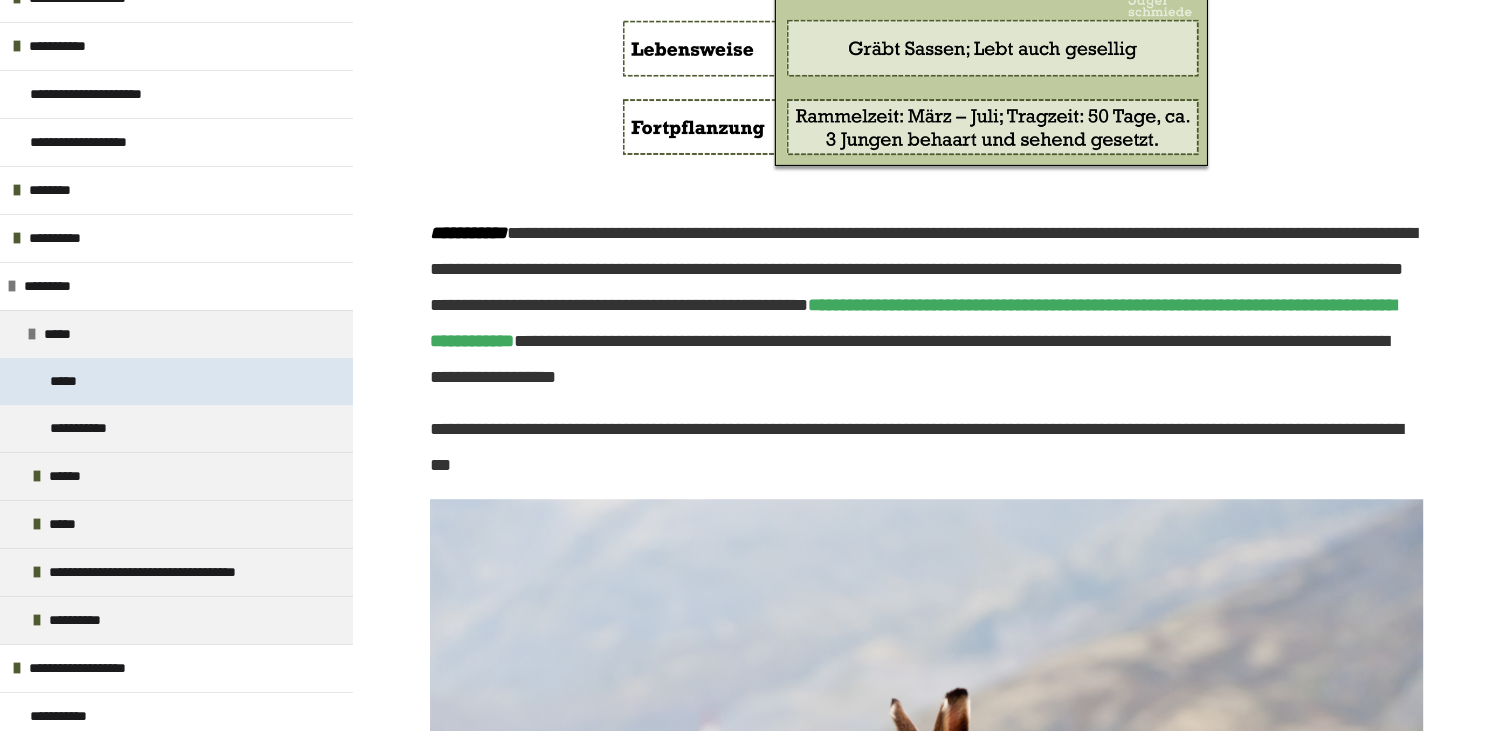 click on "*****" at bounding box center (69, 381) 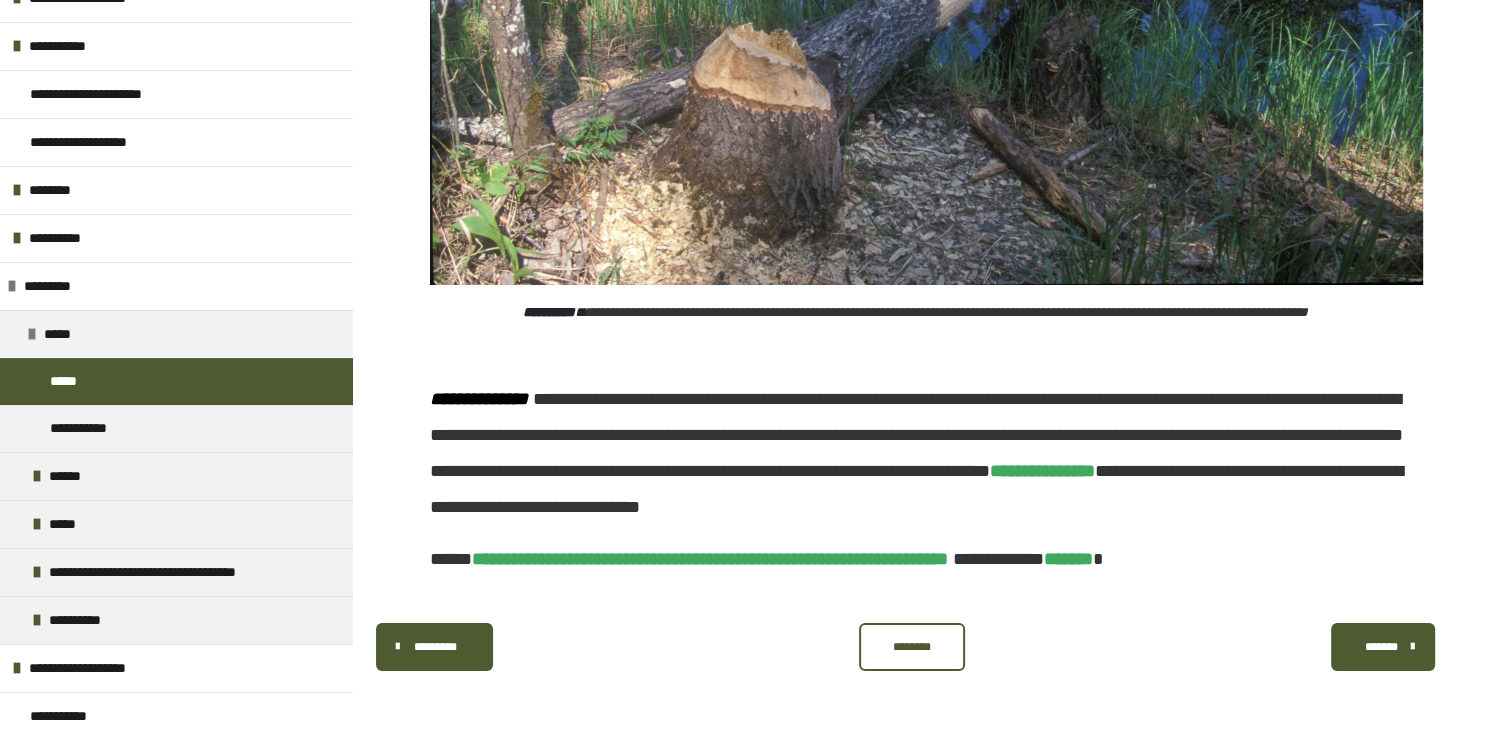 scroll, scrollTop: 8179, scrollLeft: 0, axis: vertical 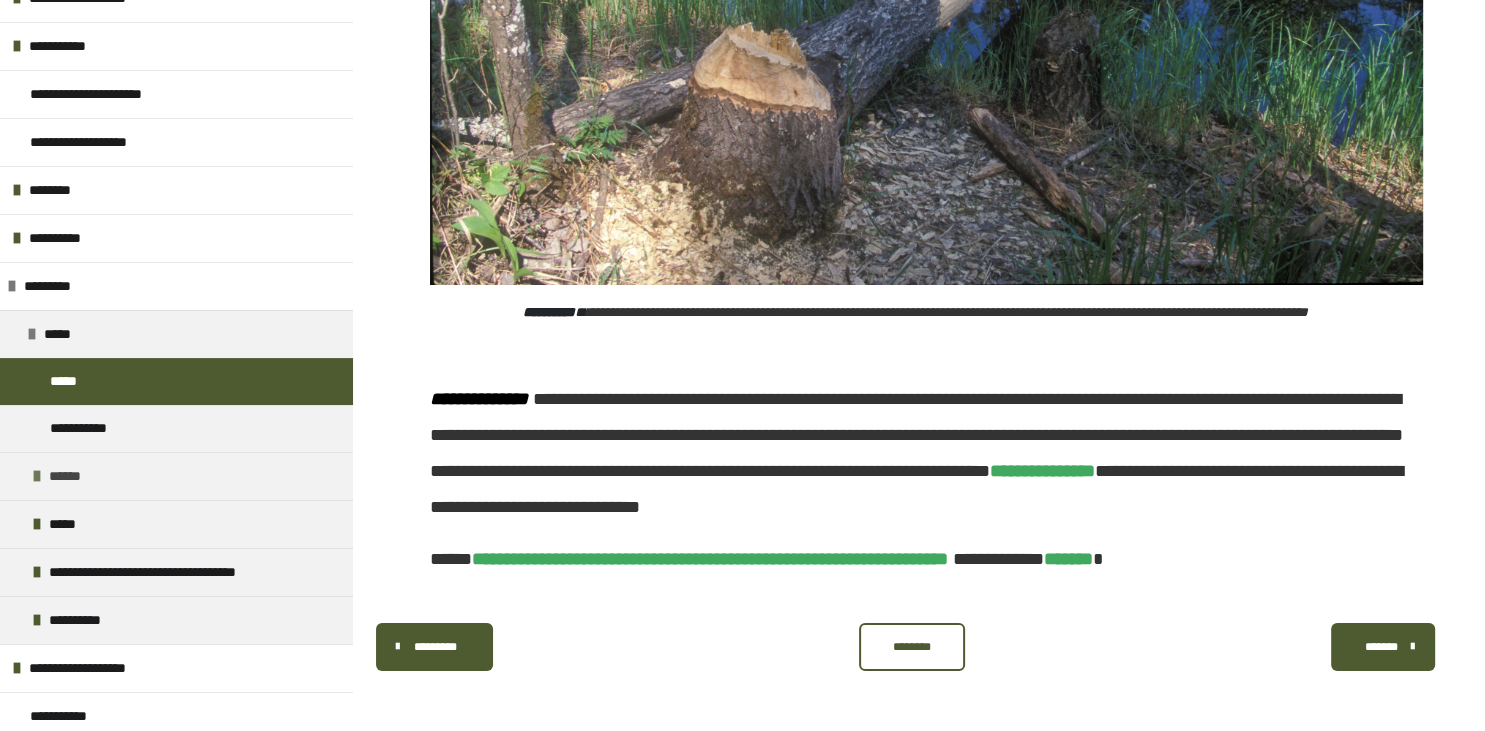 click on "******" at bounding box center [176, 476] 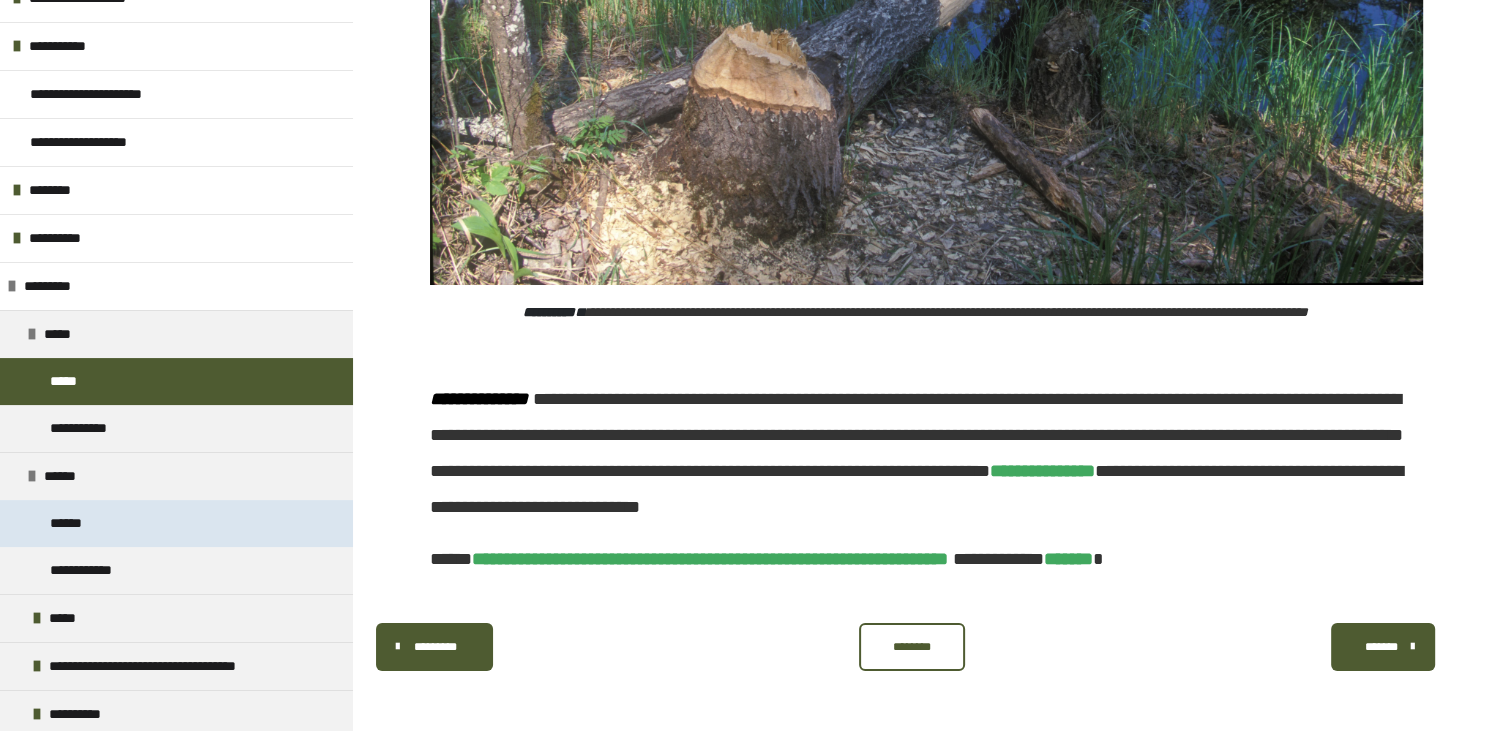 click on "******" at bounding box center [72, 523] 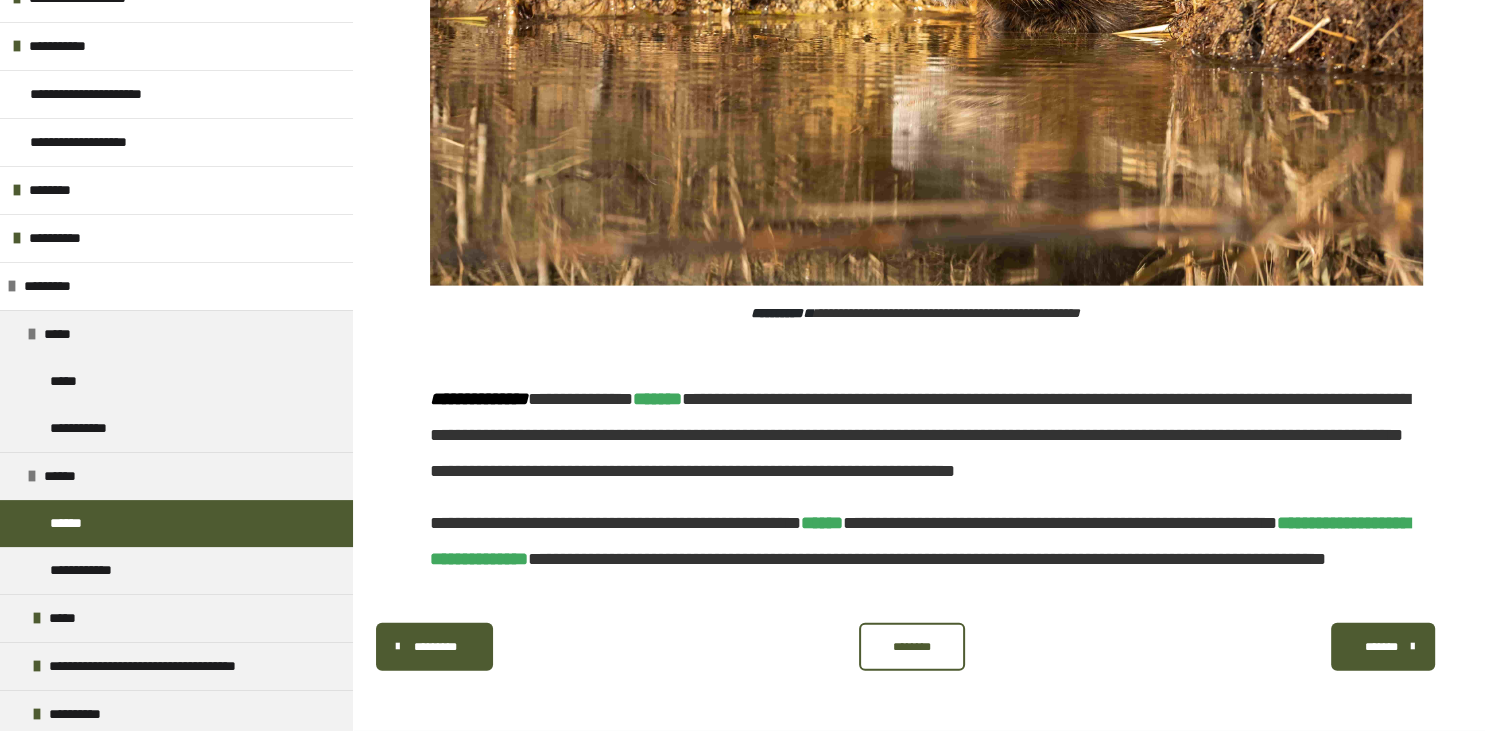 scroll, scrollTop: 5373, scrollLeft: 0, axis: vertical 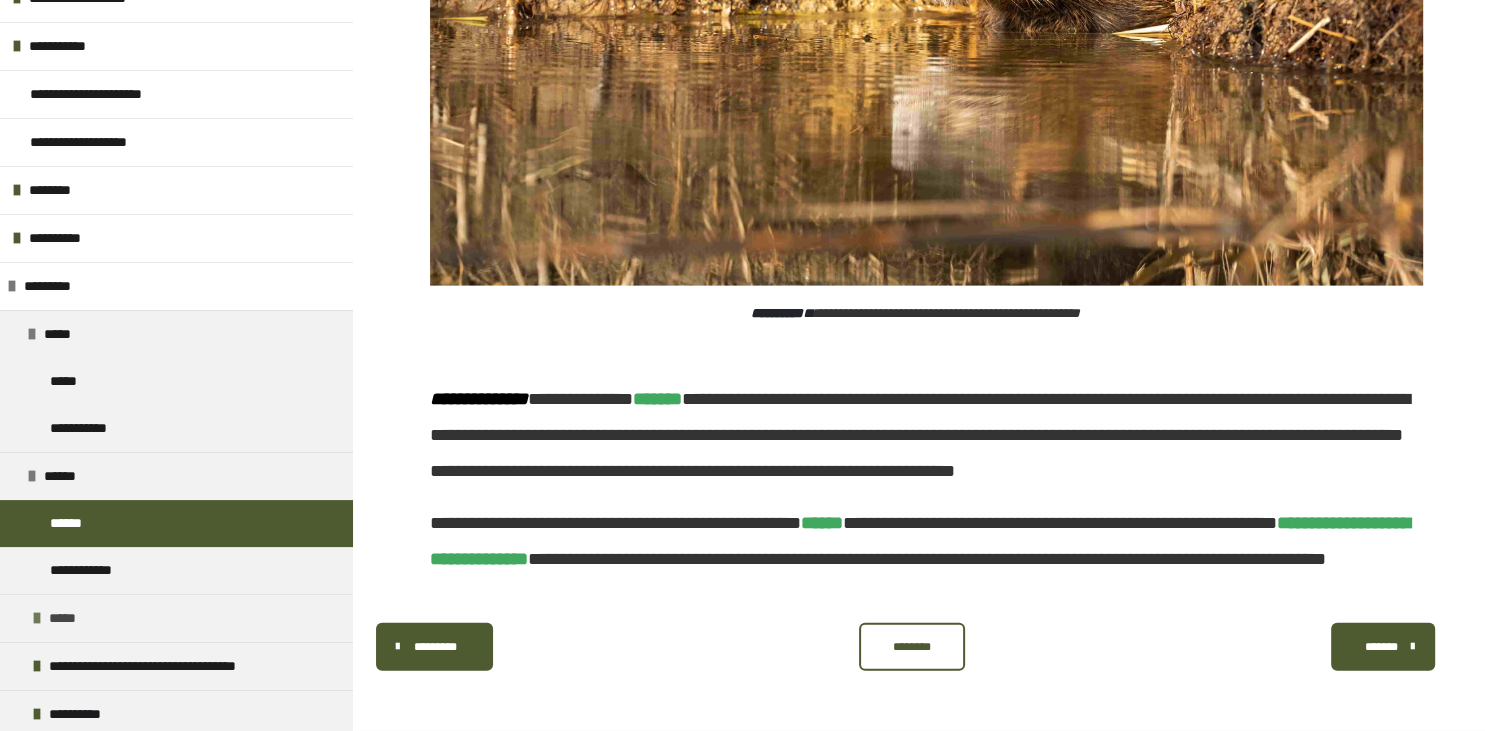 click on "*****" at bounding box center (176, 618) 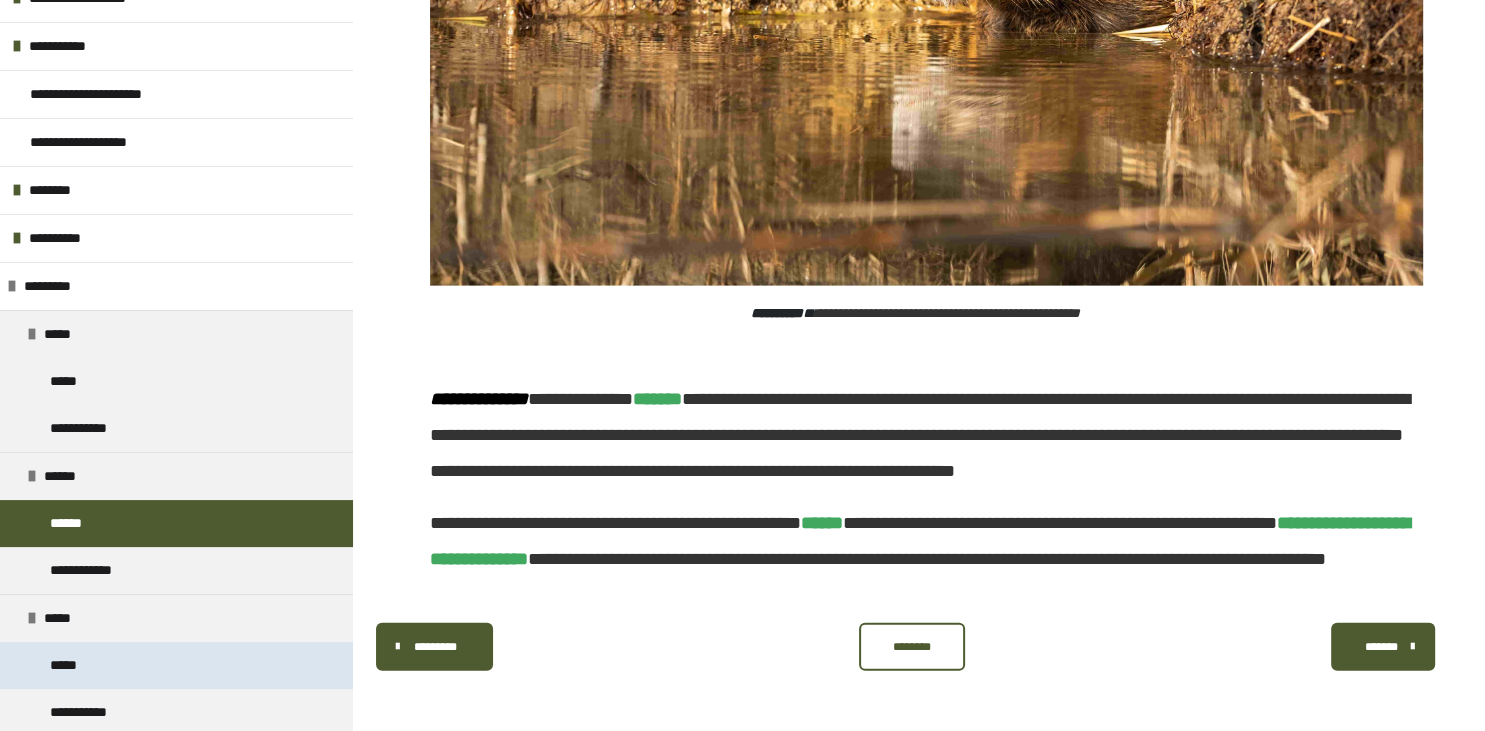 click on "*****" at bounding box center (72, 665) 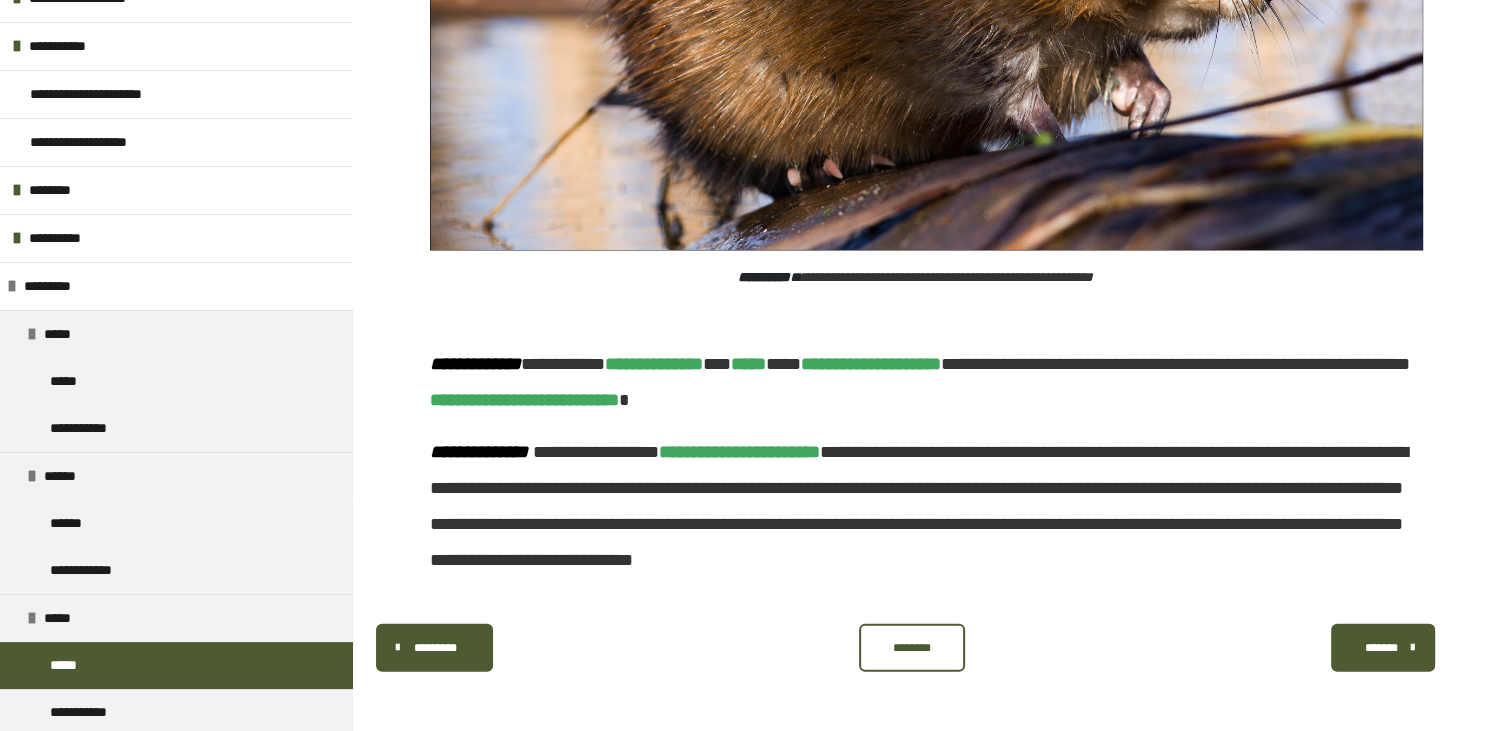 scroll, scrollTop: 4392, scrollLeft: 0, axis: vertical 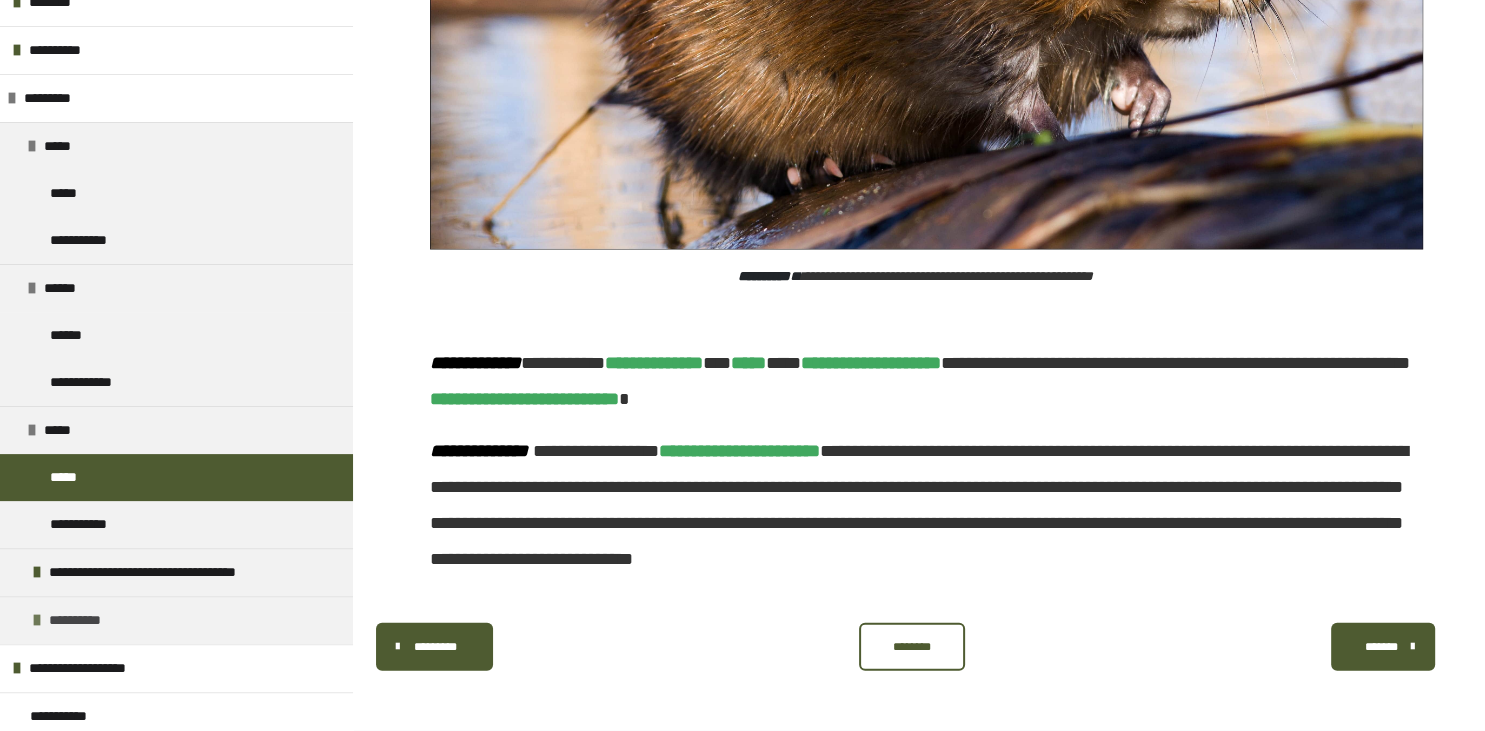 click at bounding box center [37, 620] 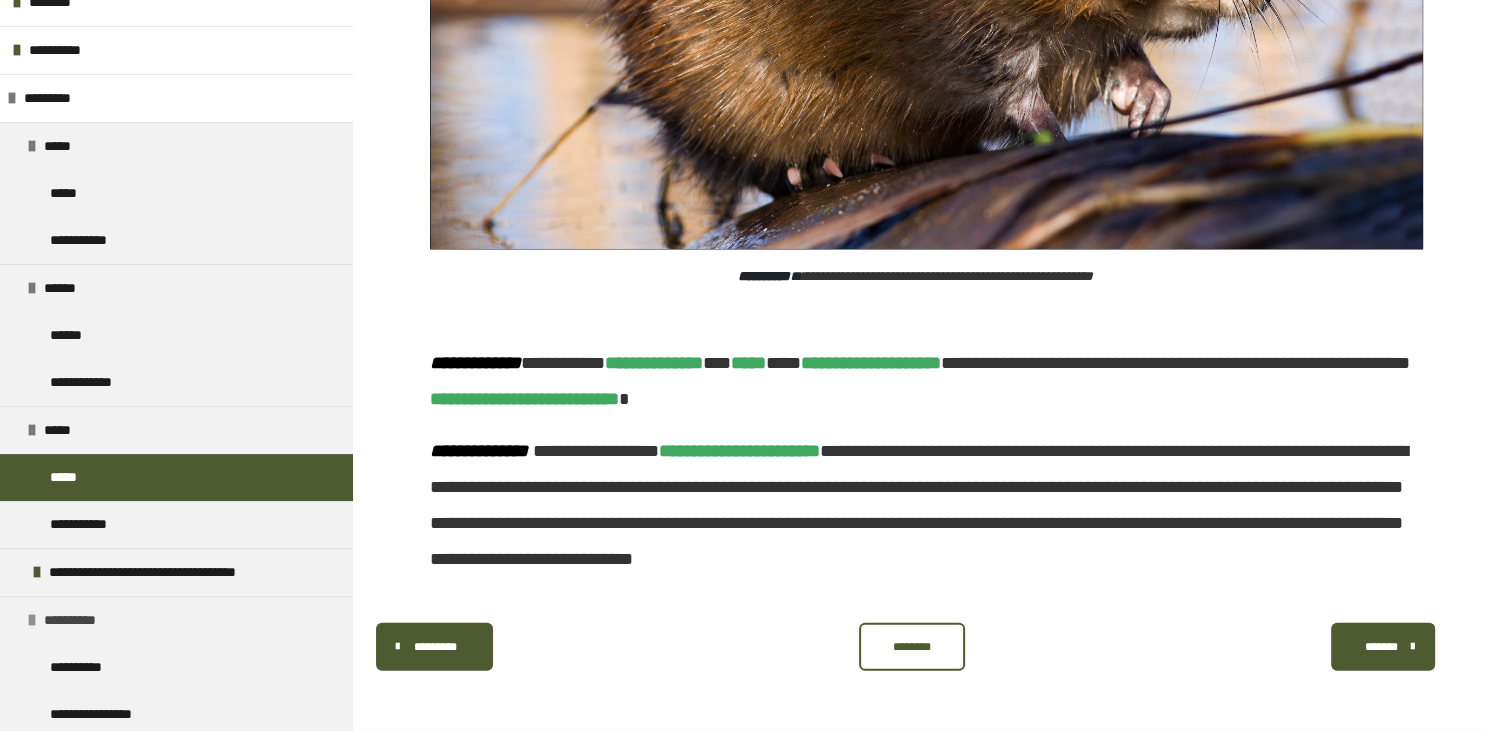 scroll, scrollTop: 510, scrollLeft: 0, axis: vertical 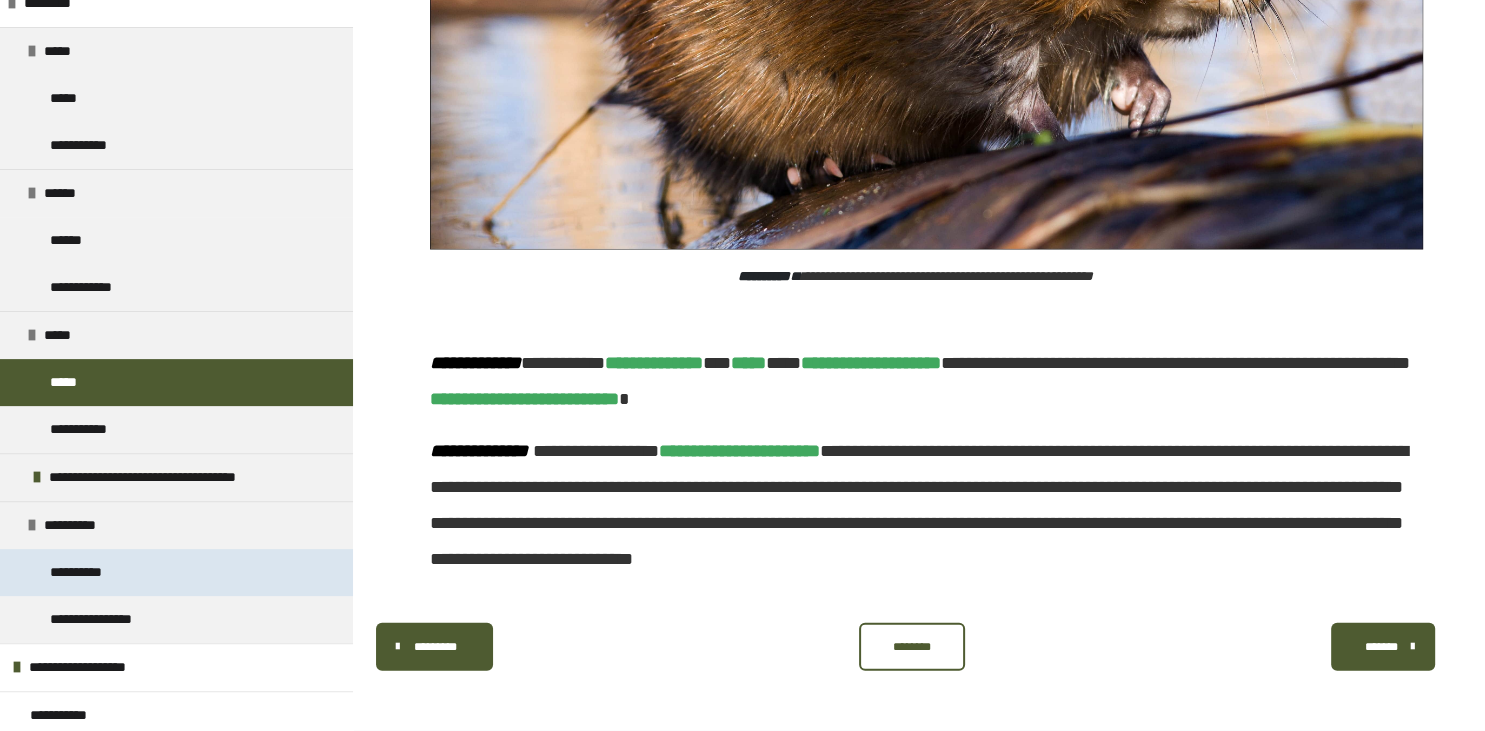 click on "**********" at bounding box center [89, 572] 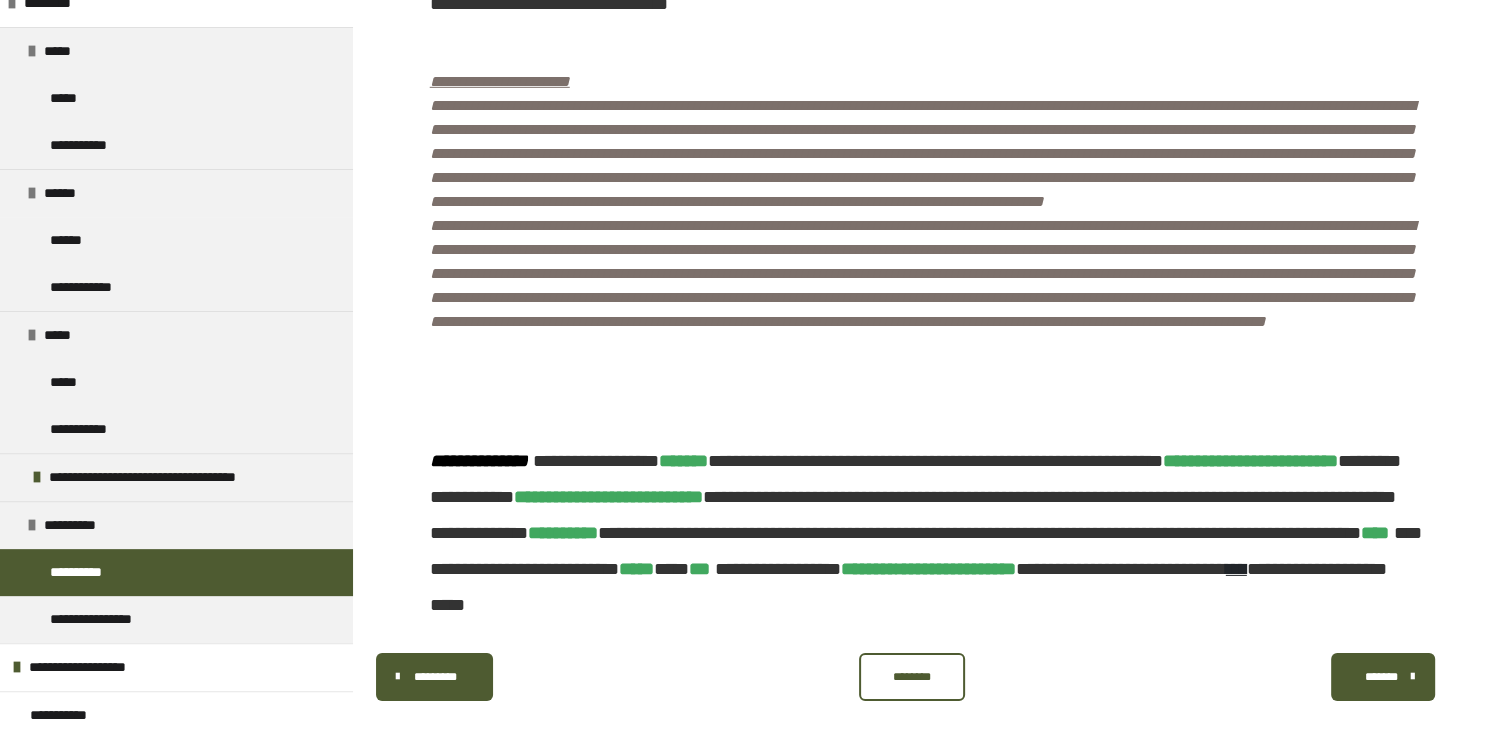 scroll, scrollTop: 5975, scrollLeft: 0, axis: vertical 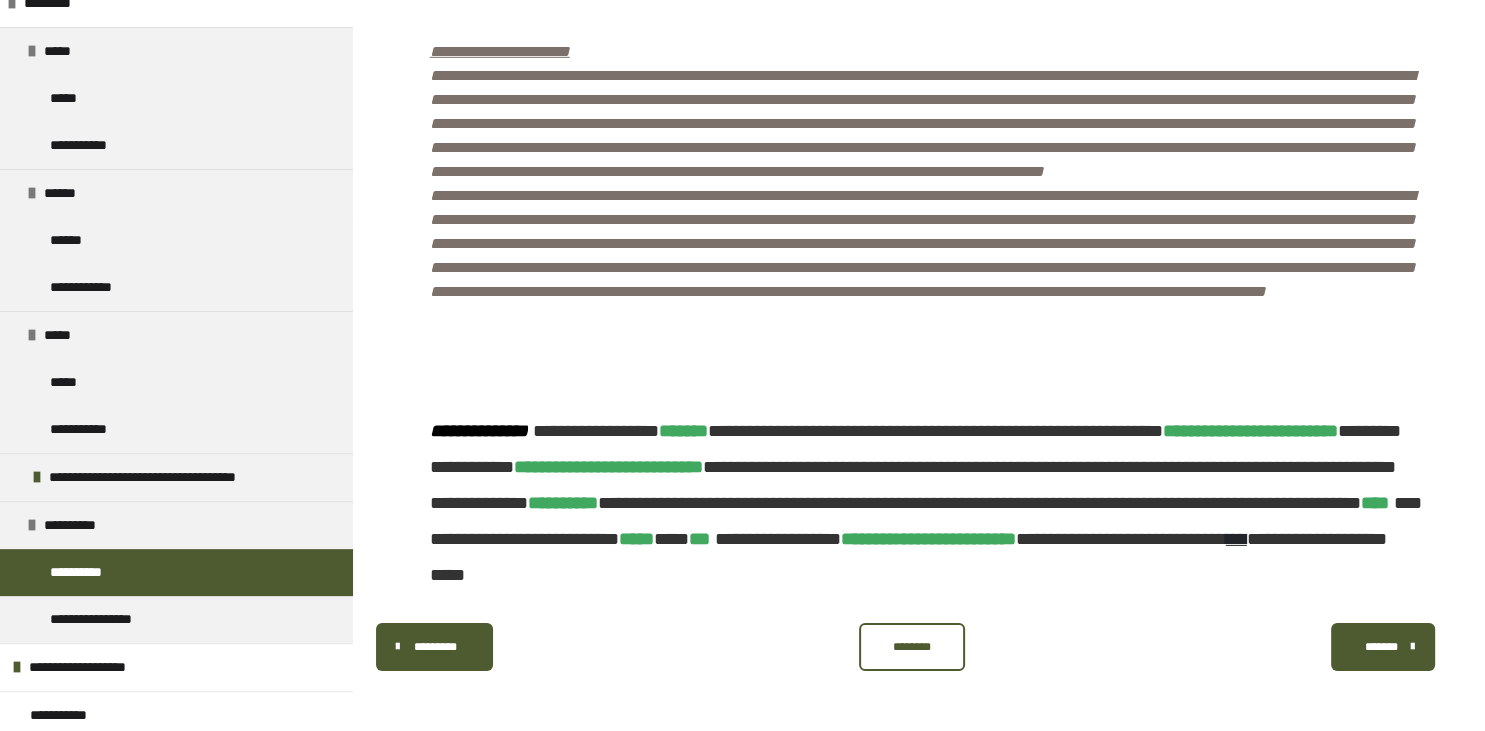 click at bounding box center [915, 372] 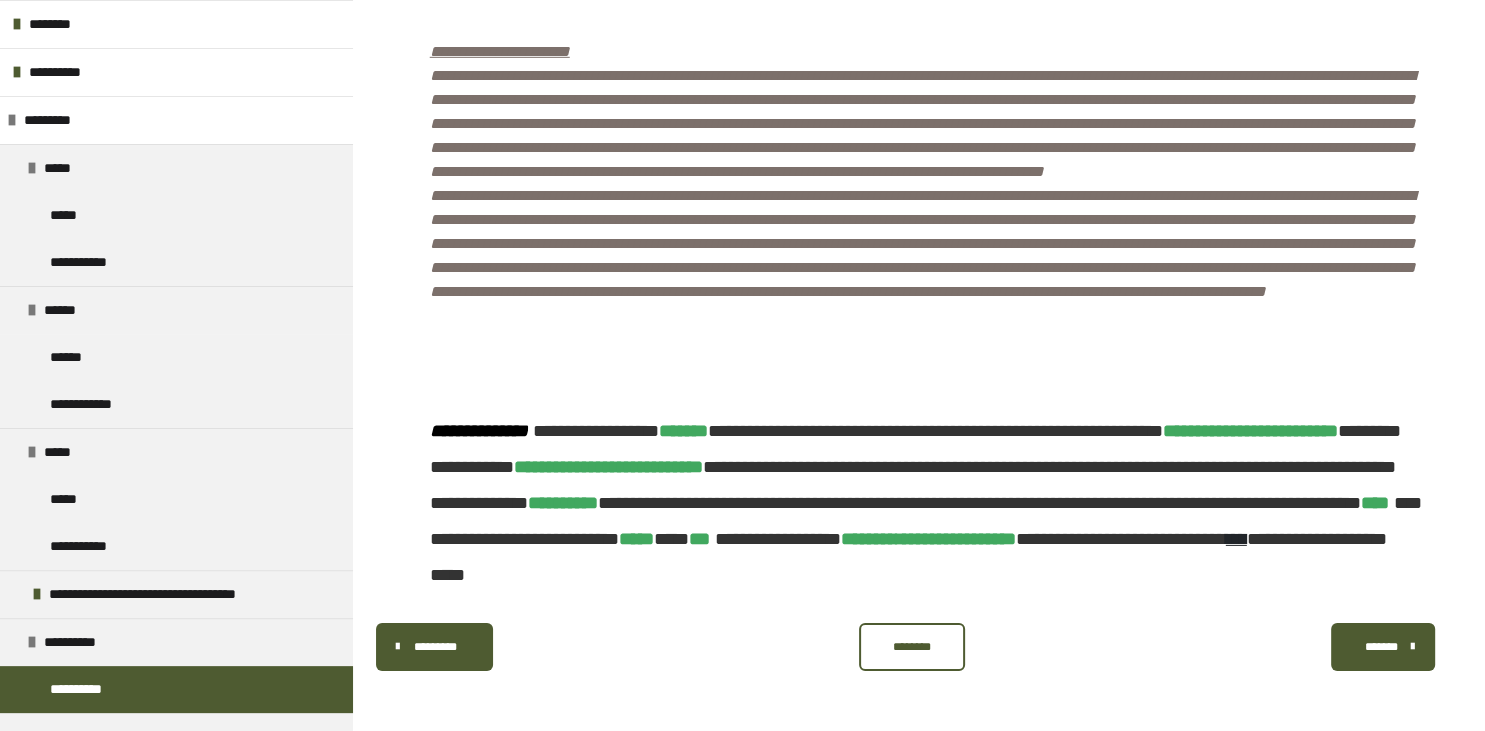 scroll, scrollTop: 222, scrollLeft: 0, axis: vertical 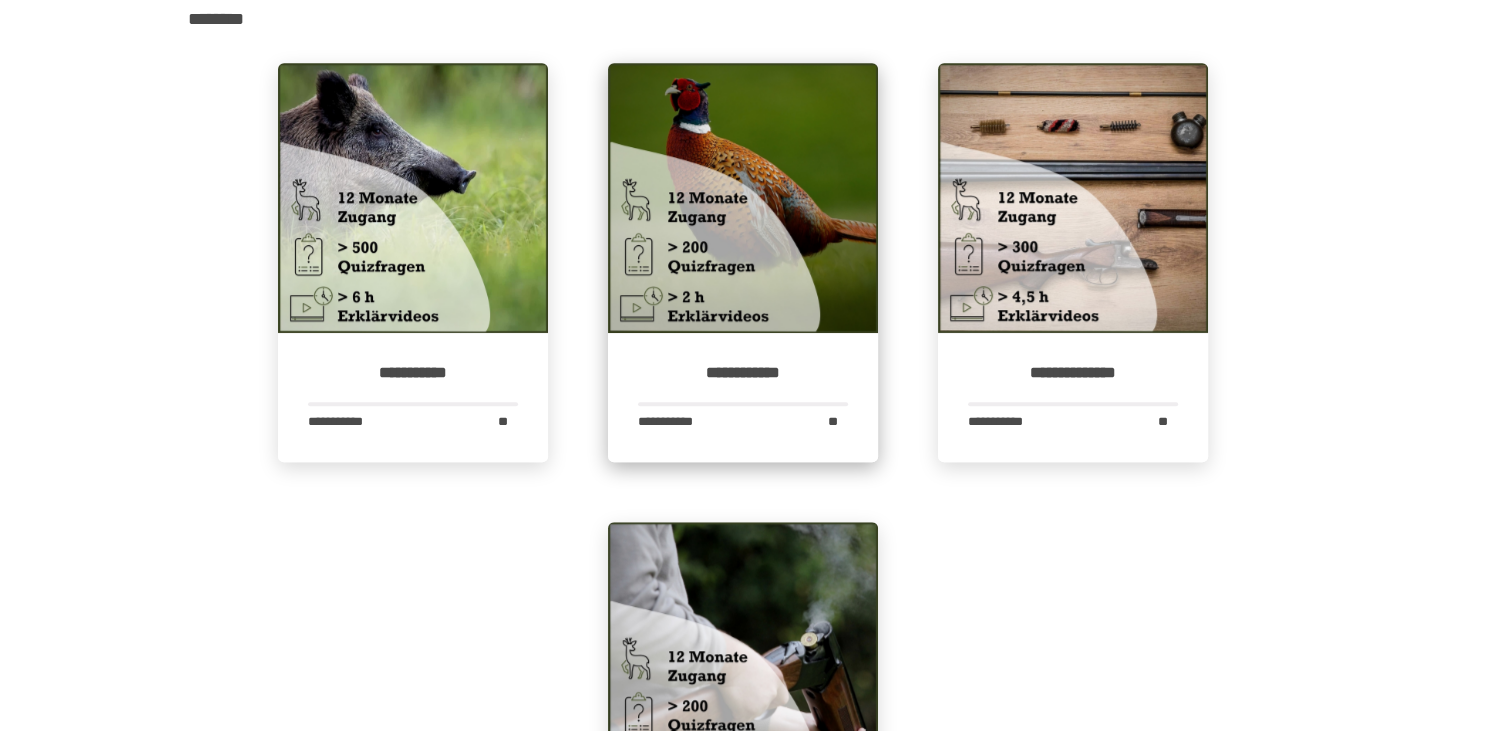 click at bounding box center (743, 198) 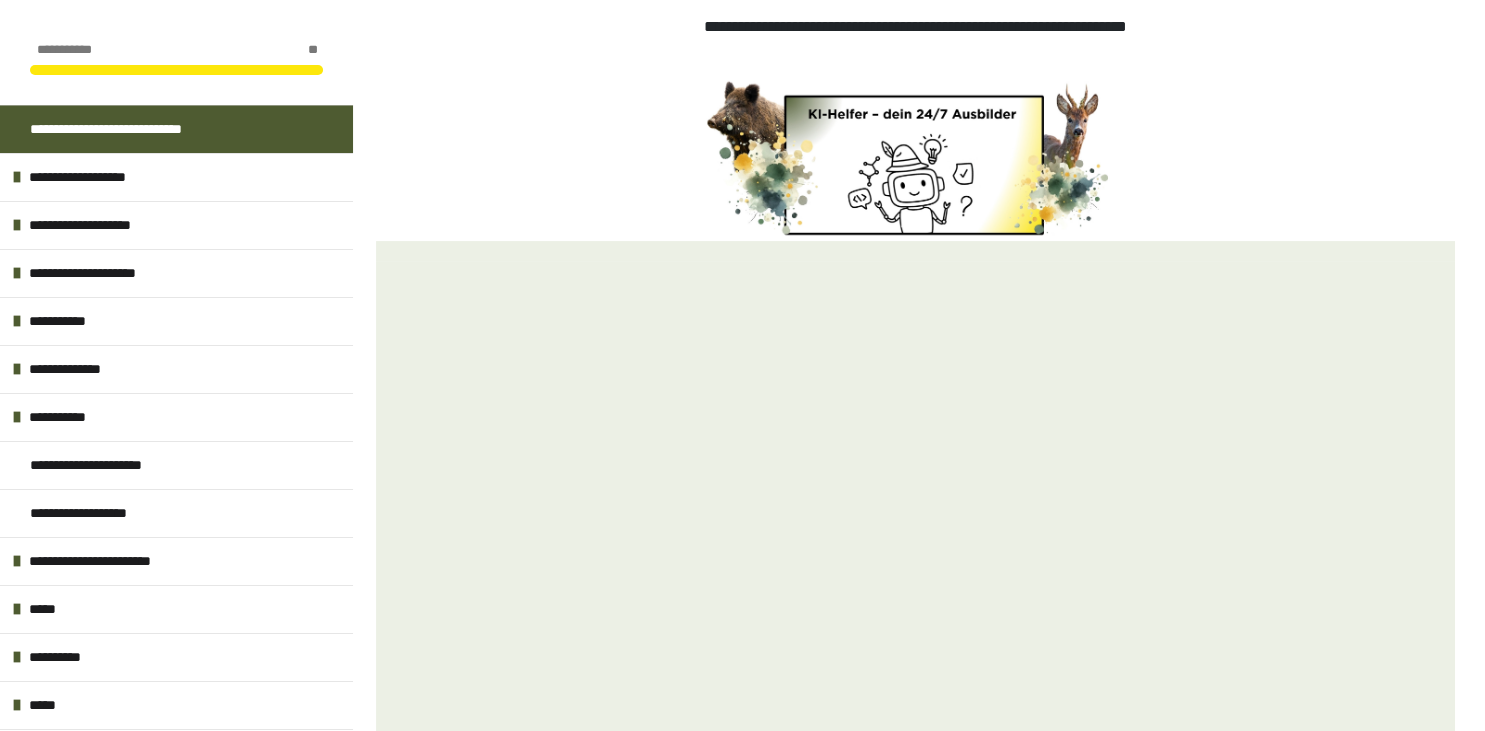 scroll, scrollTop: 422, scrollLeft: 0, axis: vertical 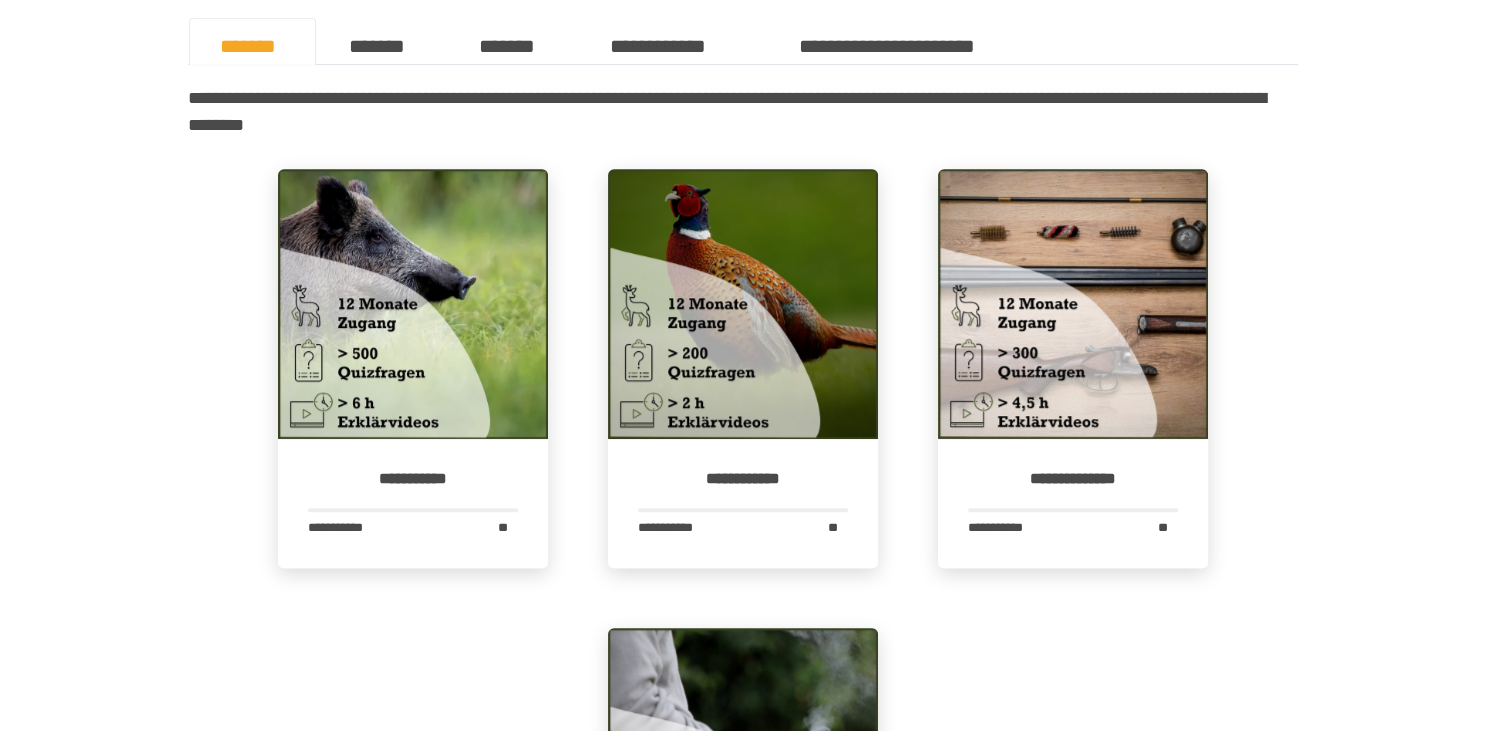 click at bounding box center [743, 304] 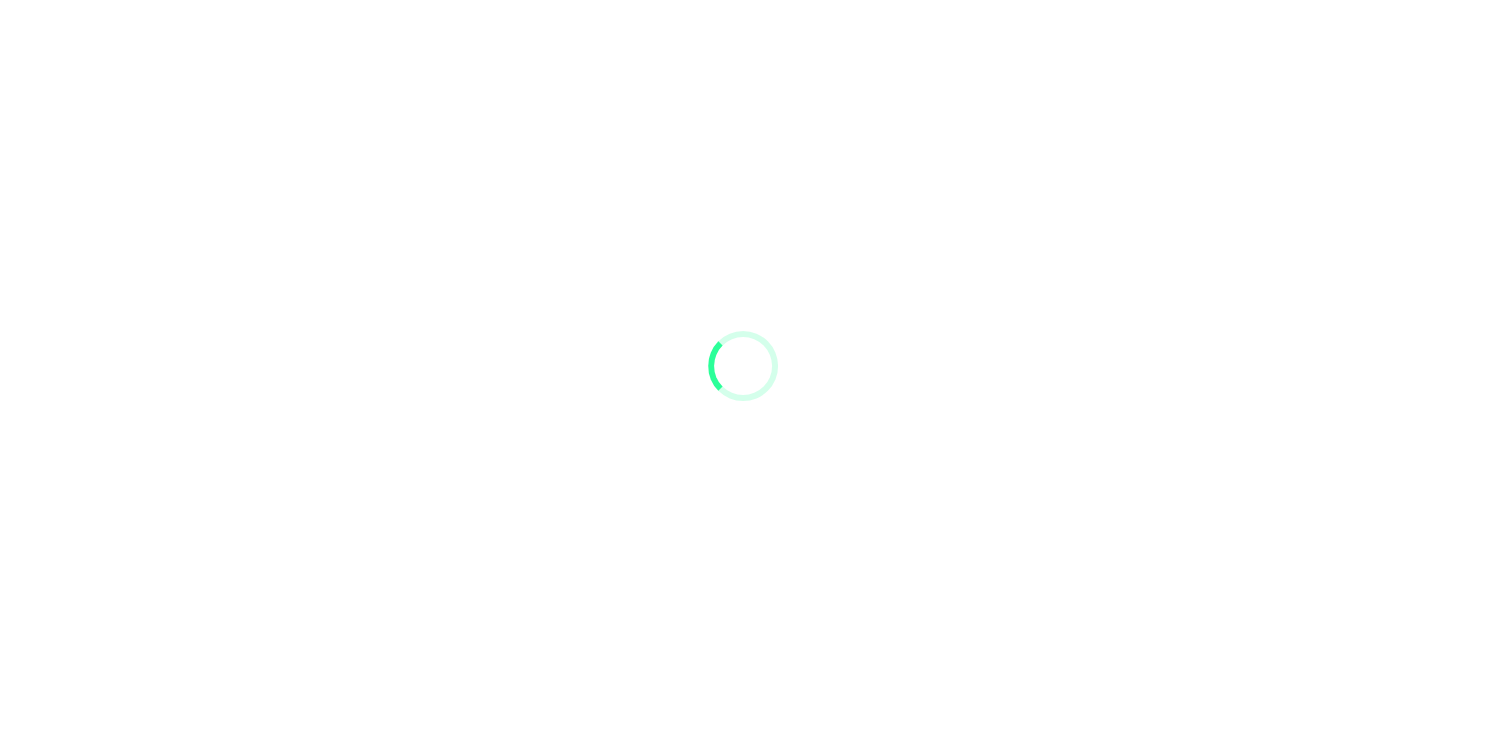 scroll, scrollTop: 0, scrollLeft: 0, axis: both 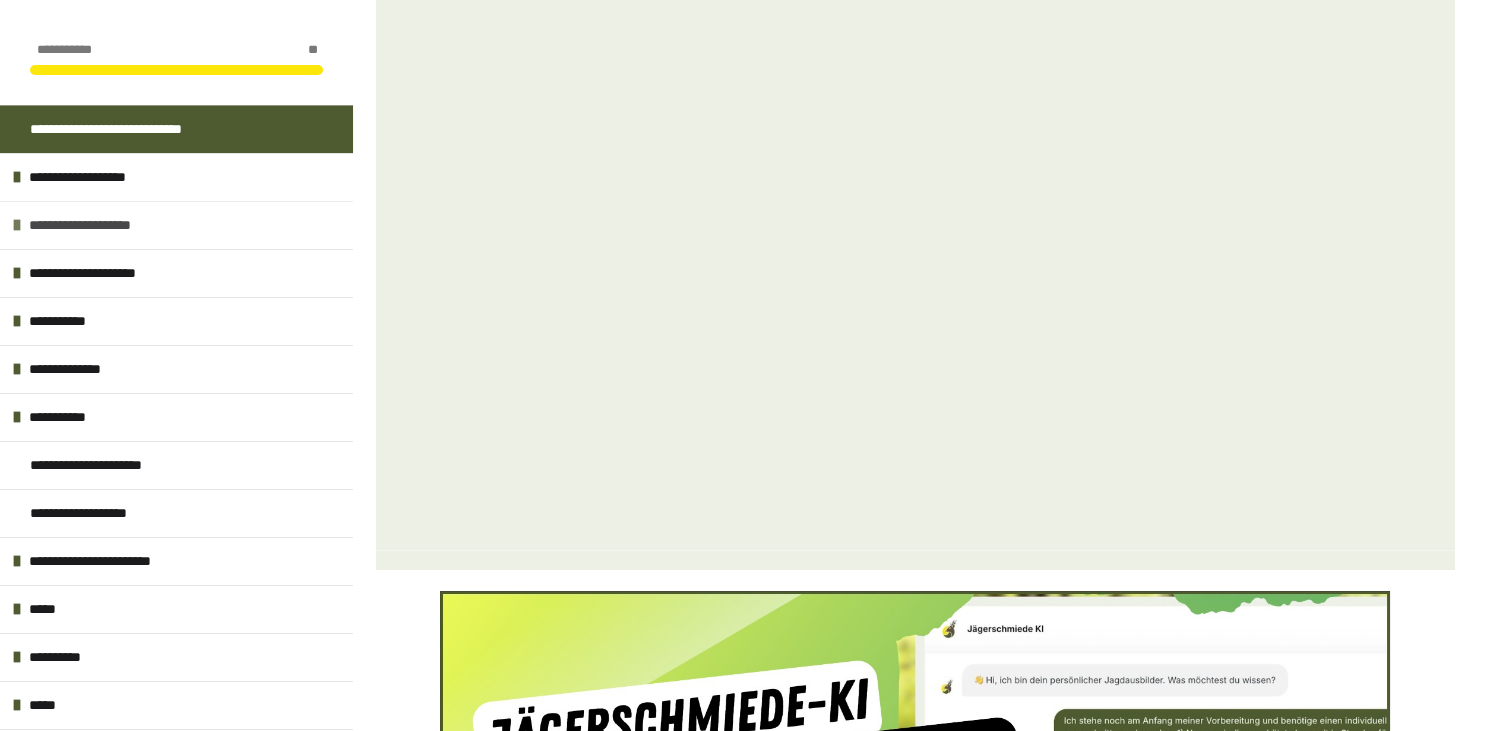 click on "**********" at bounding box center [106, 225] 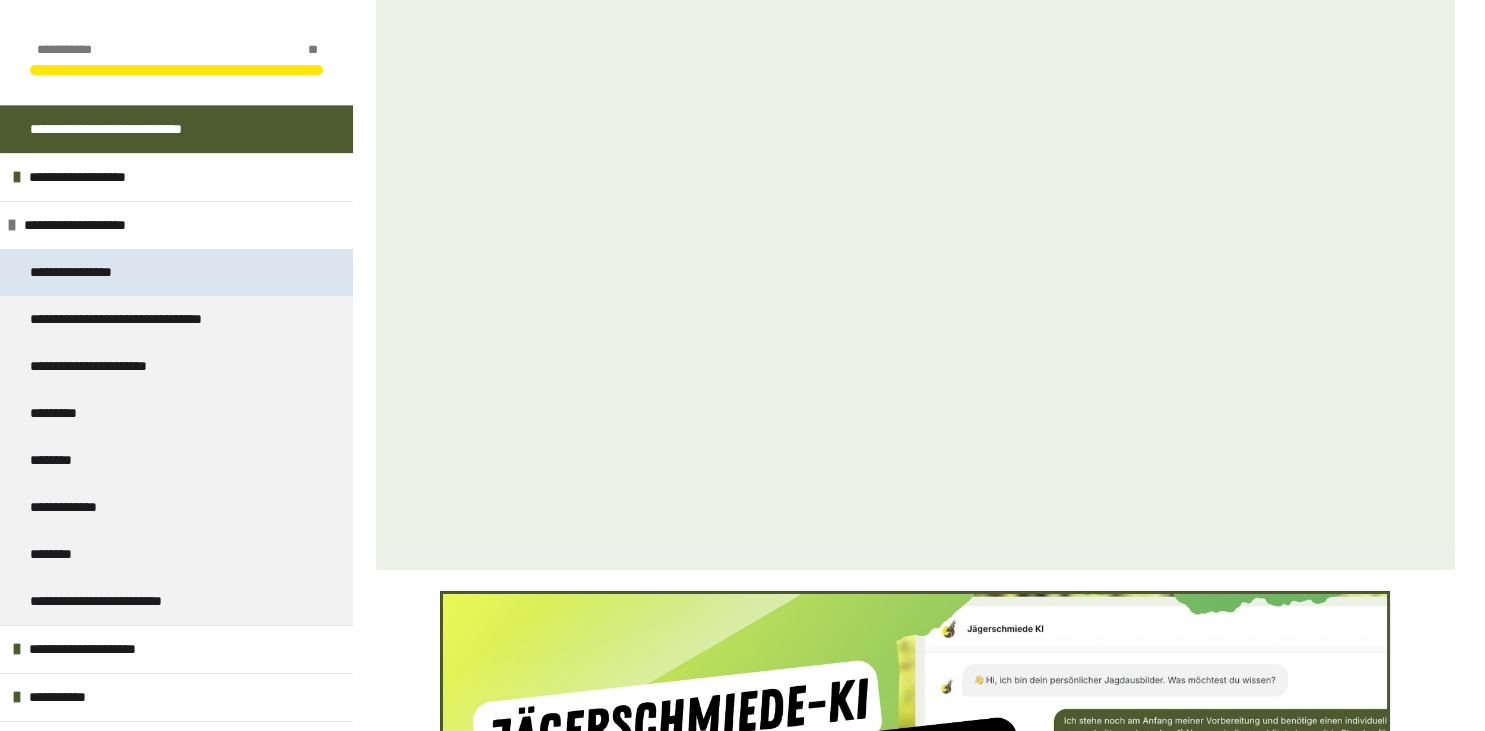 click on "**********" at bounding box center (96, 272) 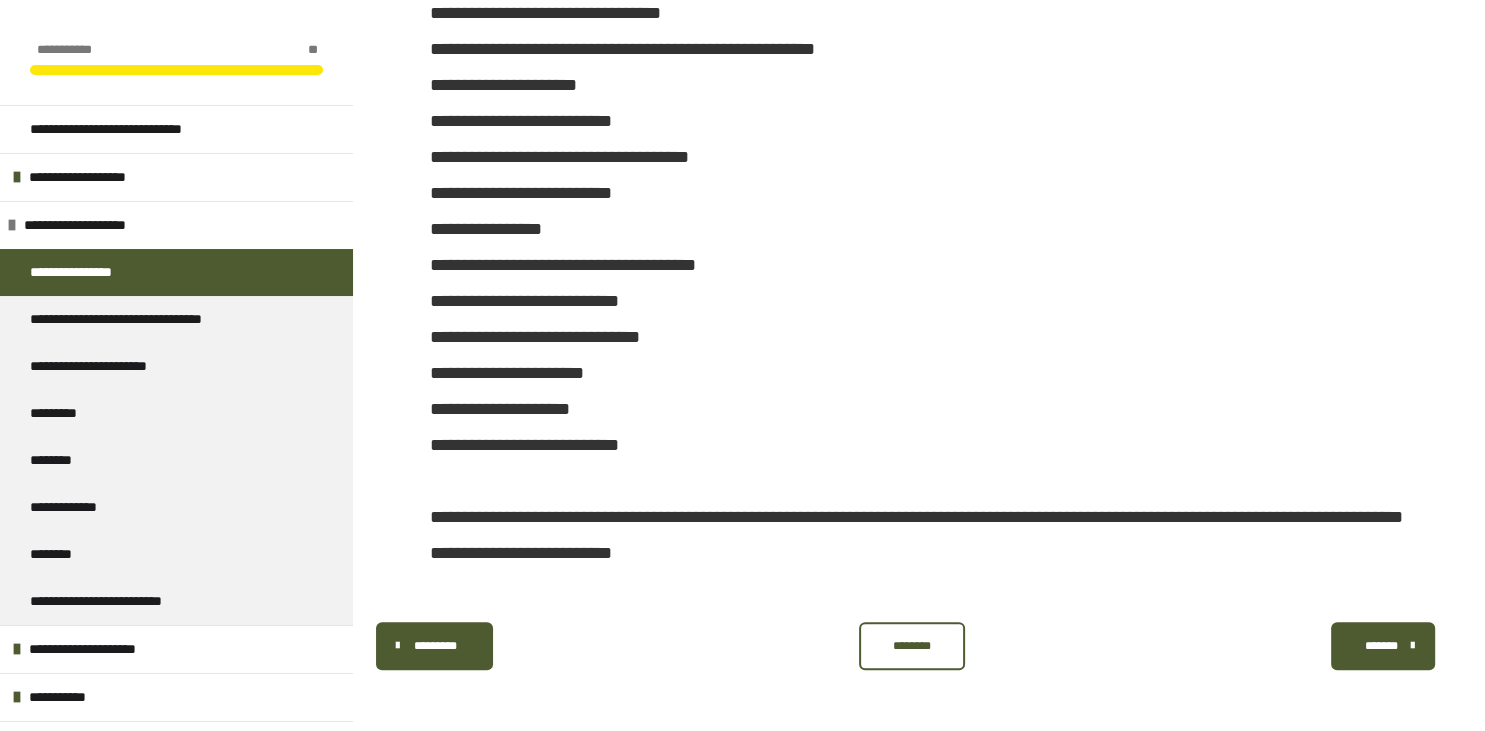 scroll, scrollTop: 1845, scrollLeft: 0, axis: vertical 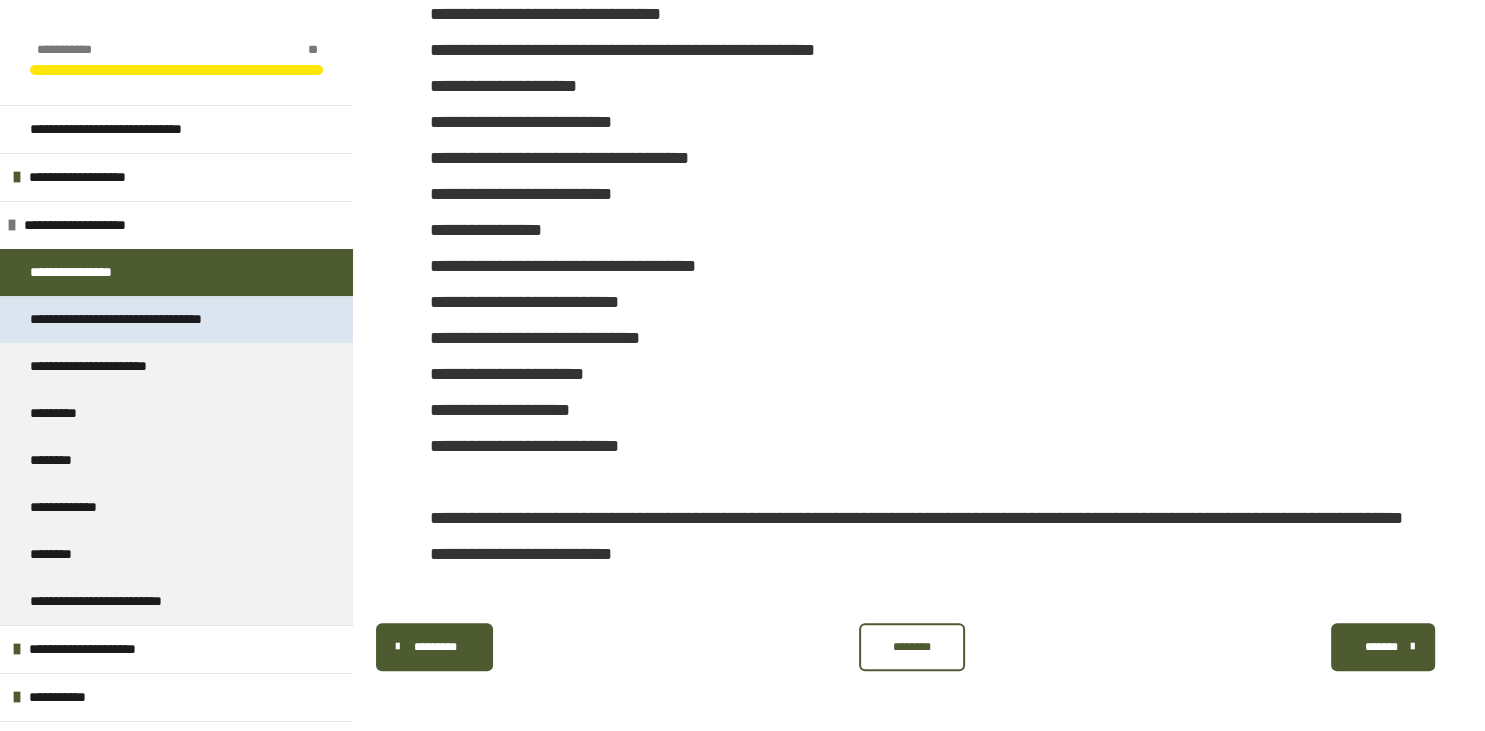 click on "**********" at bounding box center (156, 319) 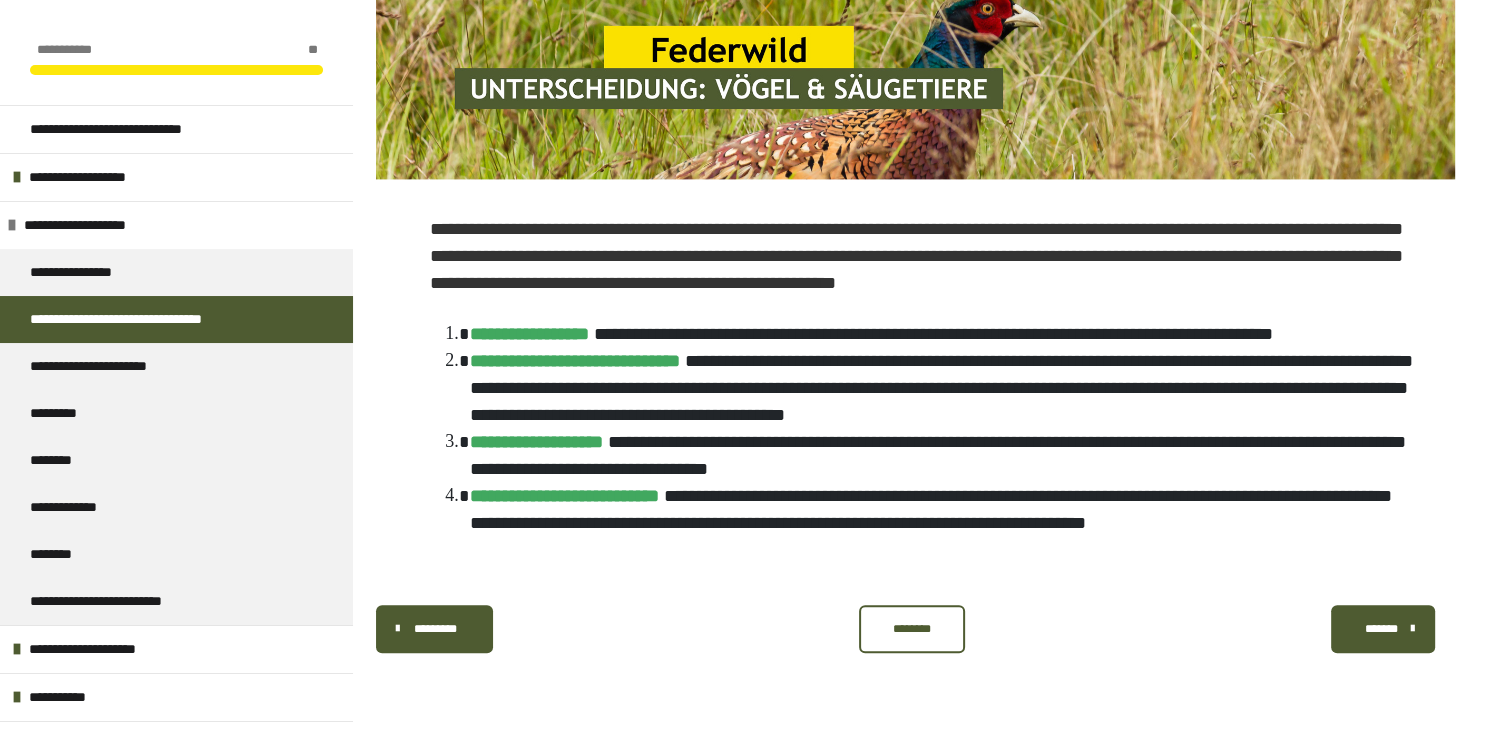 scroll, scrollTop: 508, scrollLeft: 0, axis: vertical 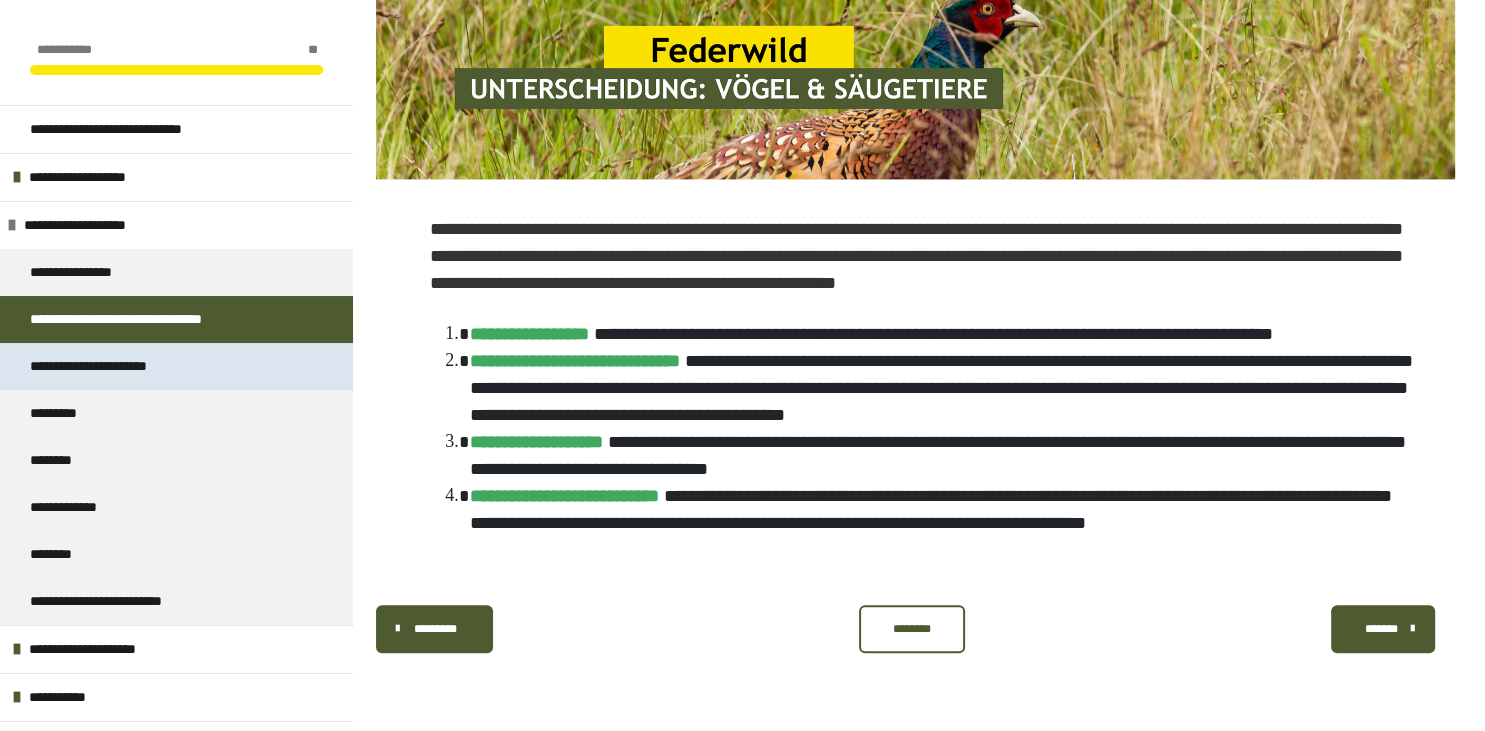 click on "**********" at bounding box center [113, 366] 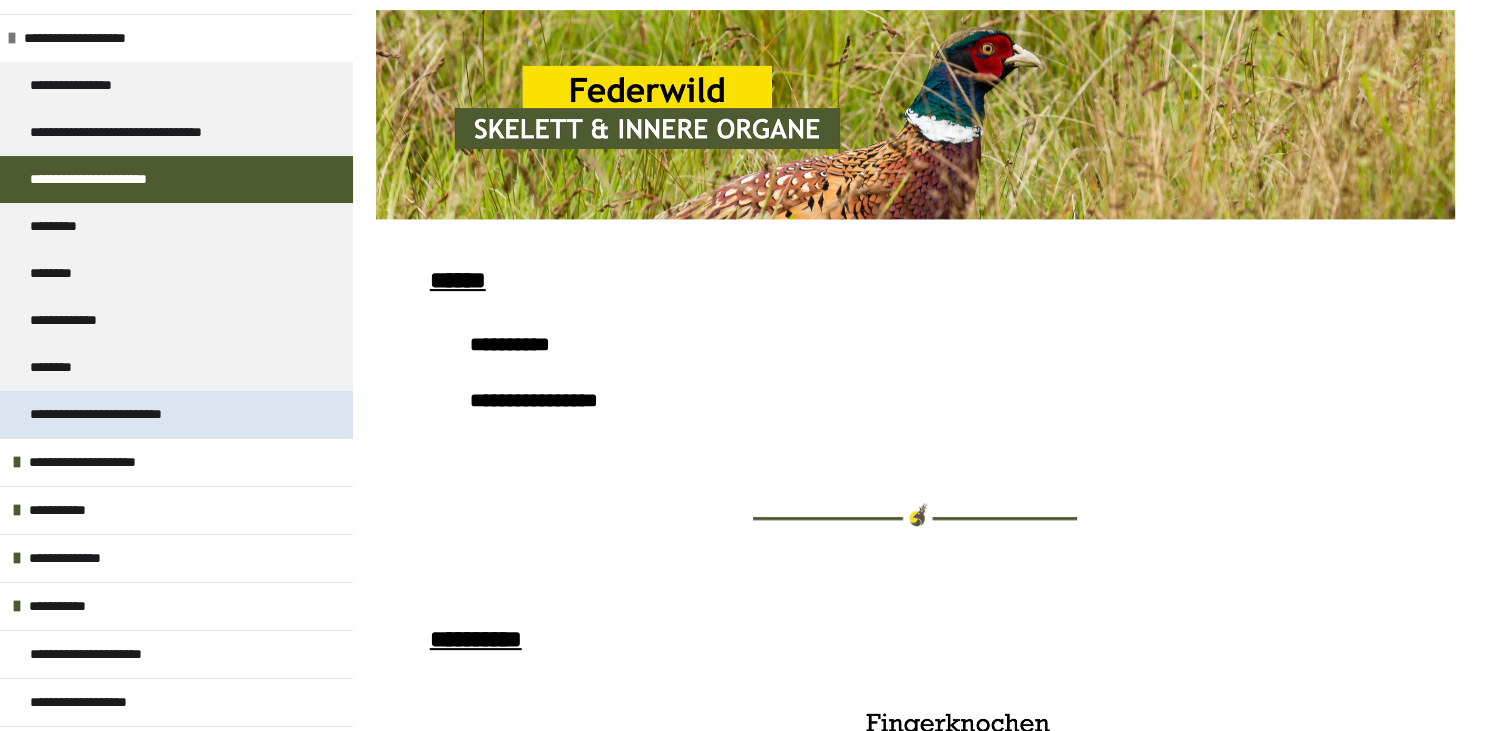 scroll, scrollTop: 192, scrollLeft: 0, axis: vertical 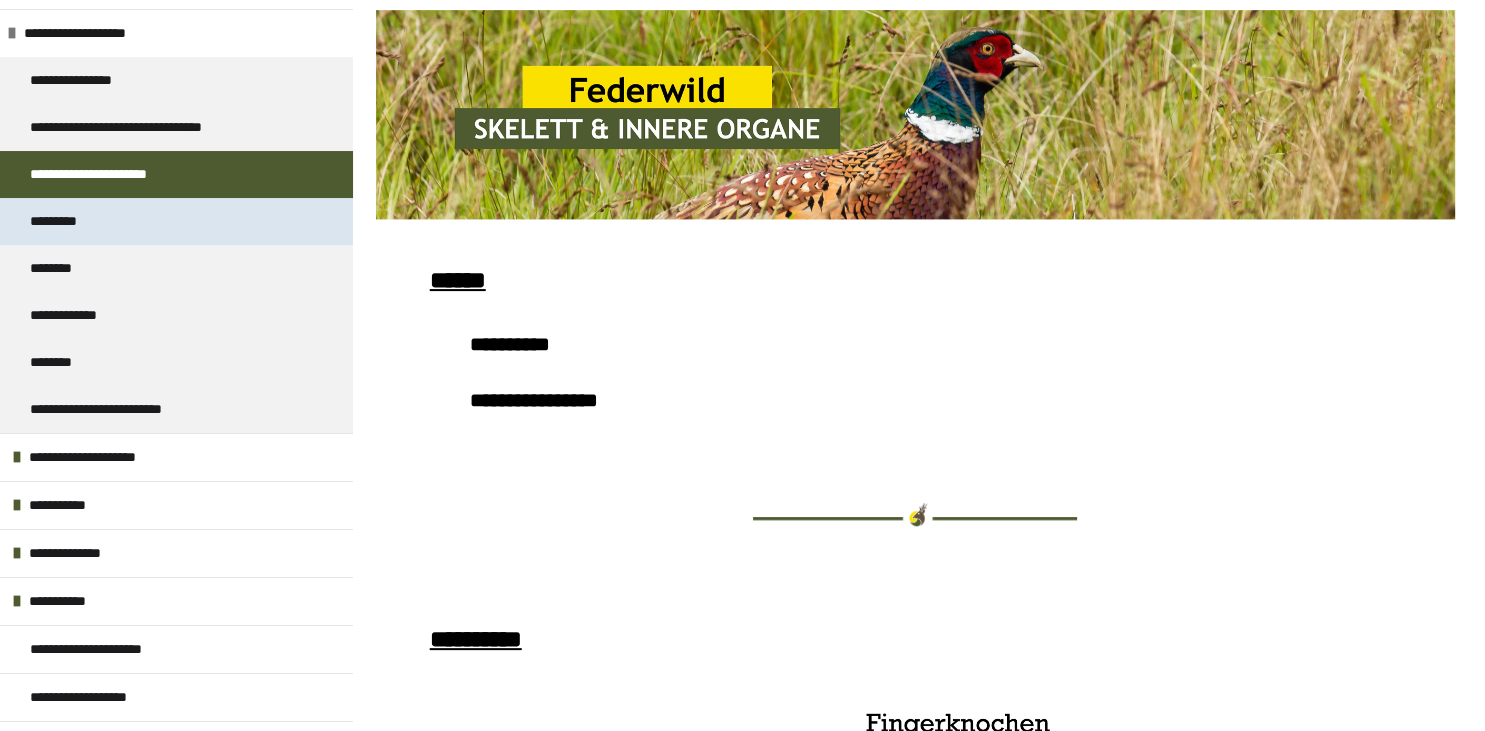 click on "*********" at bounding box center (68, 221) 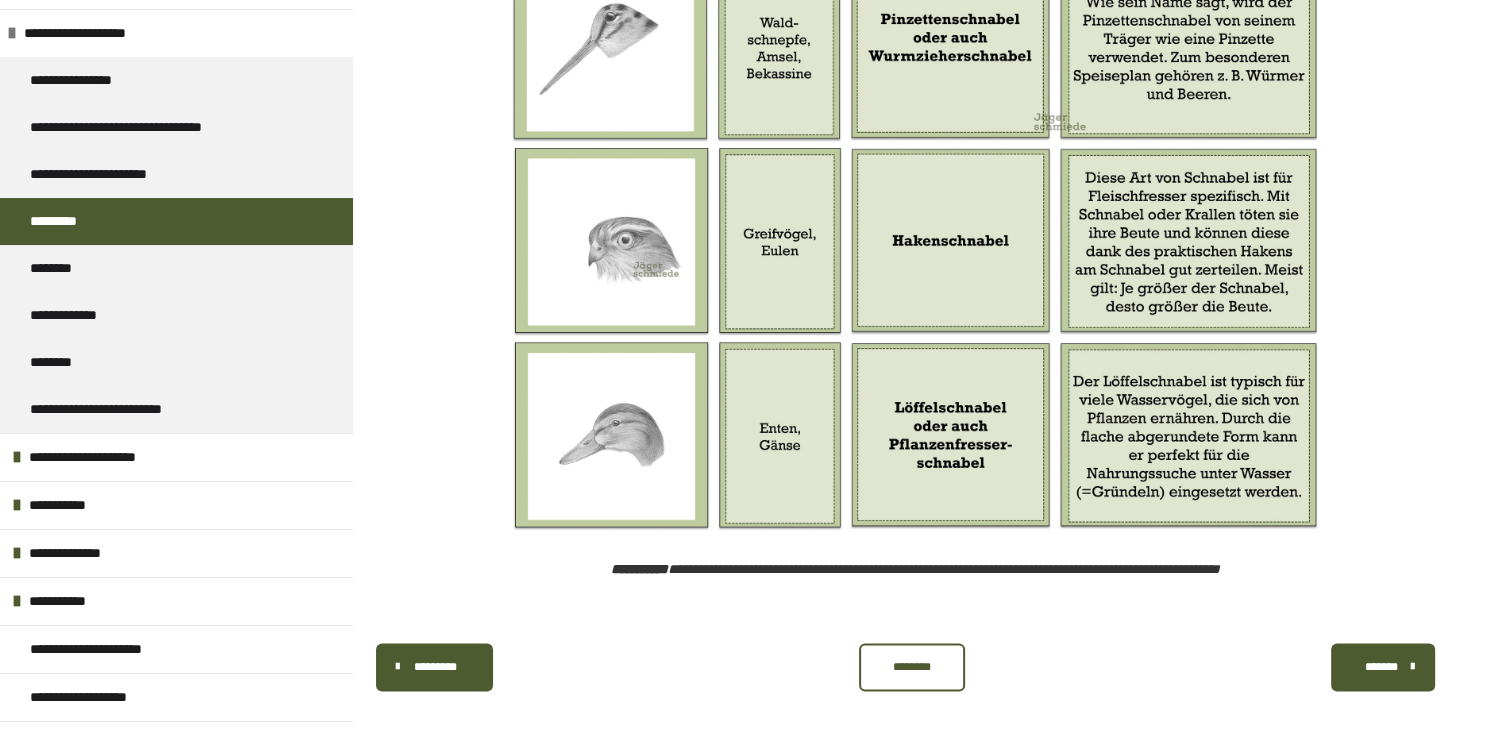 scroll, scrollTop: 2655, scrollLeft: 0, axis: vertical 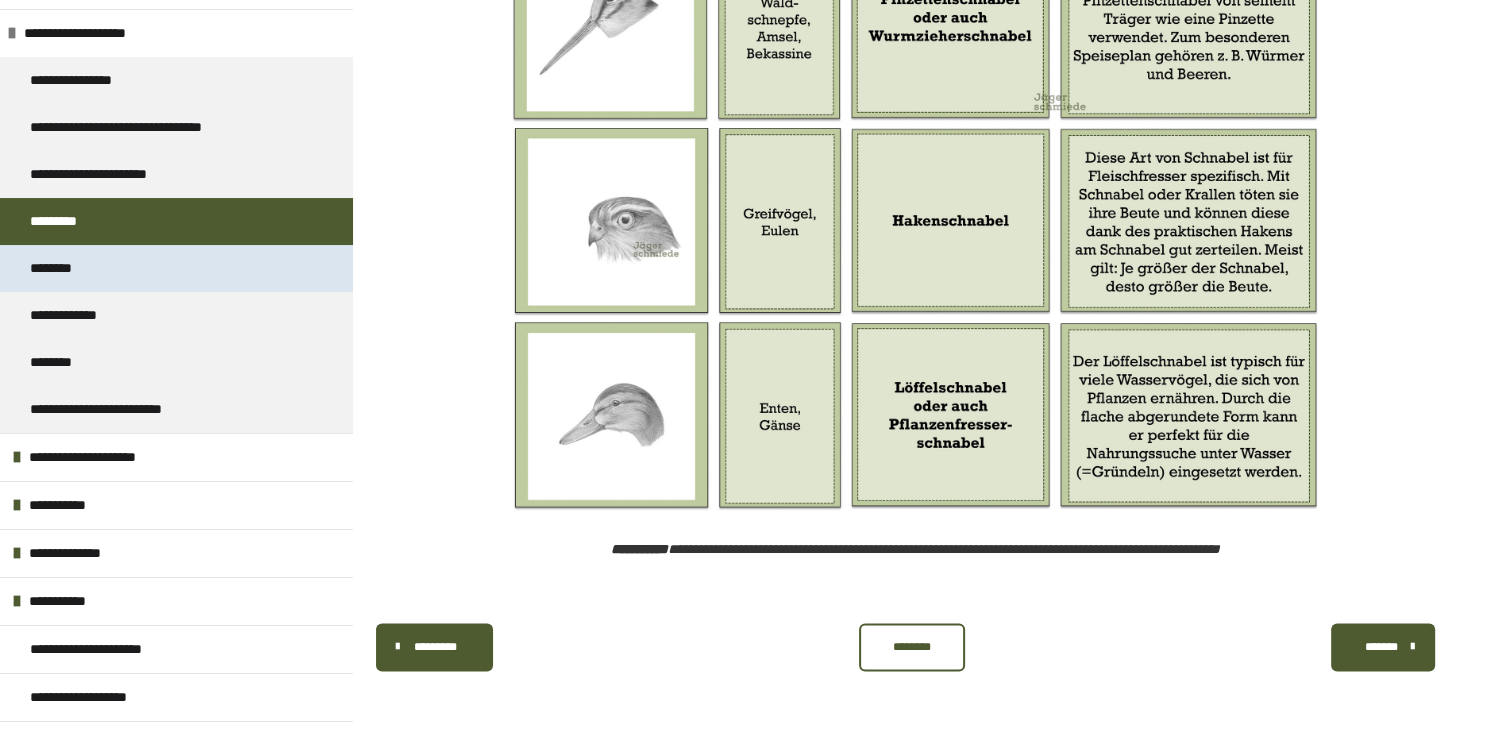 click on "********" at bounding box center (60, 268) 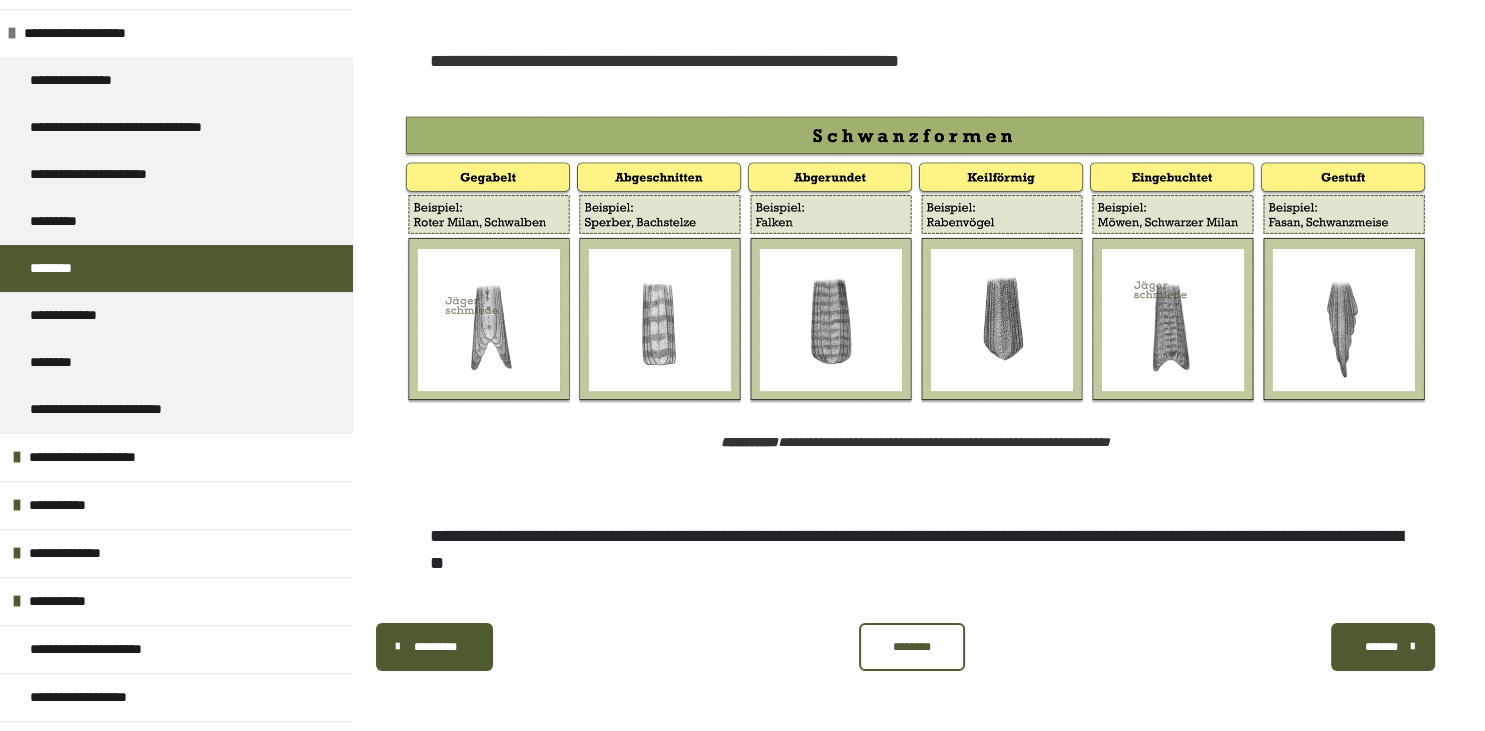 scroll, scrollTop: 6742, scrollLeft: 0, axis: vertical 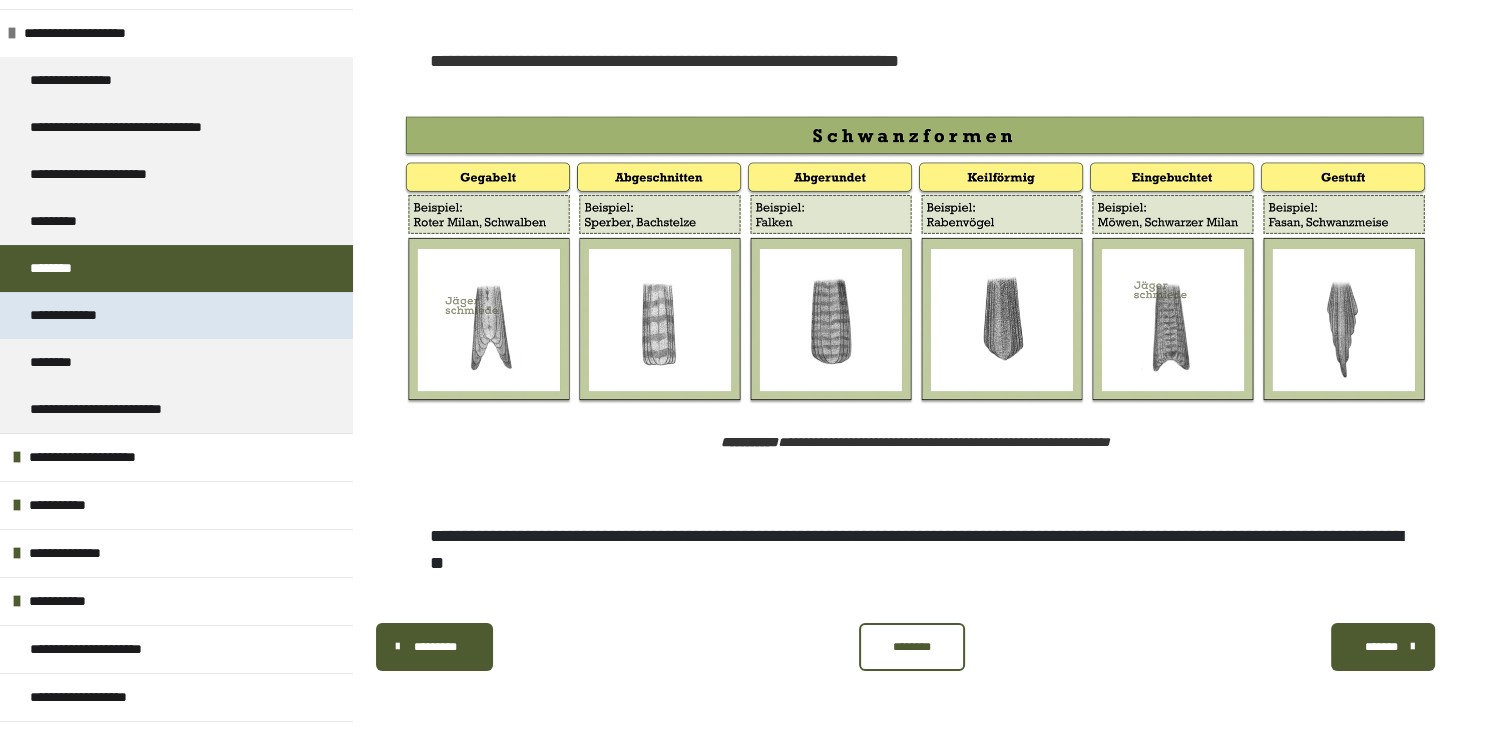 click on "**********" at bounding box center [80, 315] 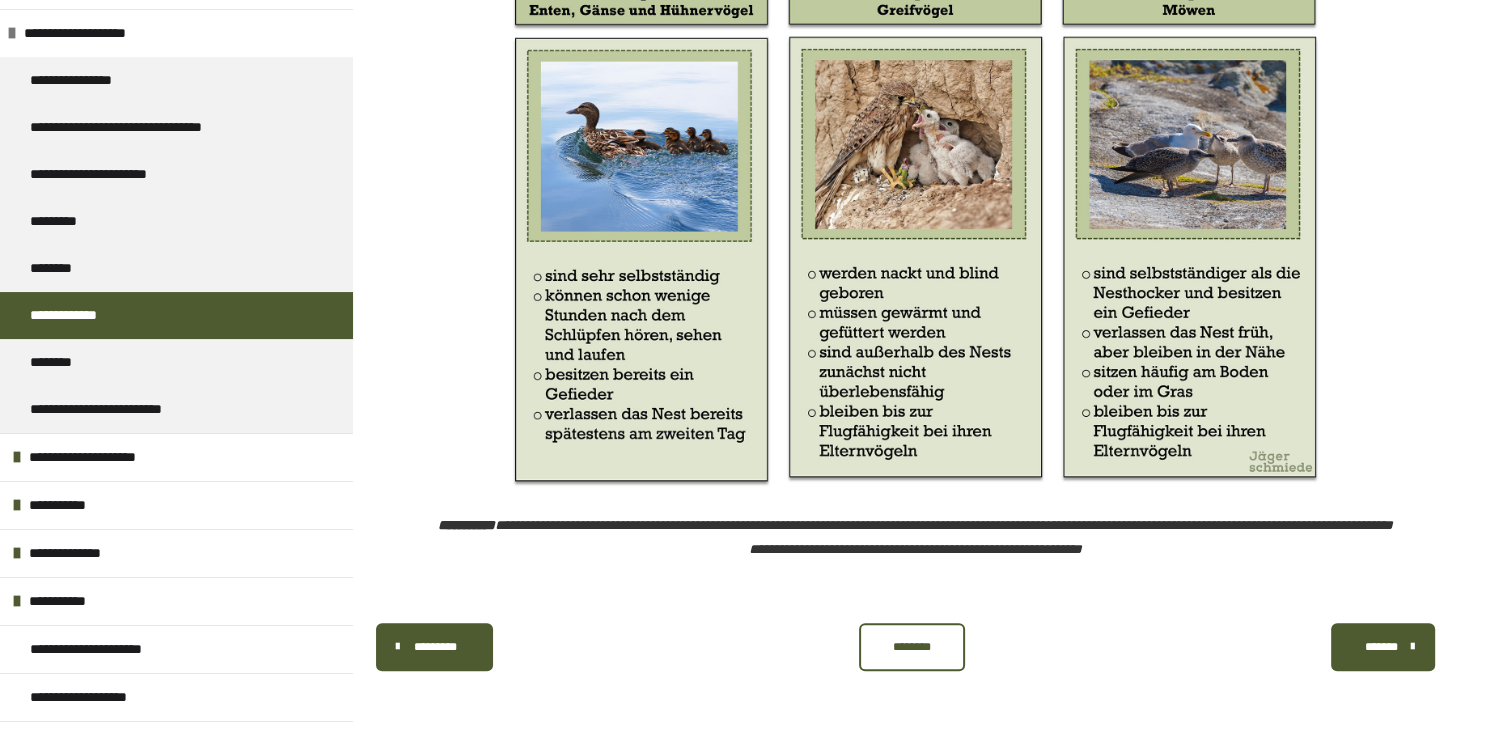 scroll, scrollTop: 9320, scrollLeft: 0, axis: vertical 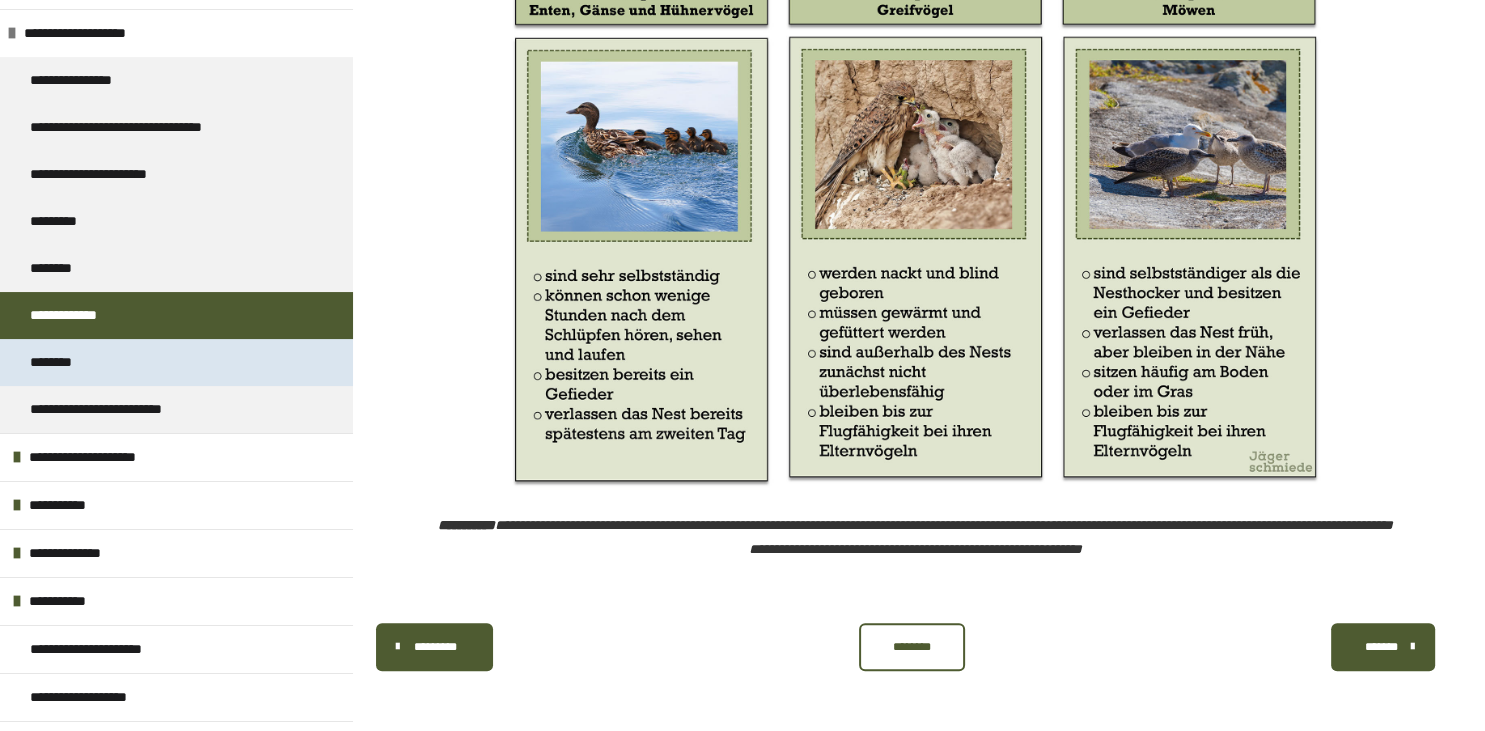 click on "********" at bounding box center [63, 362] 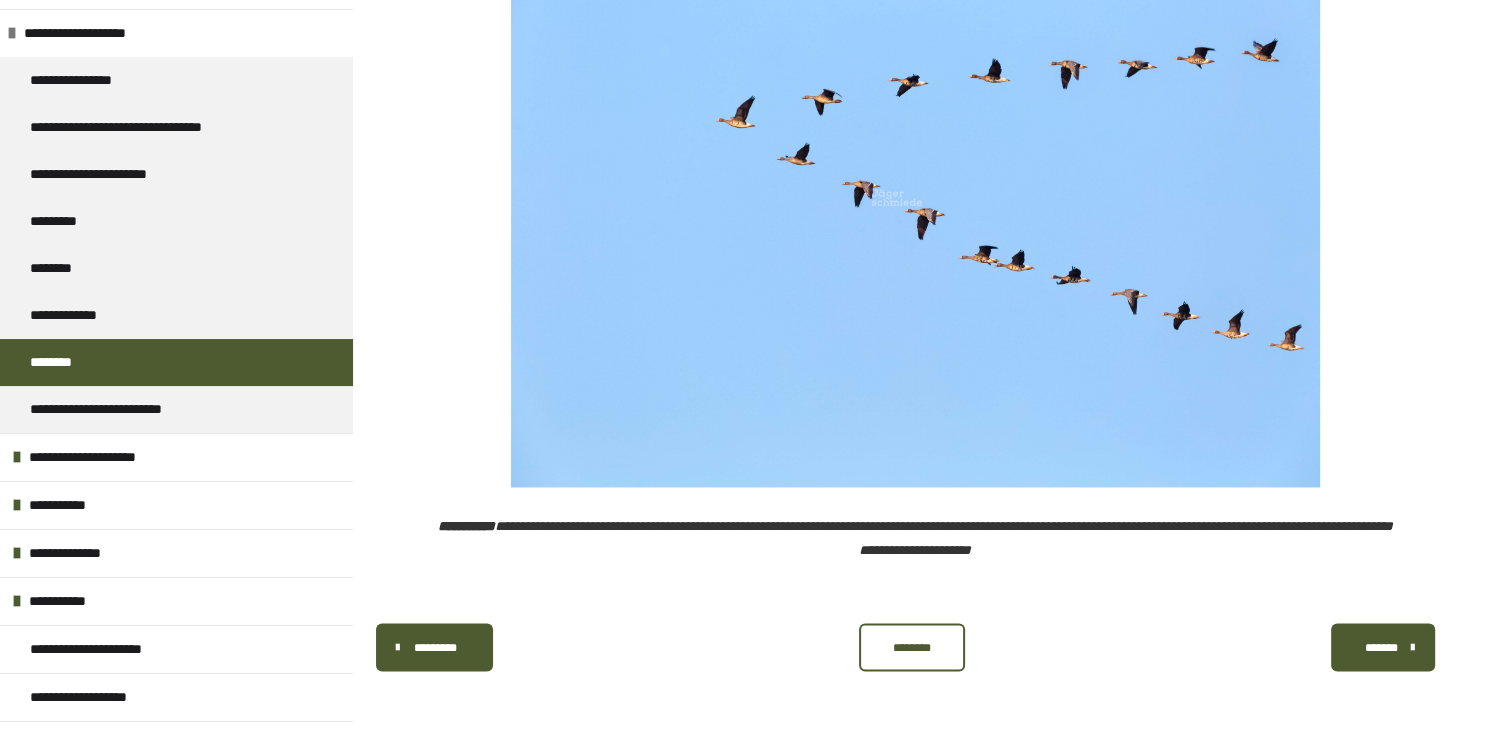 scroll, scrollTop: 4174, scrollLeft: 0, axis: vertical 